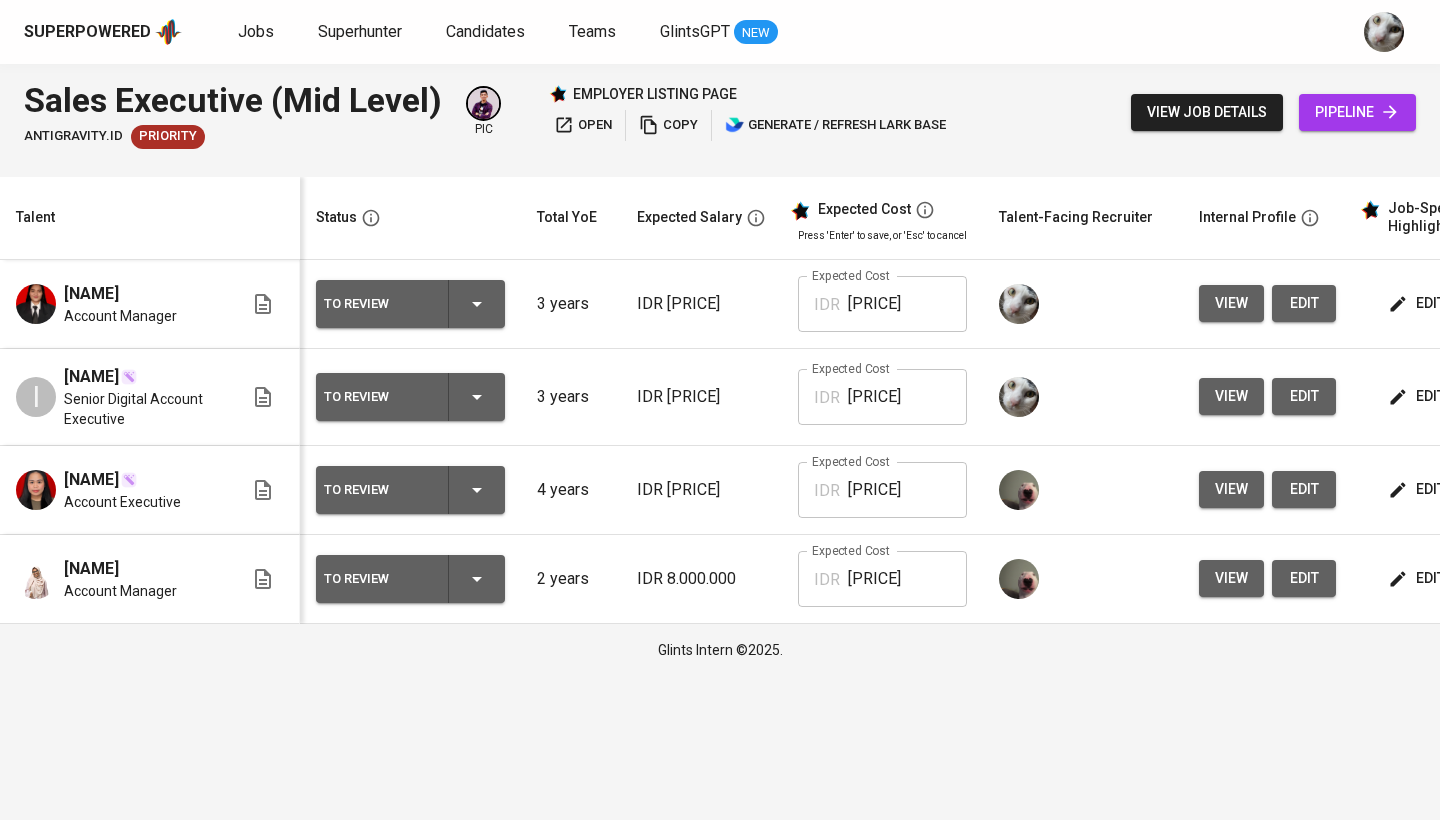 scroll, scrollTop: 0, scrollLeft: 0, axis: both 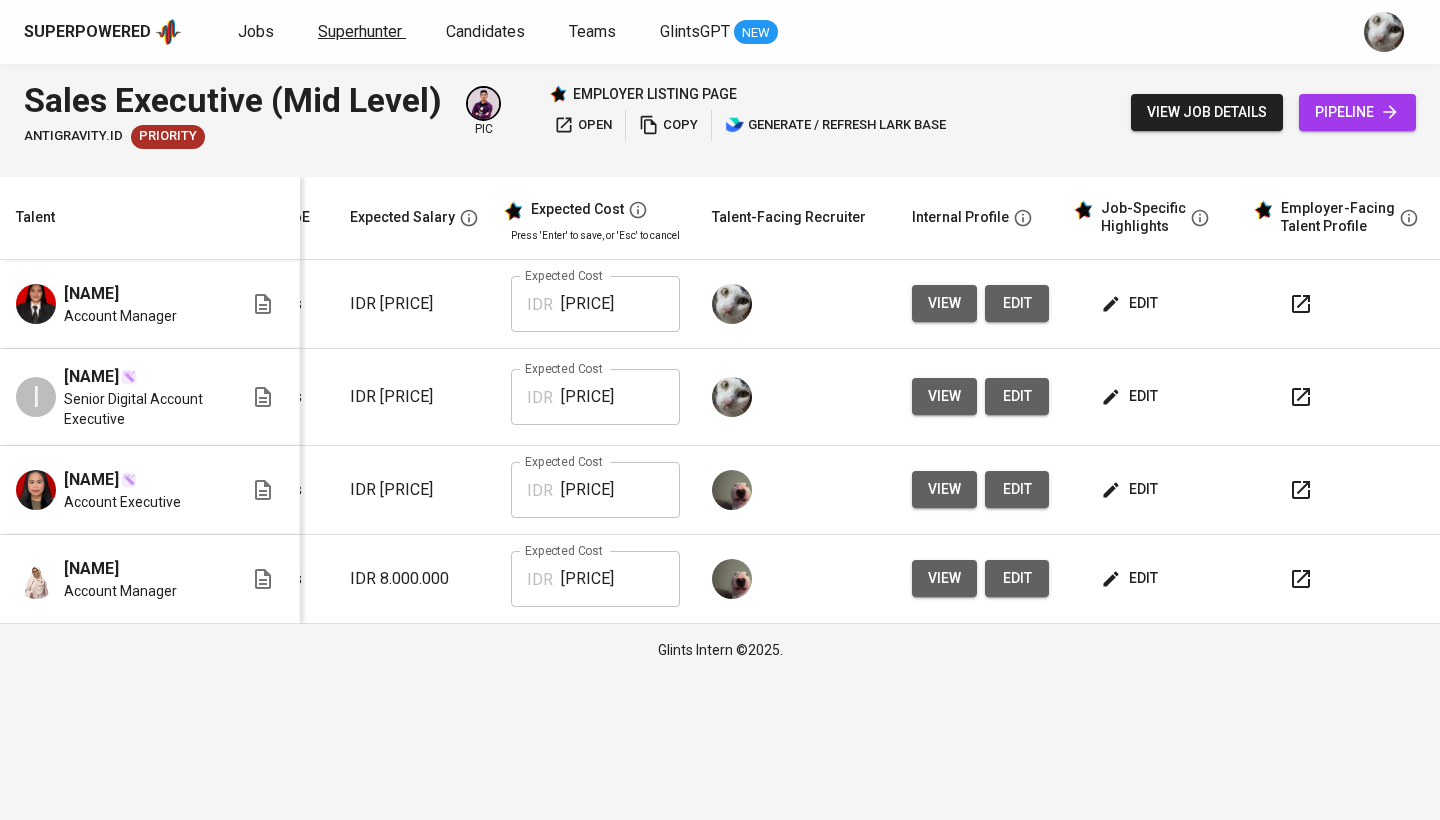 click on "Superhunter" at bounding box center (360, 31) 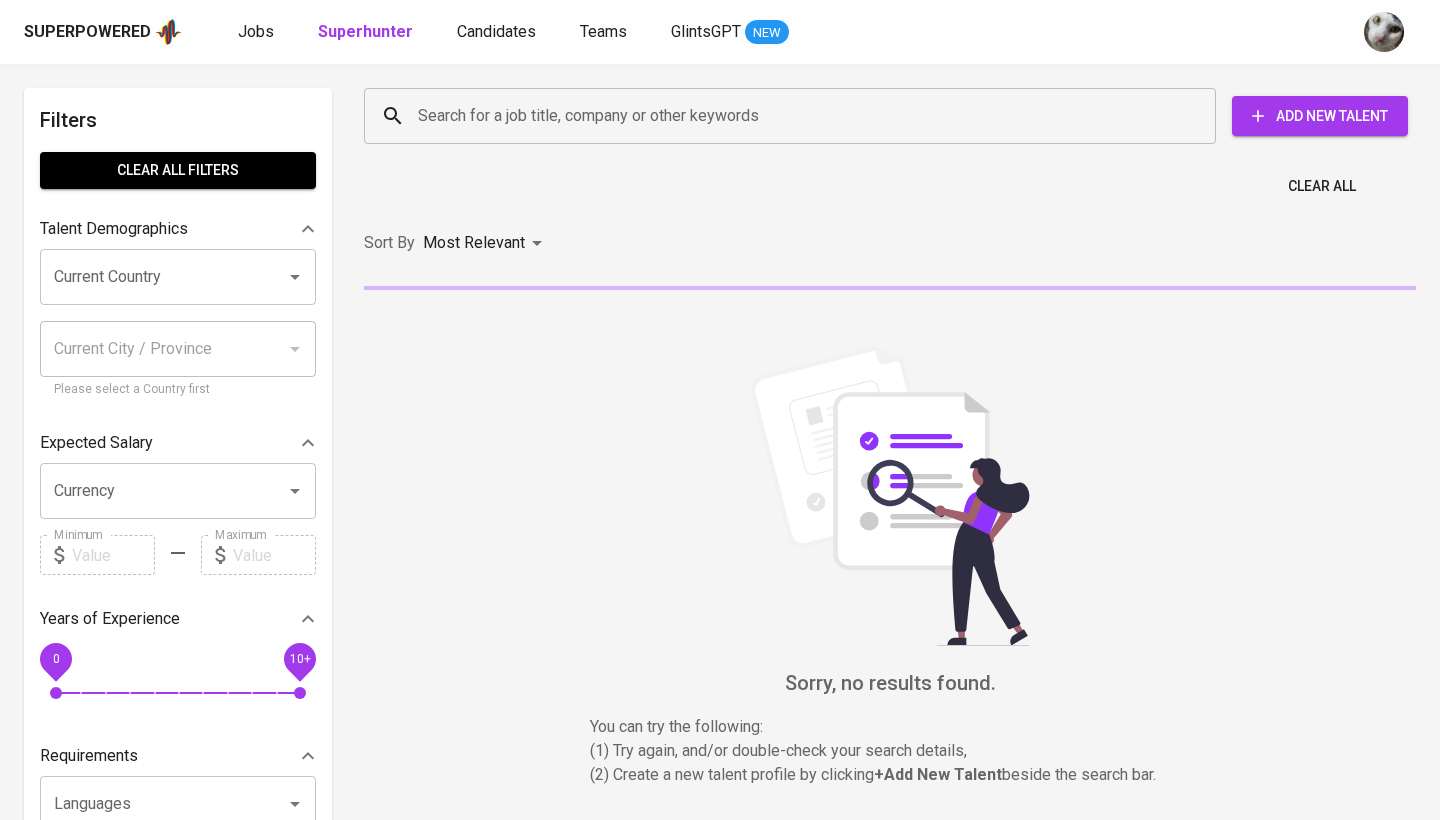 click on "Search for a job title, company or other keywords" at bounding box center [795, 116] 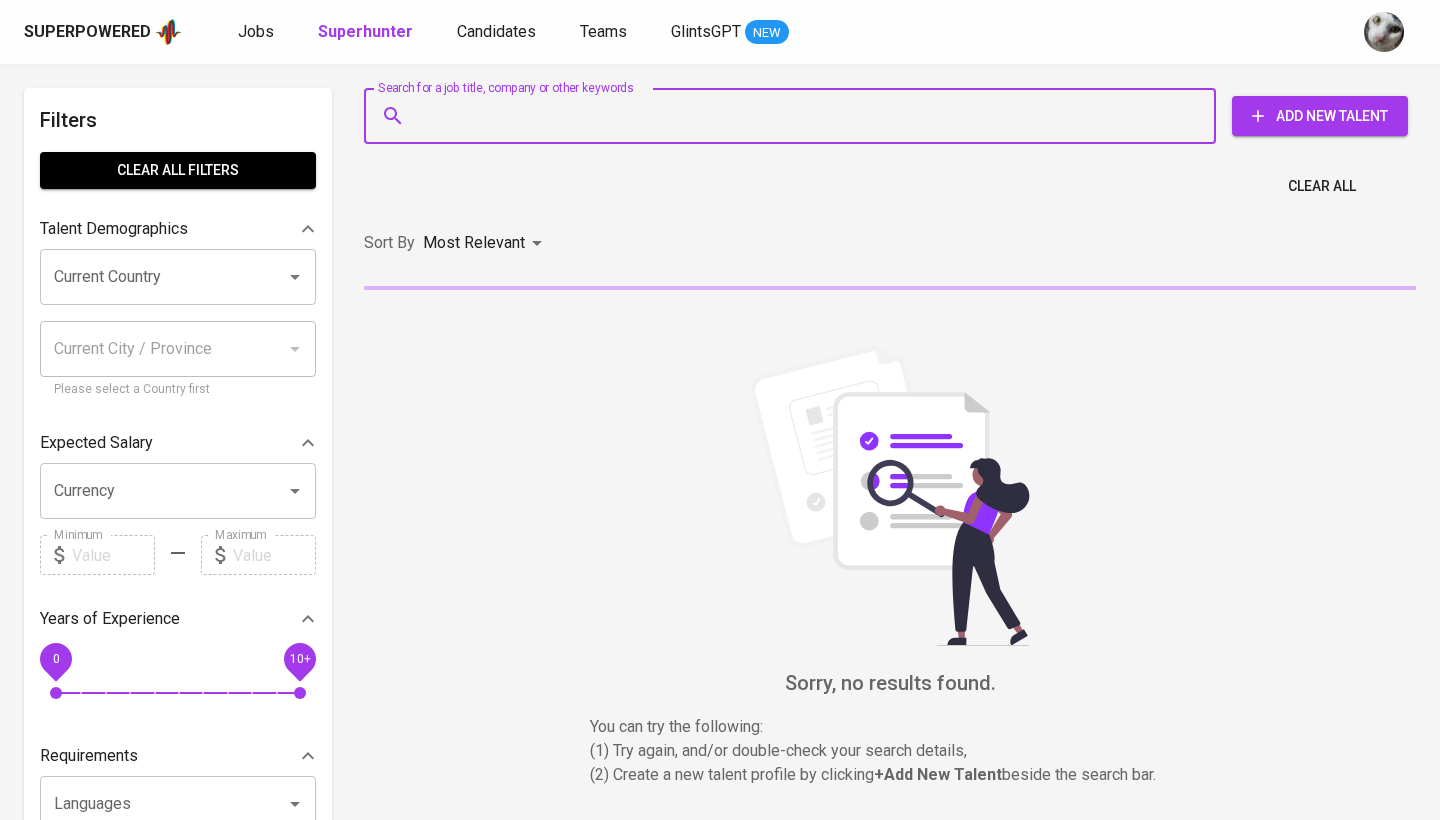 paste on "[EMAIL]" 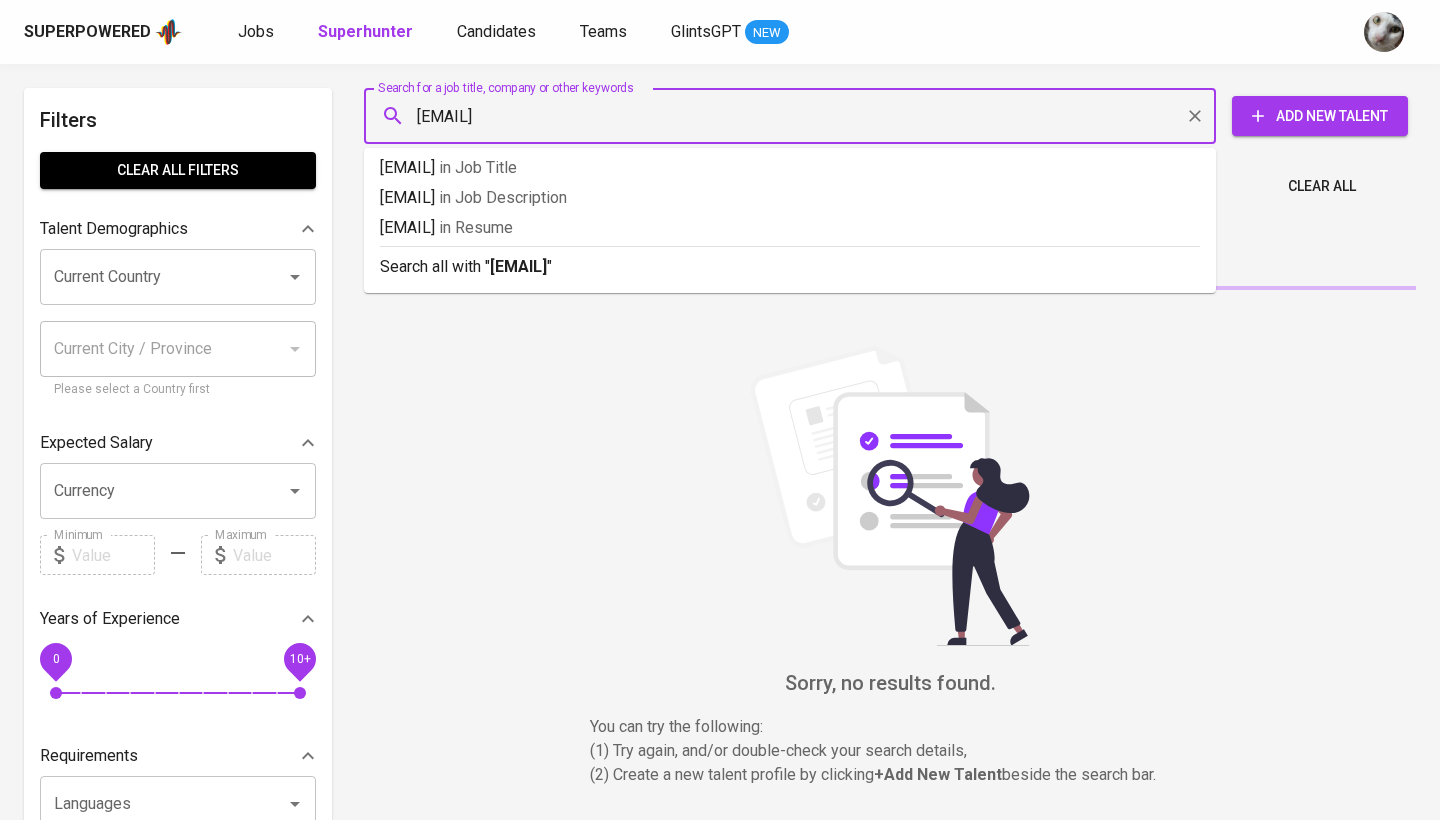 type 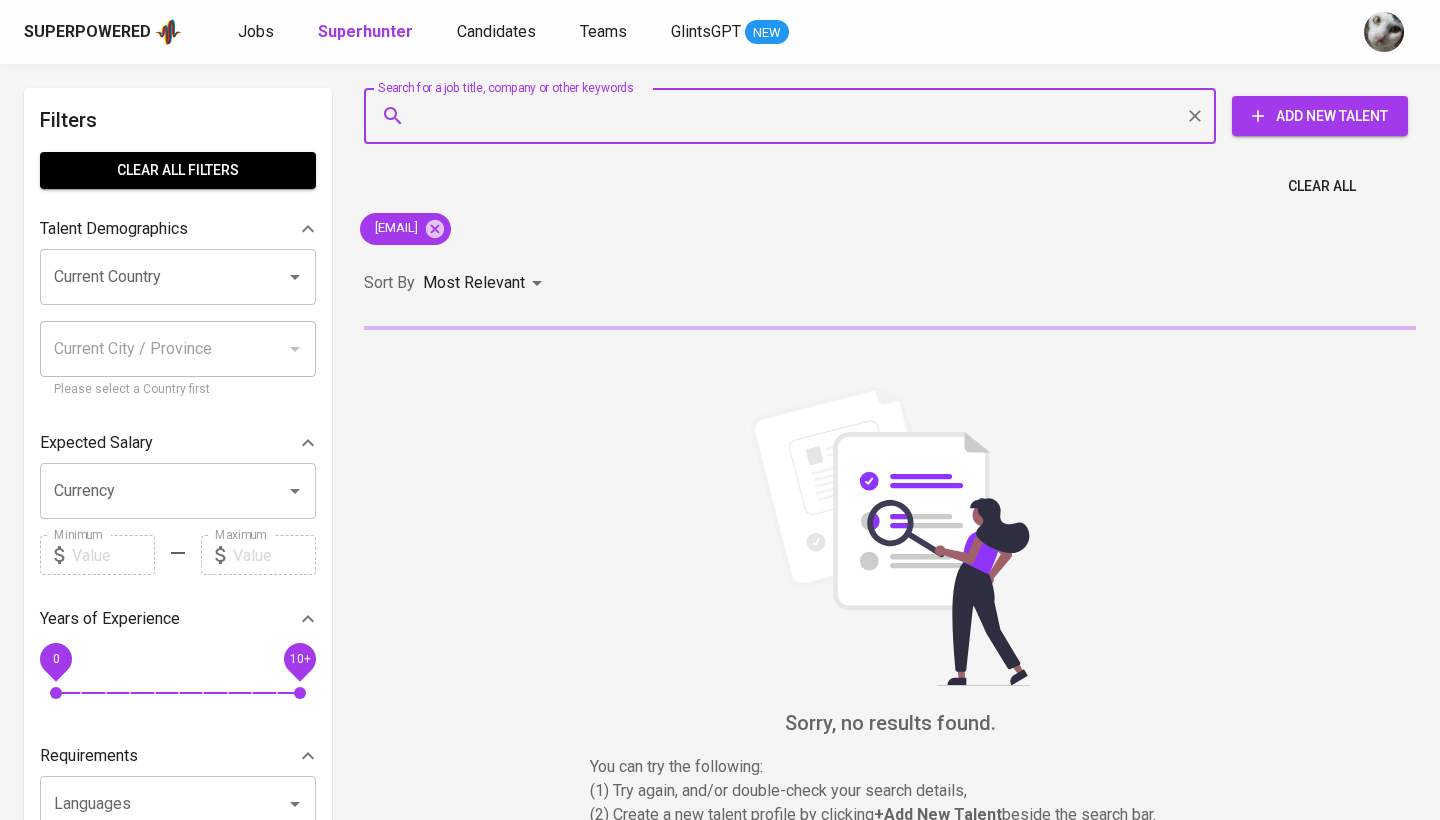 scroll, scrollTop: 2, scrollLeft: 0, axis: vertical 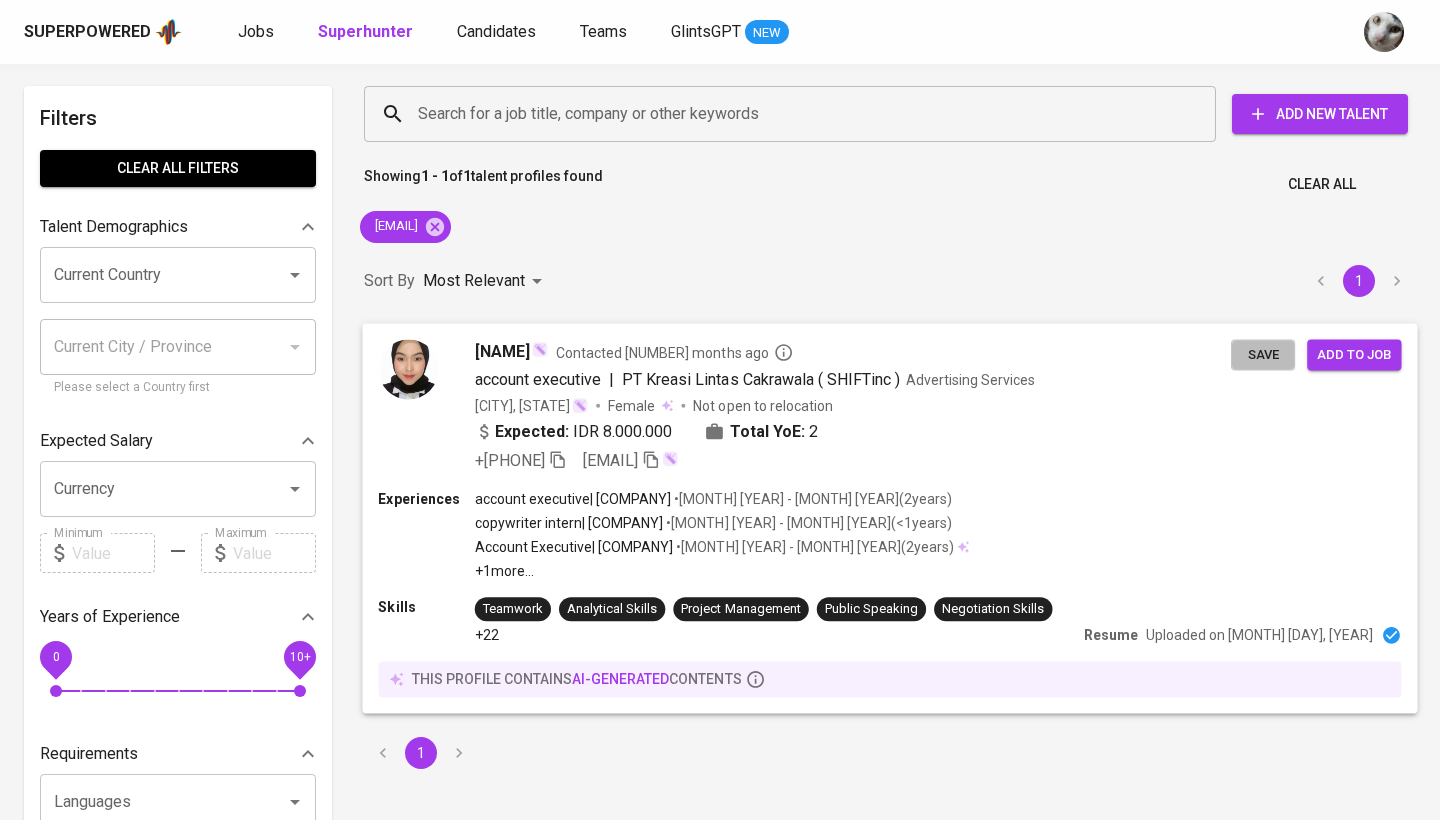 click on "Save" at bounding box center (1263, 354) 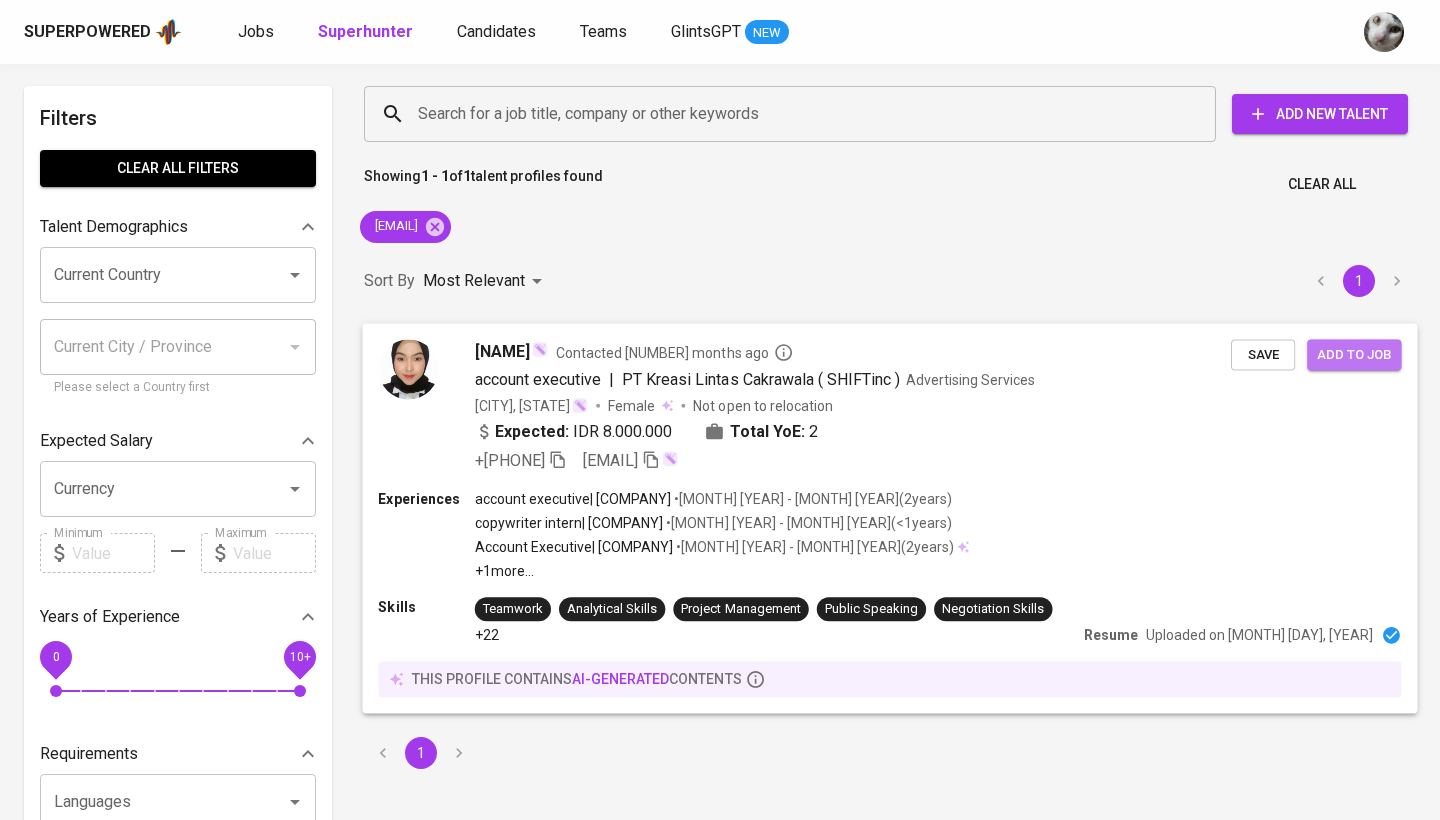 click on "Add to job" at bounding box center [1354, 354] 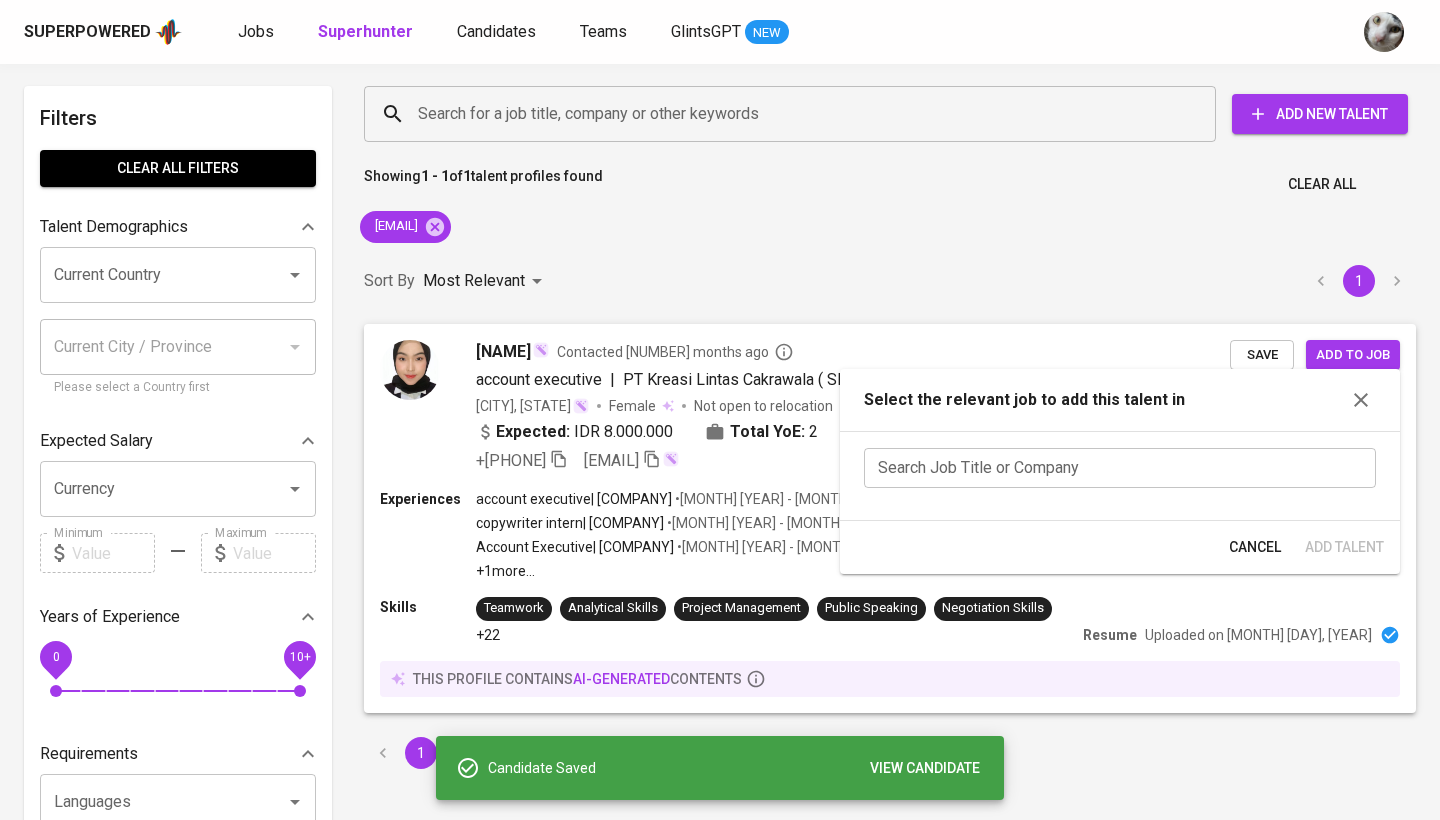 click at bounding box center [1120, 468] 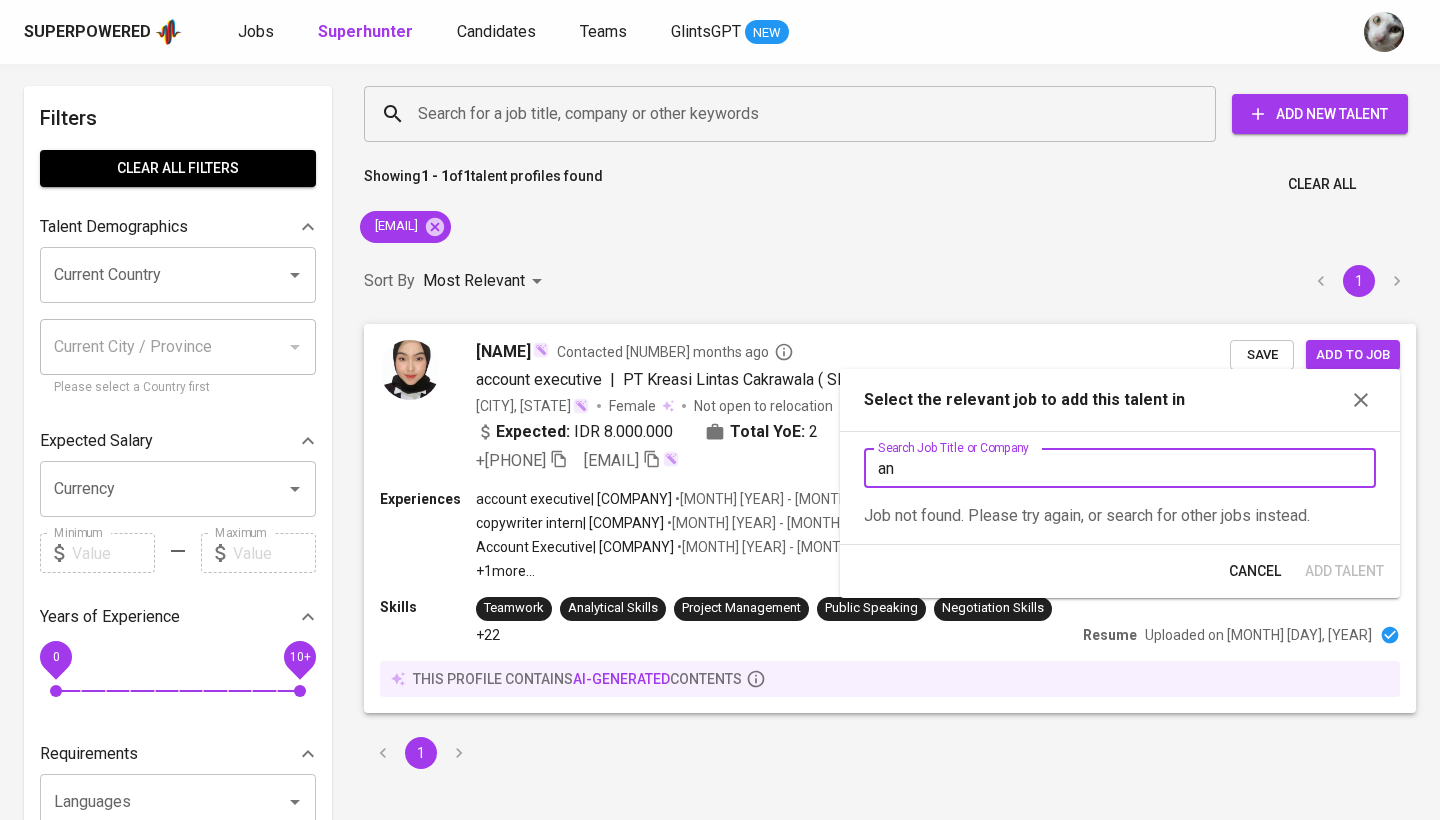 type on "a" 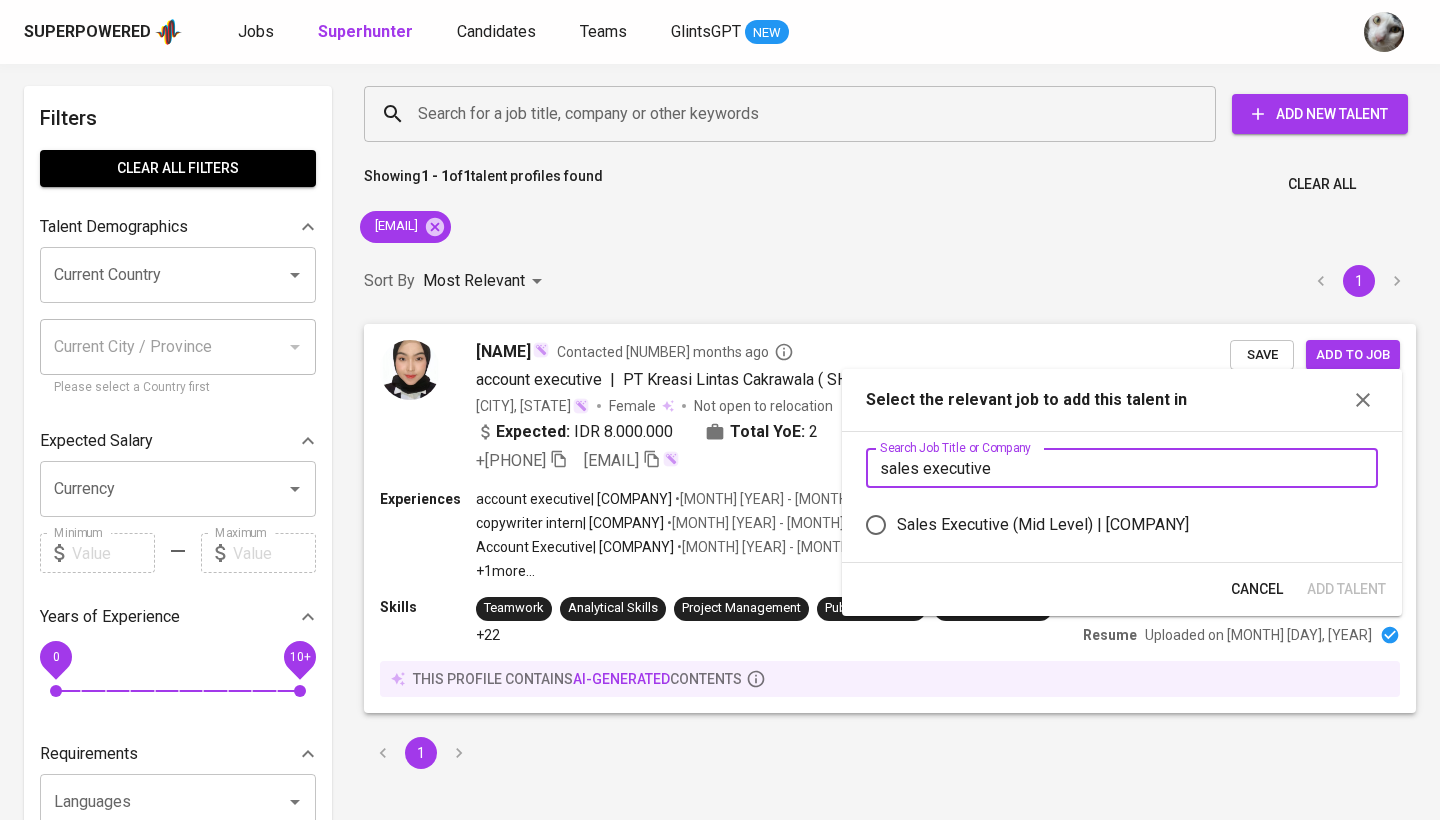 type on "sales executive" 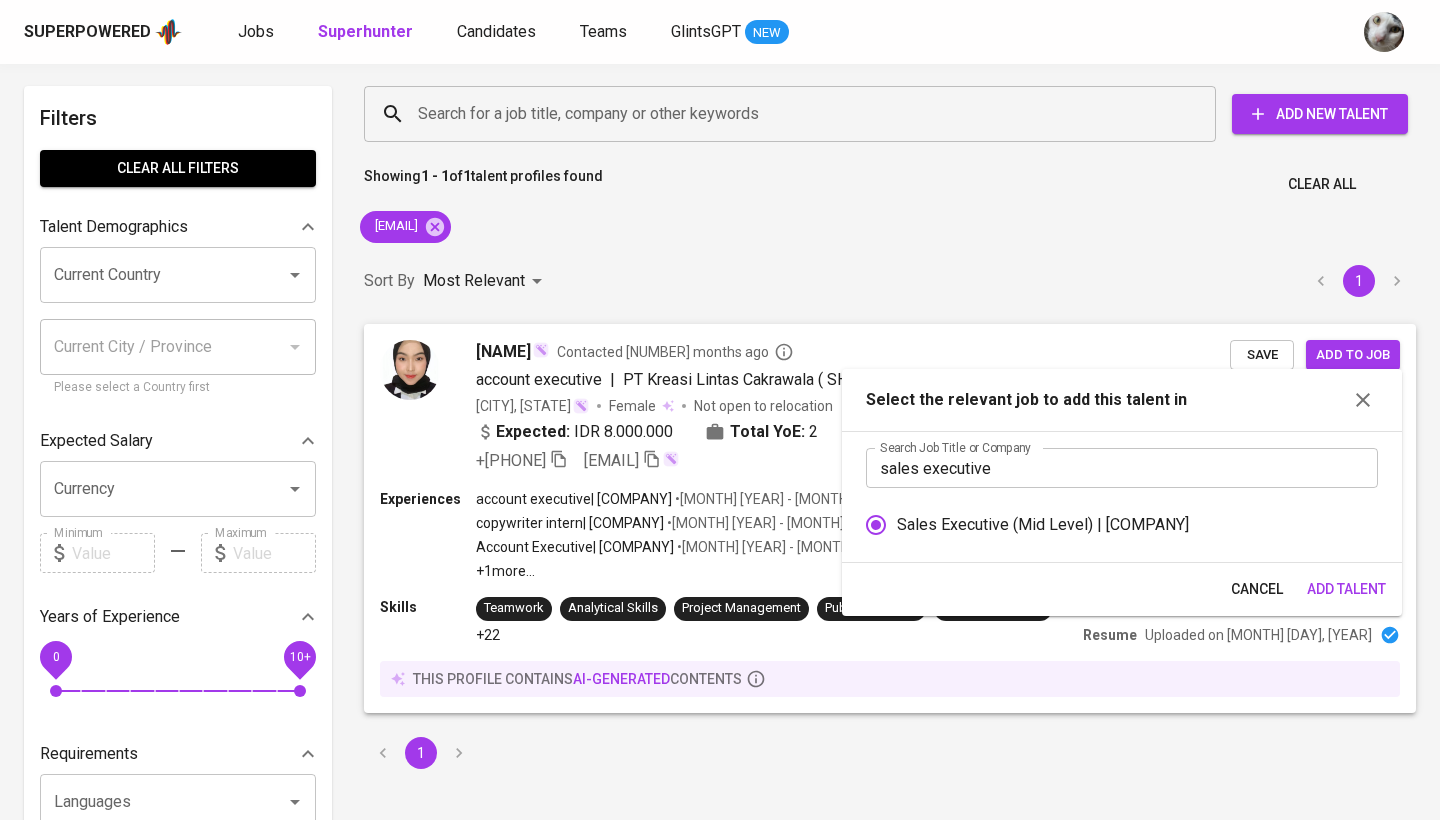 click on "Add Talent" at bounding box center [1346, 589] 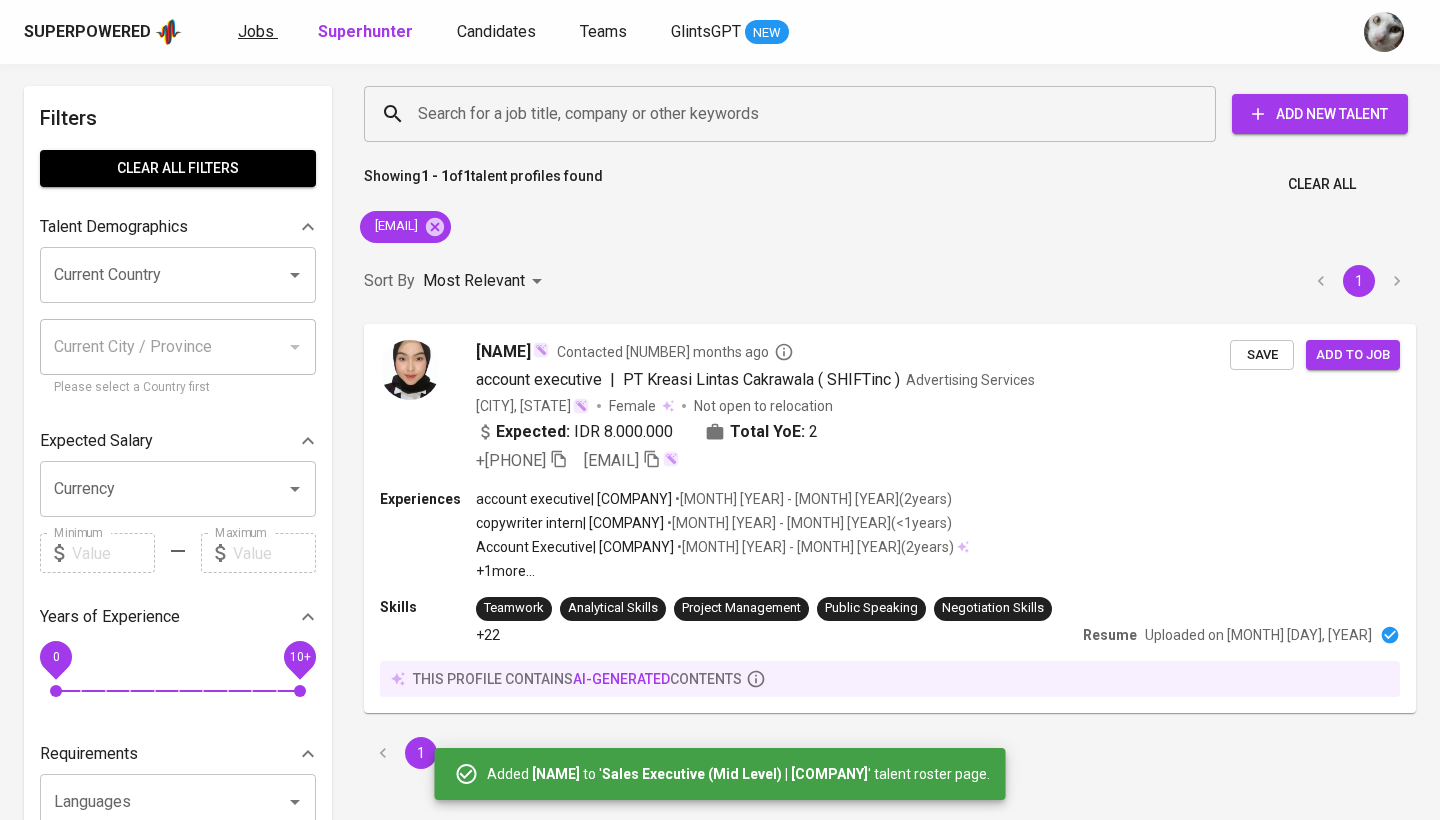 click on "Jobs" at bounding box center [258, 32] 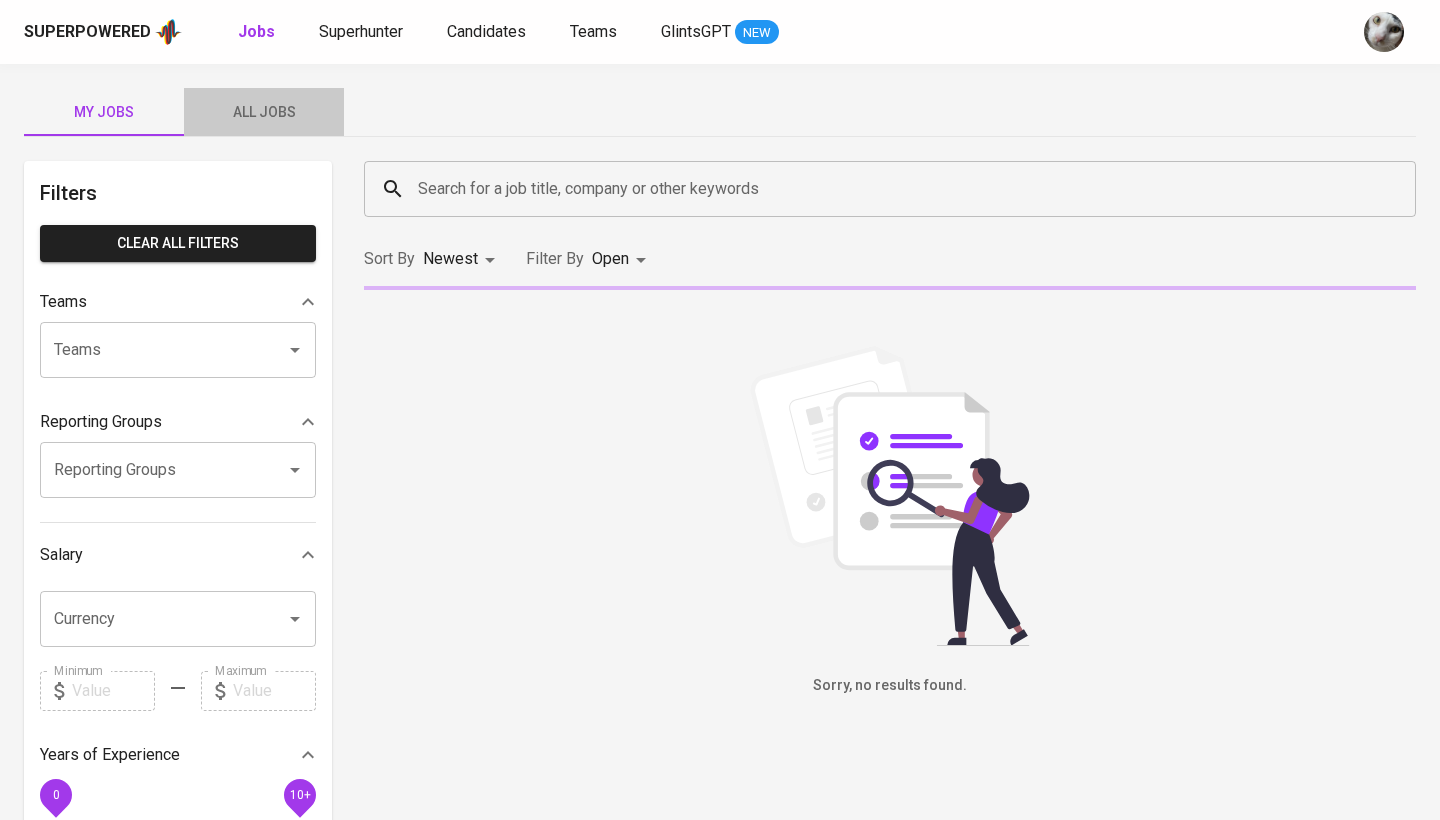 click on "All Jobs" at bounding box center [264, 112] 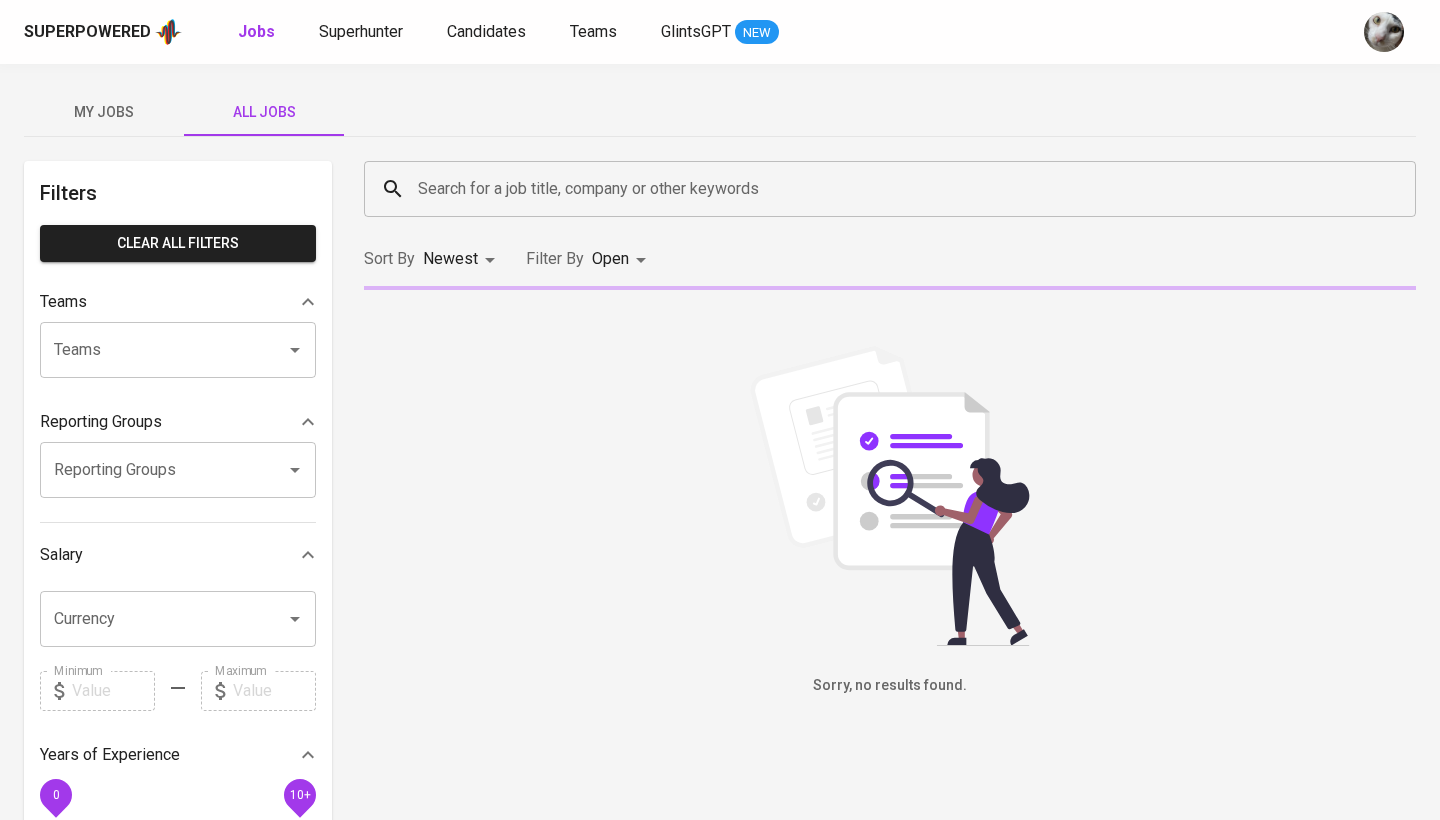 click on "Search for a job title, company or other keywords" at bounding box center [895, 189] 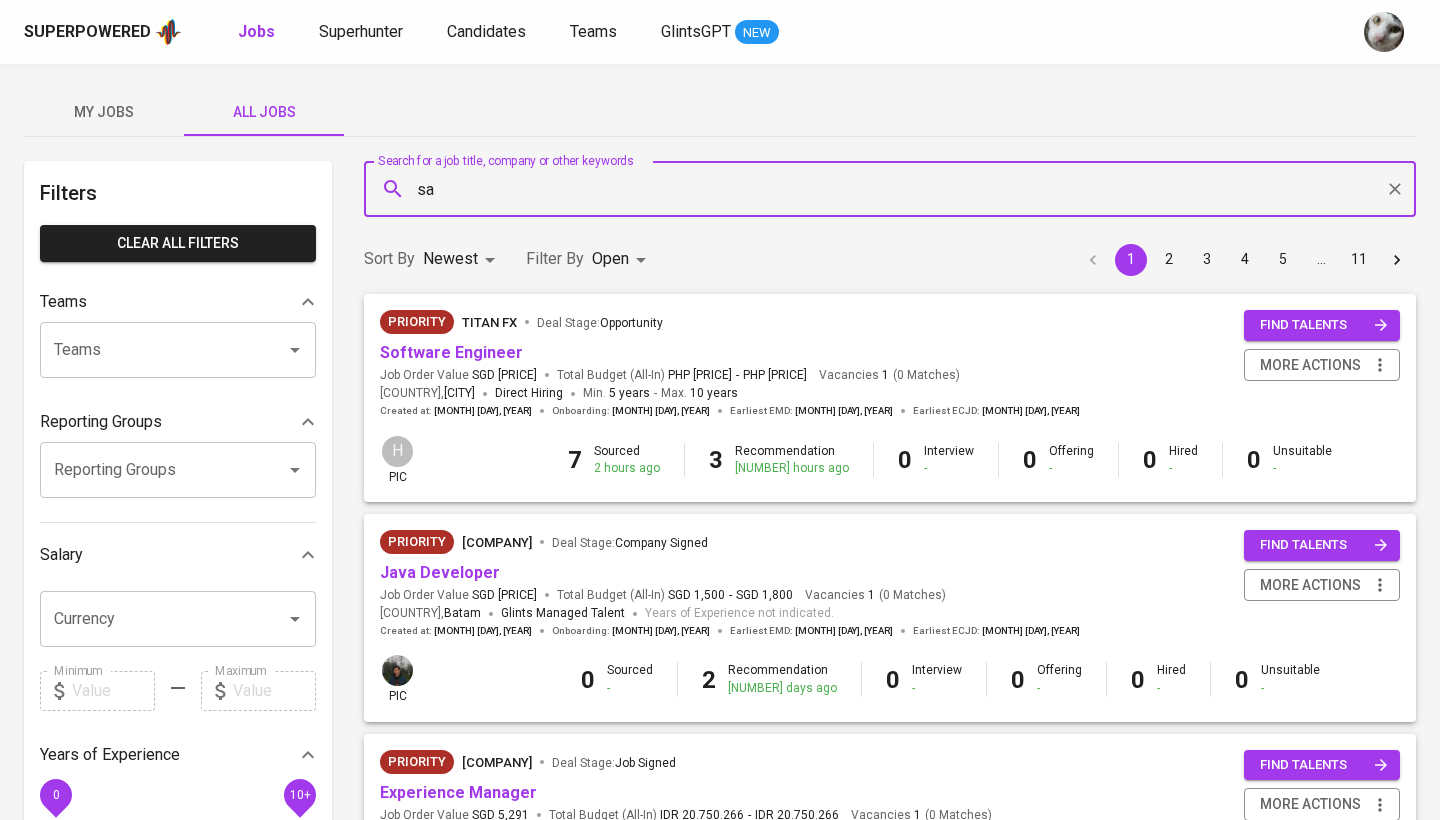 type on "s" 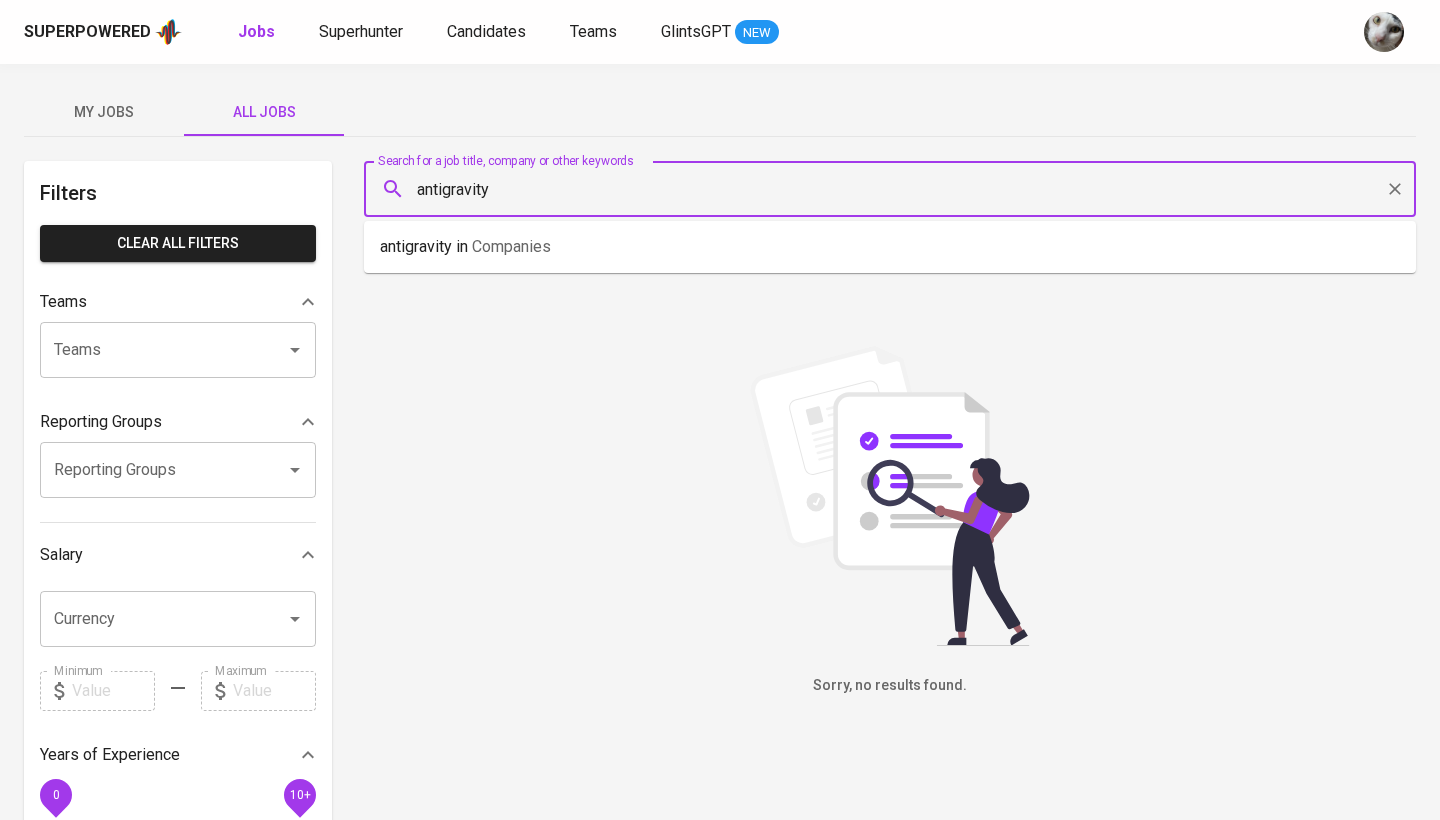 click on "antigravity" at bounding box center (895, 189) 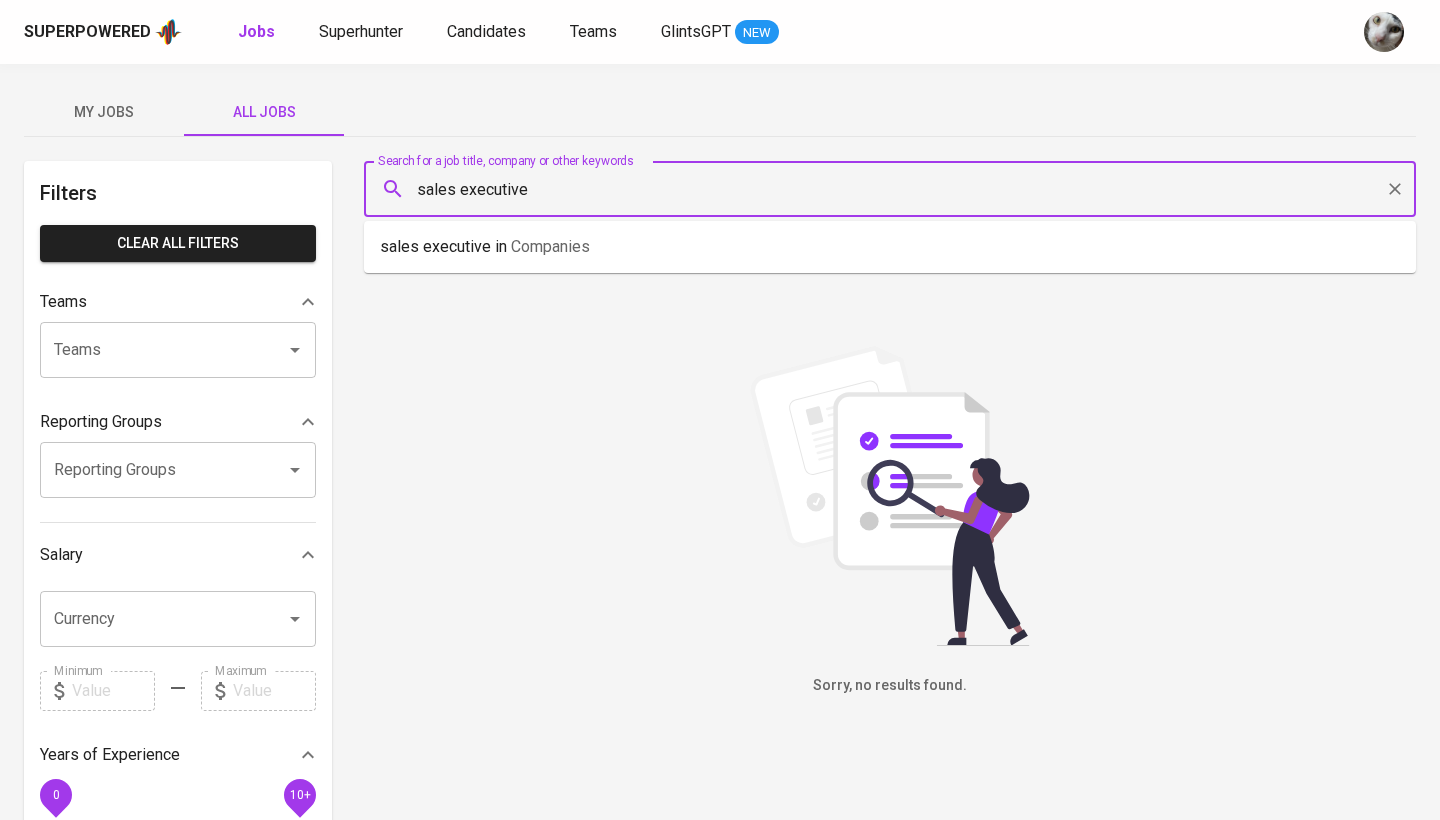 type on "sales executive" 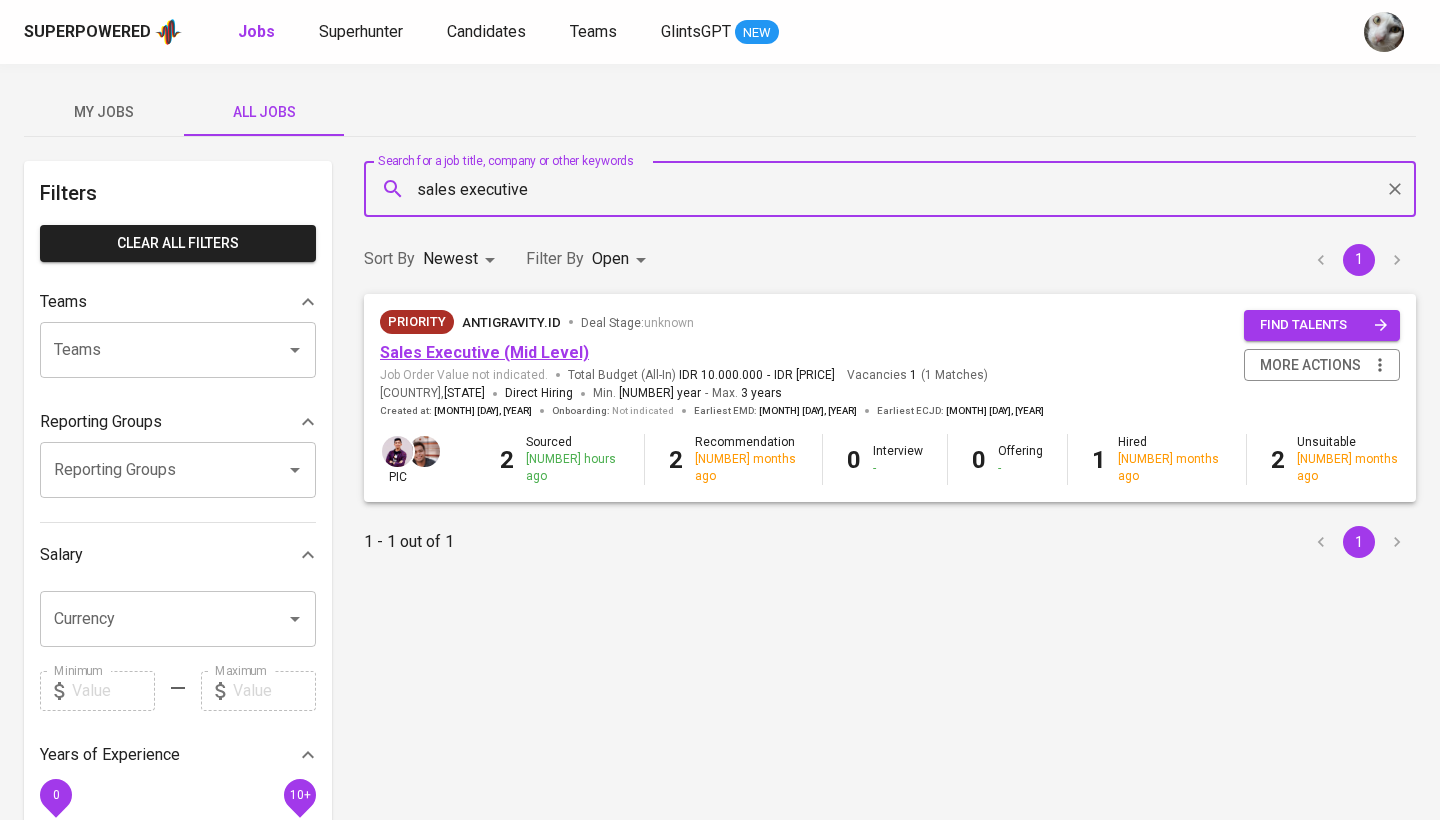 click on "Sales Executive (Mid Level)" at bounding box center [484, 352] 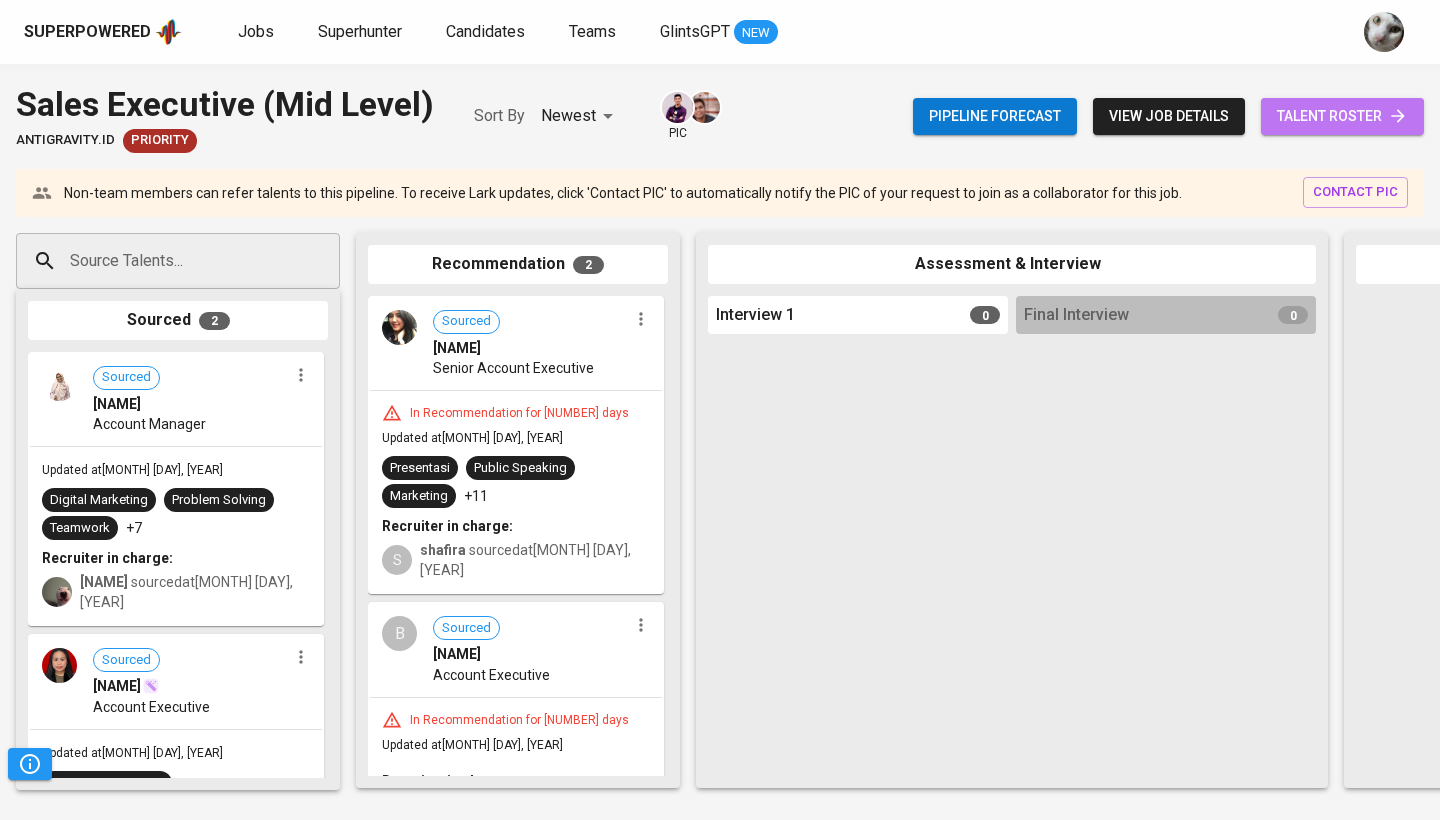 click on "talent roster" at bounding box center (1342, 116) 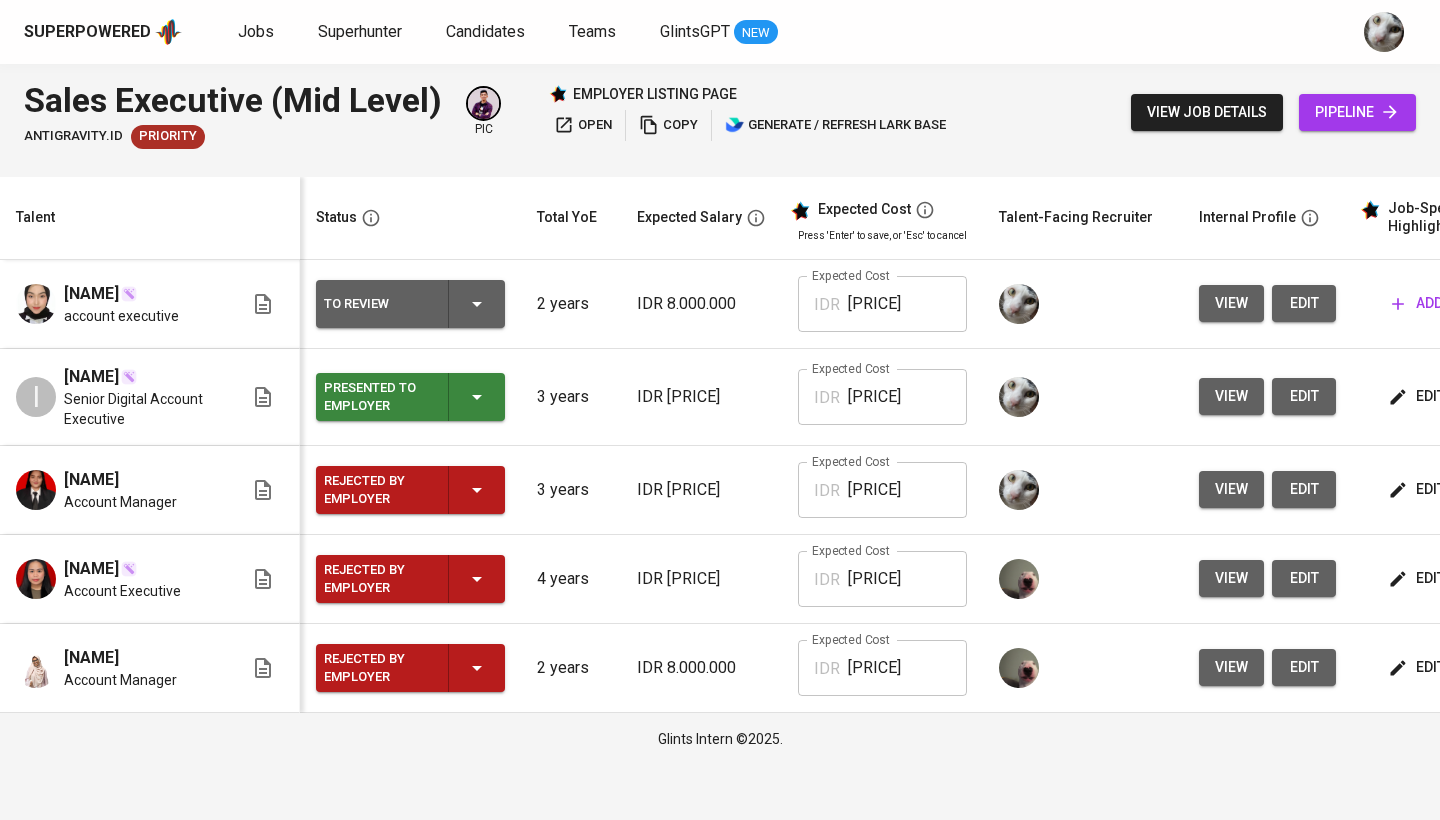 click on "edit" at bounding box center (1304, 303) 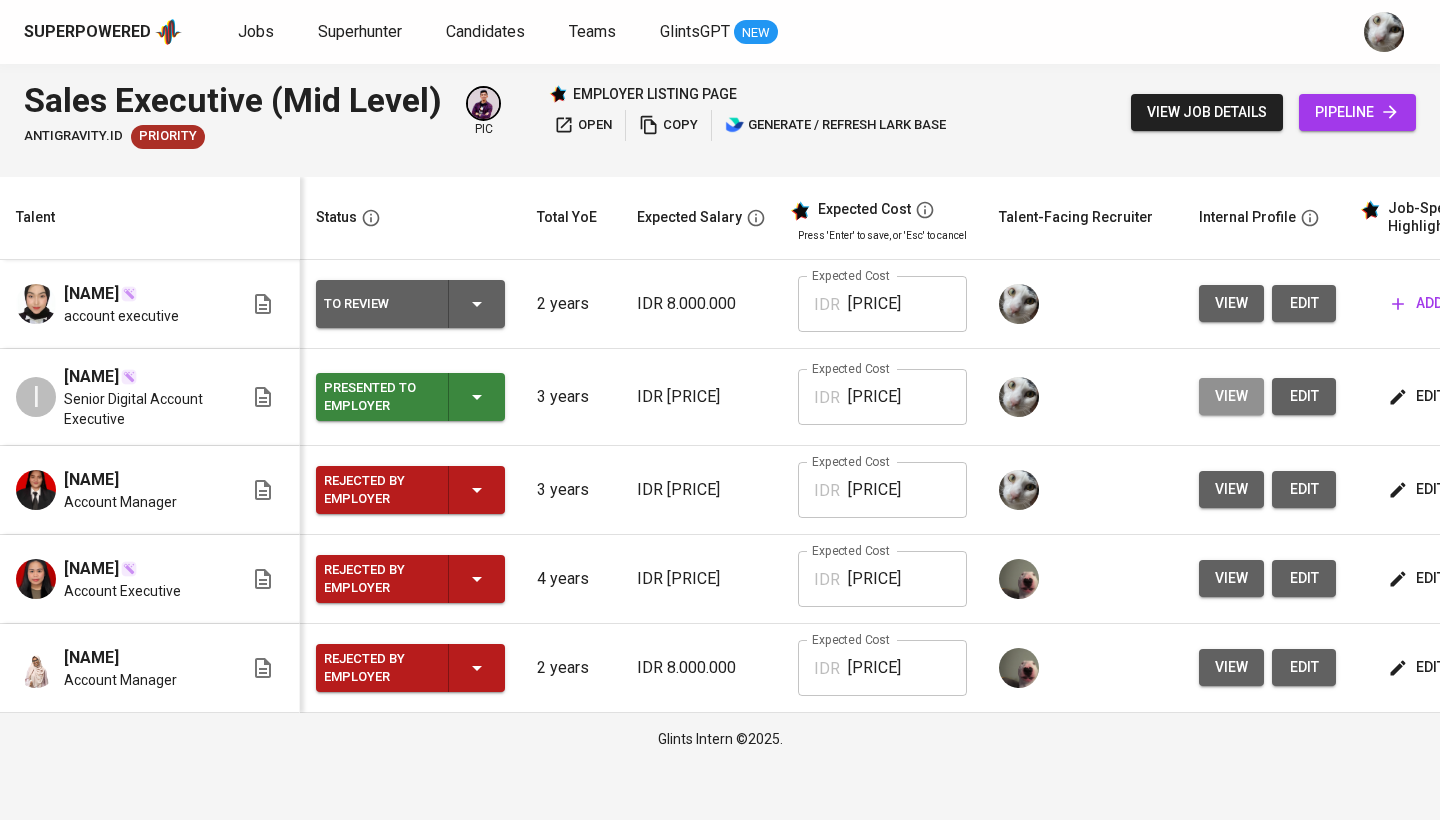 click on "view" at bounding box center (1231, 396) 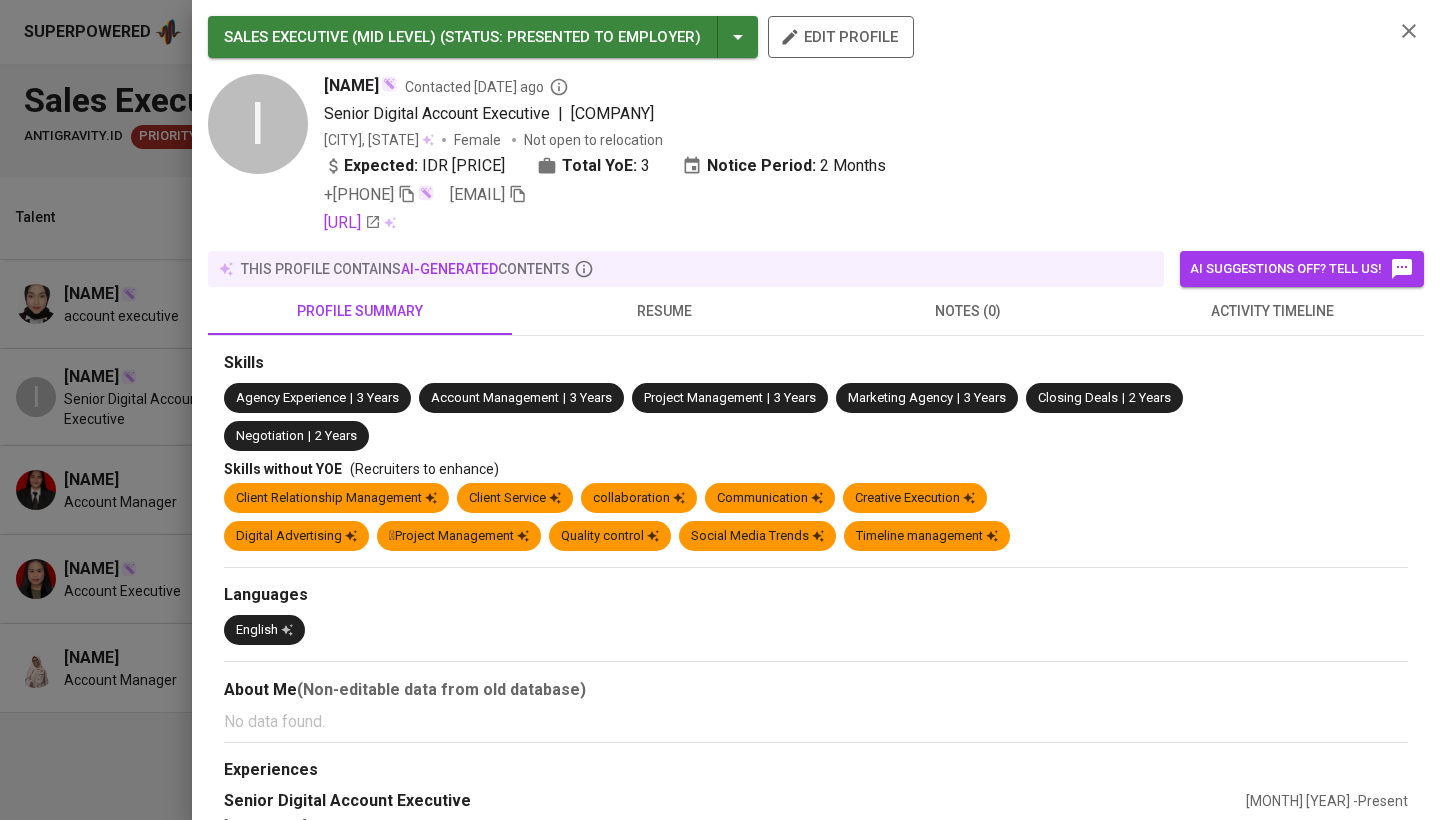 click at bounding box center (720, 410) 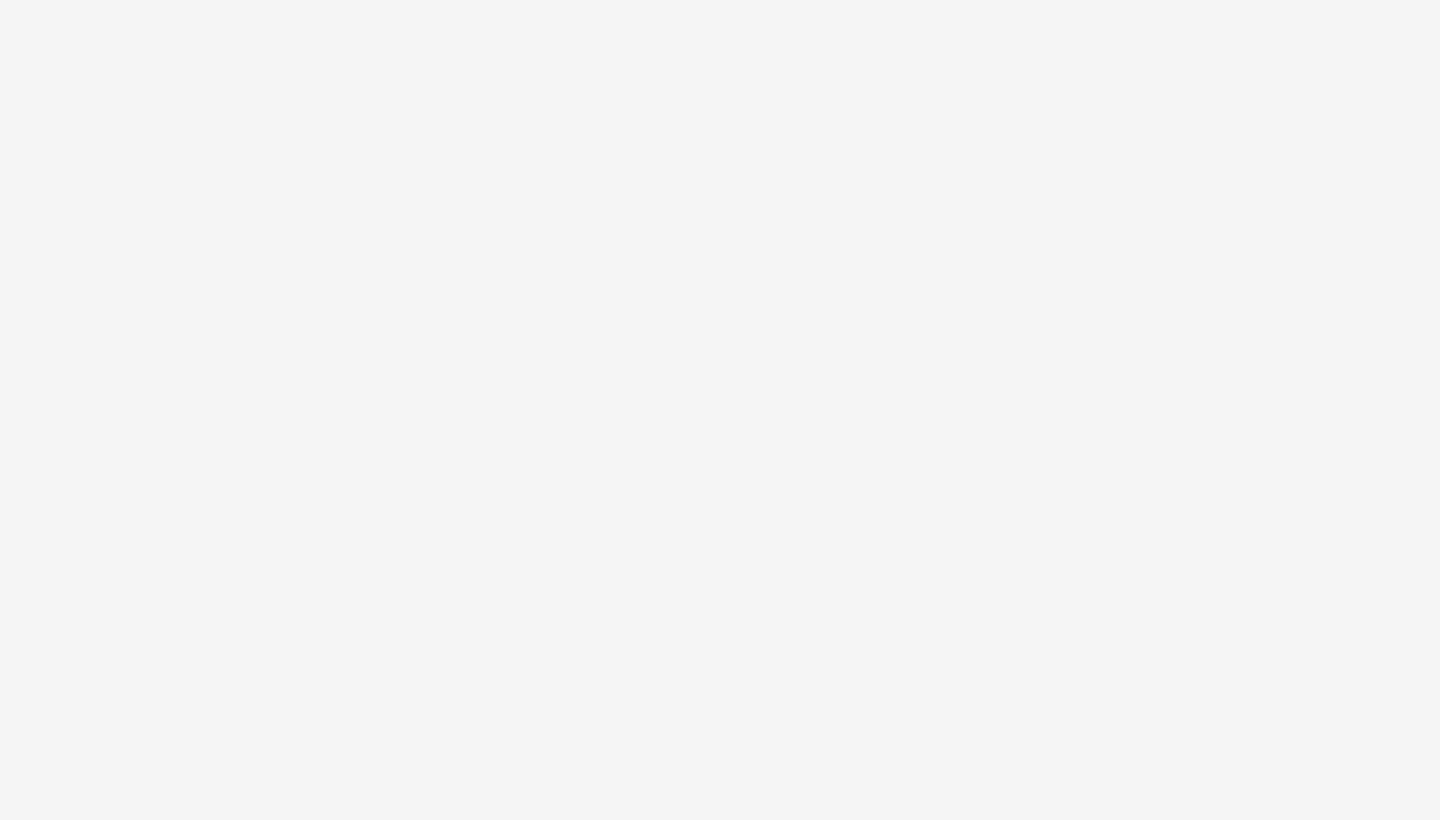 scroll, scrollTop: 0, scrollLeft: 0, axis: both 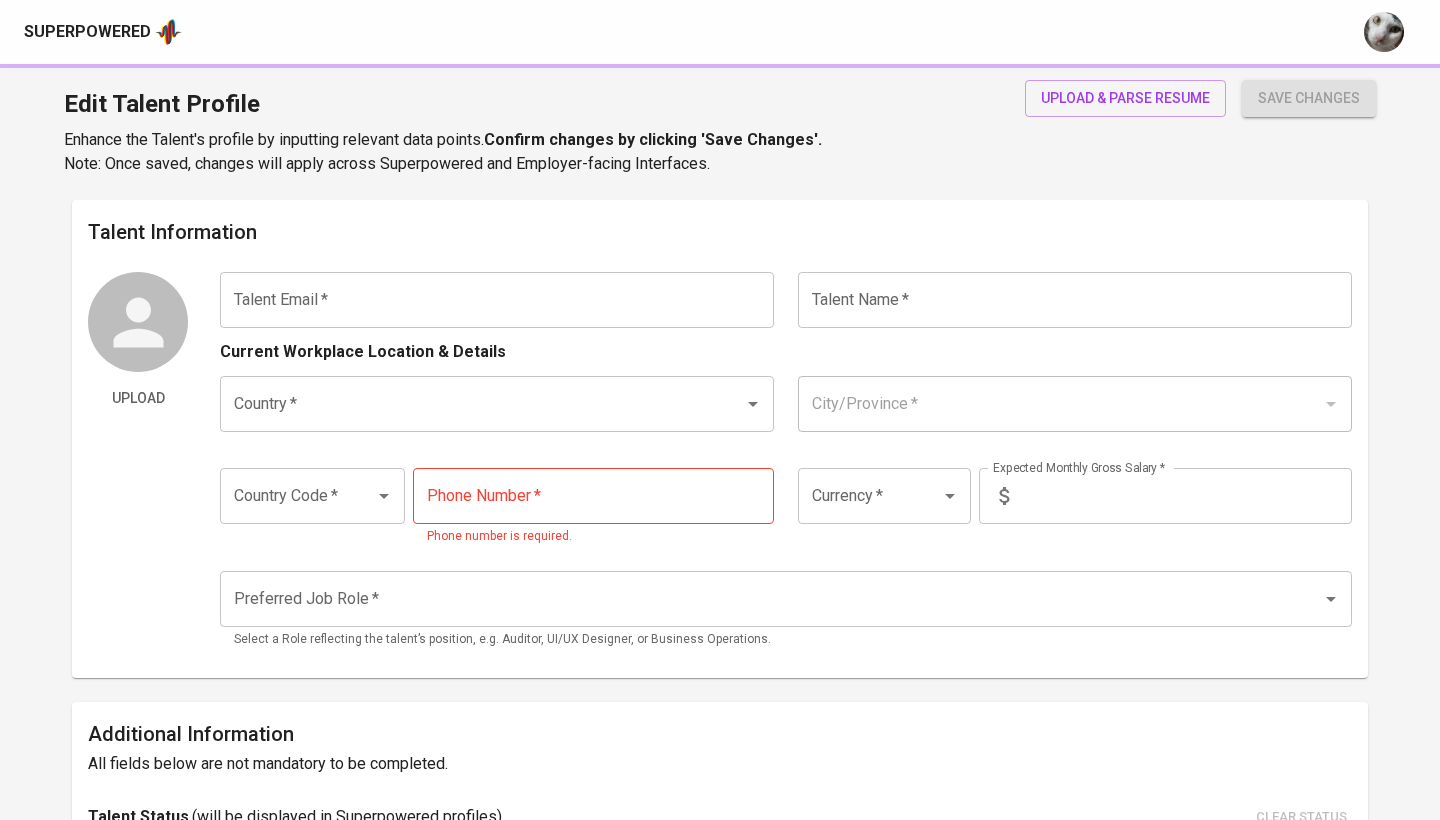 type on "[EMAIL]" 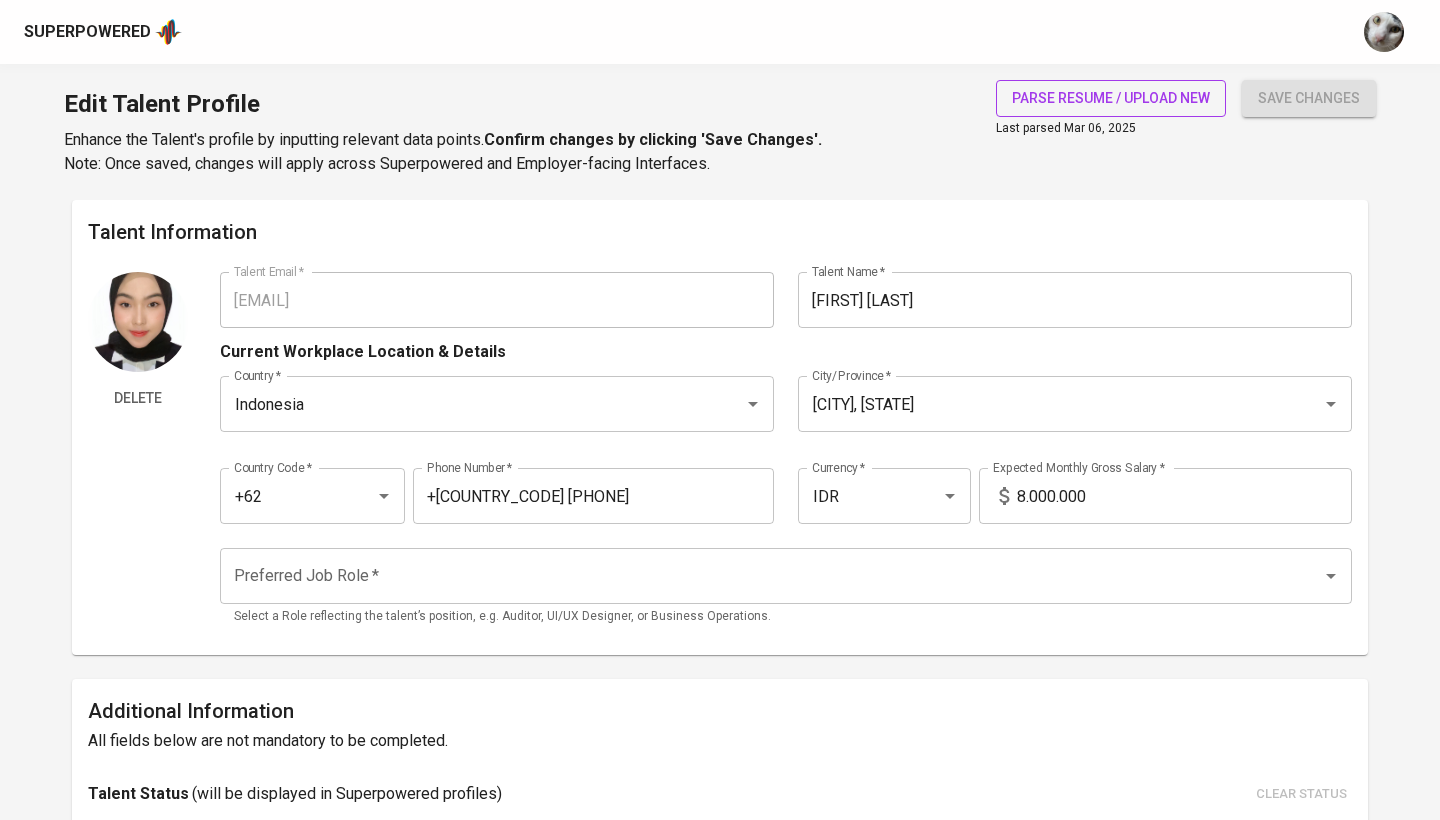 click on "parse resume / upload new" at bounding box center (1111, 98) 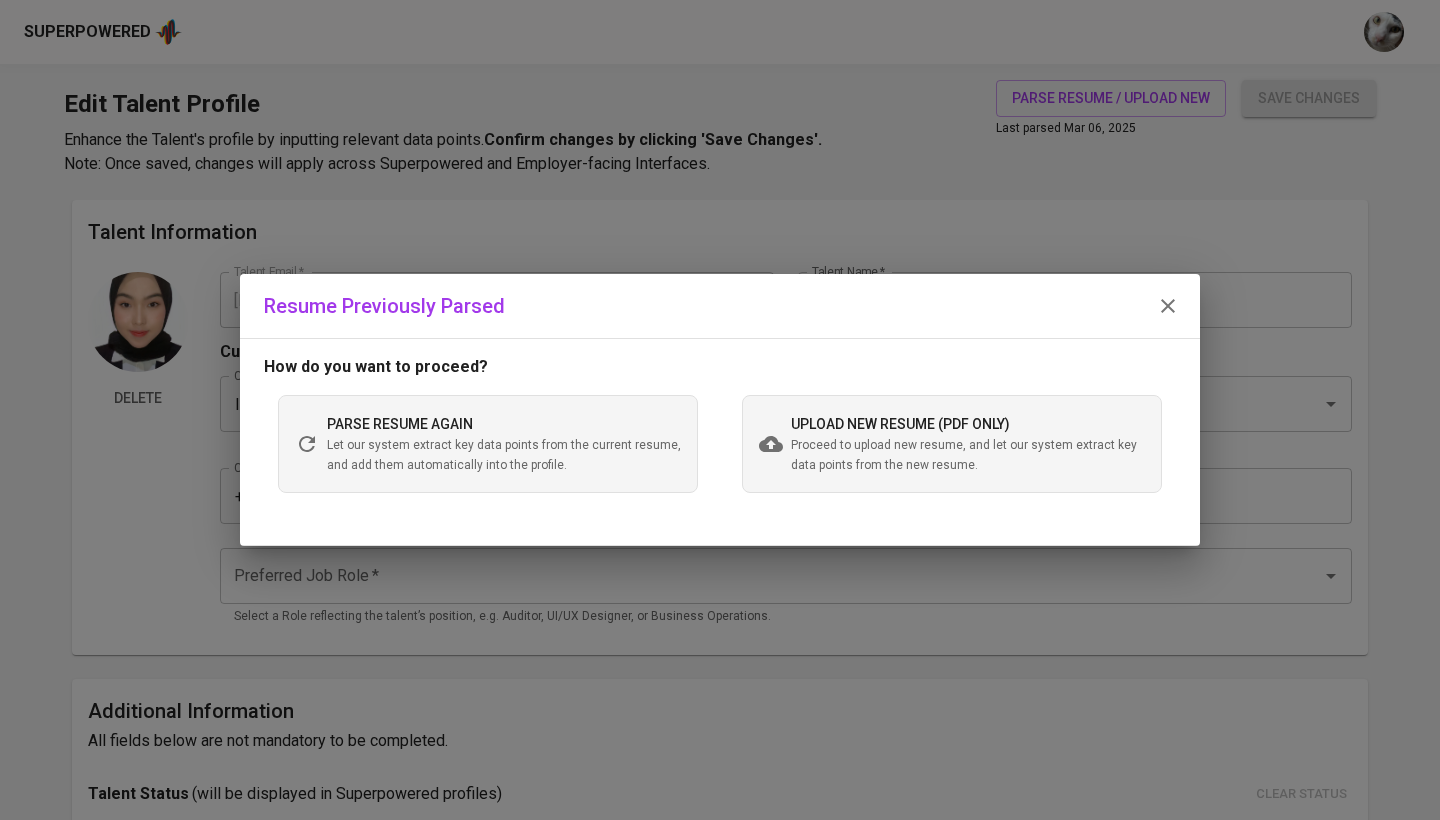 click on "upload new resume (pdf only)" at bounding box center (900, 424) 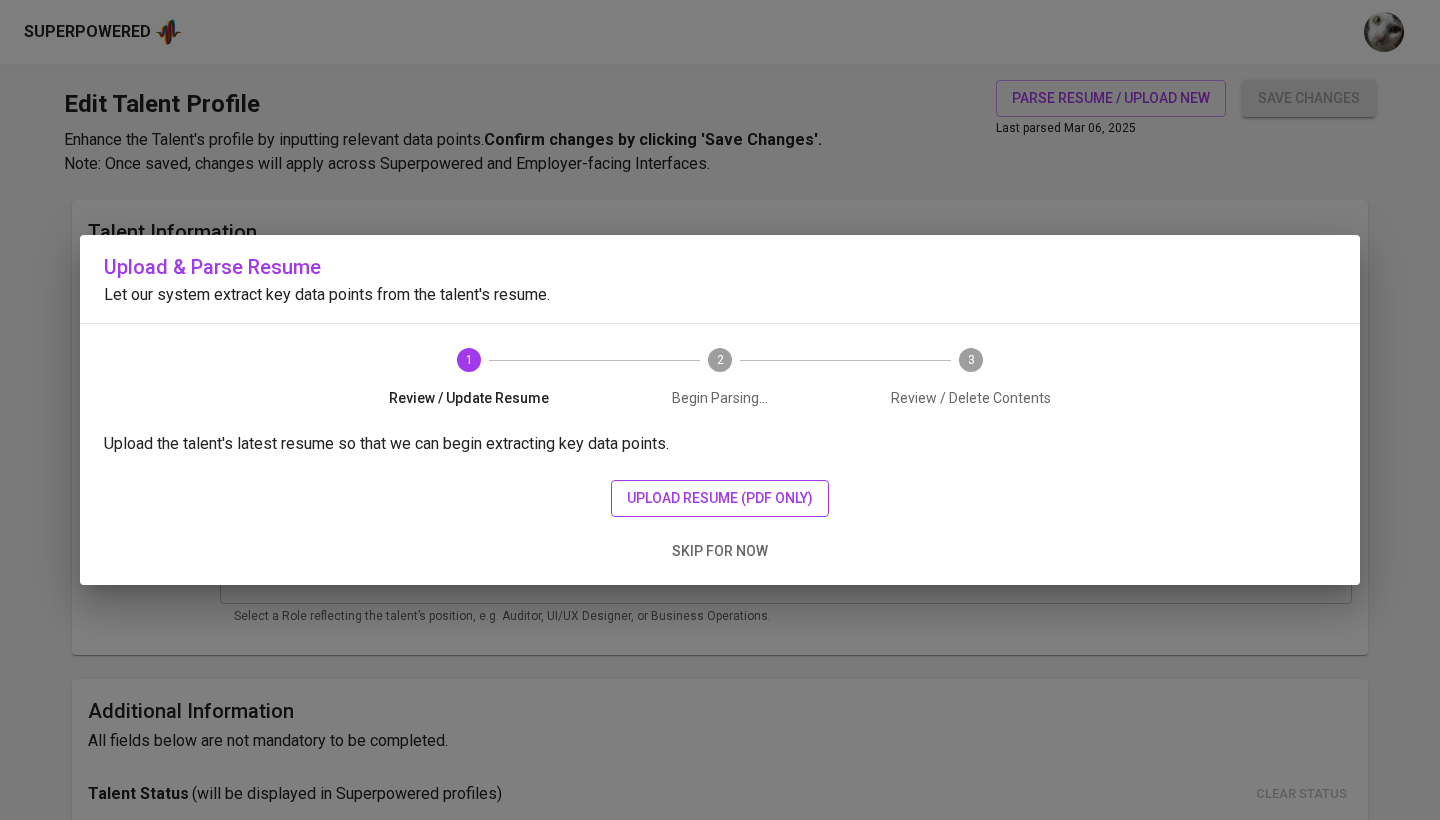 click on "upload resume (pdf only)" at bounding box center [720, 498] 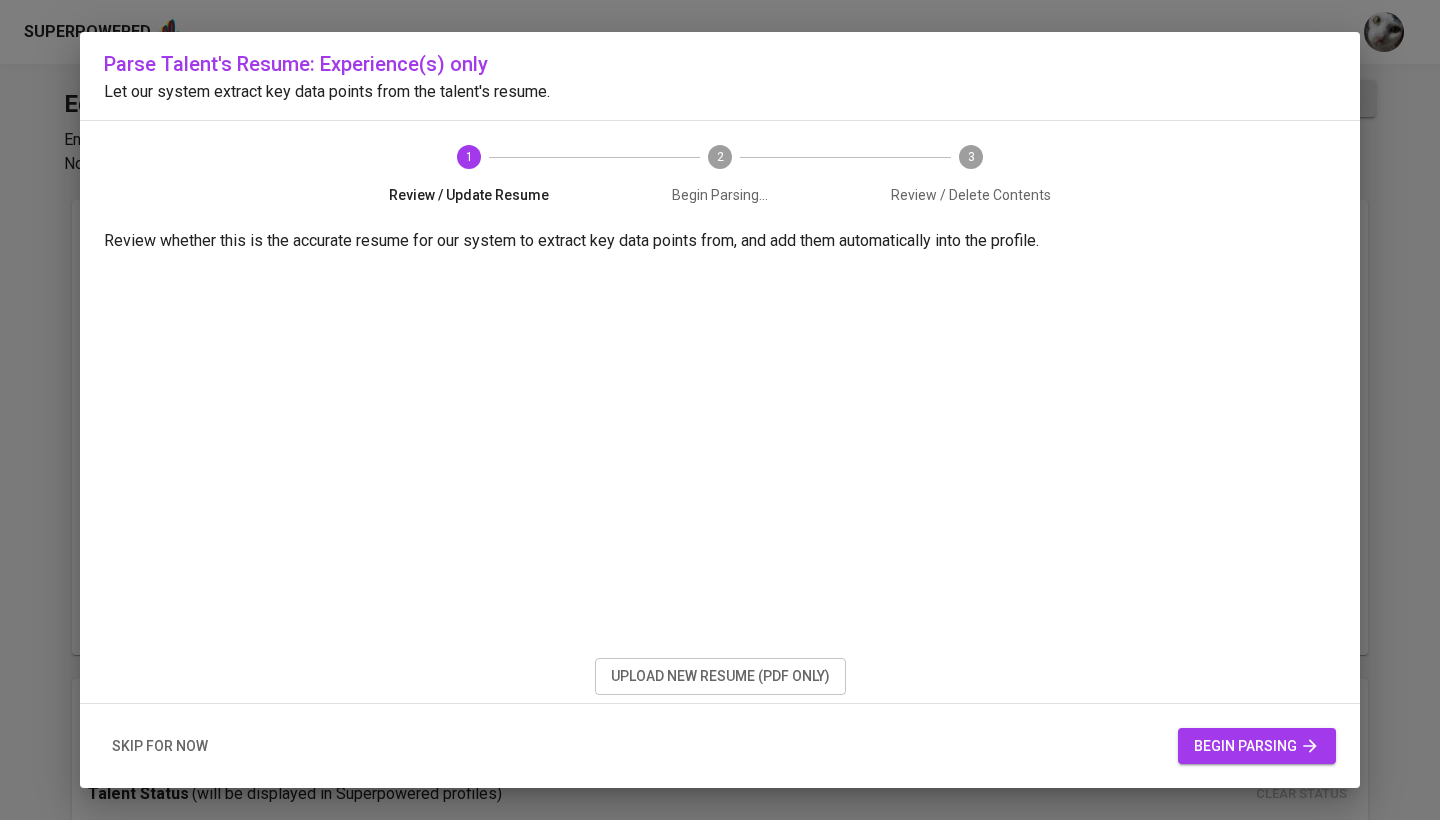 click on "begin parsing" at bounding box center (1257, 746) 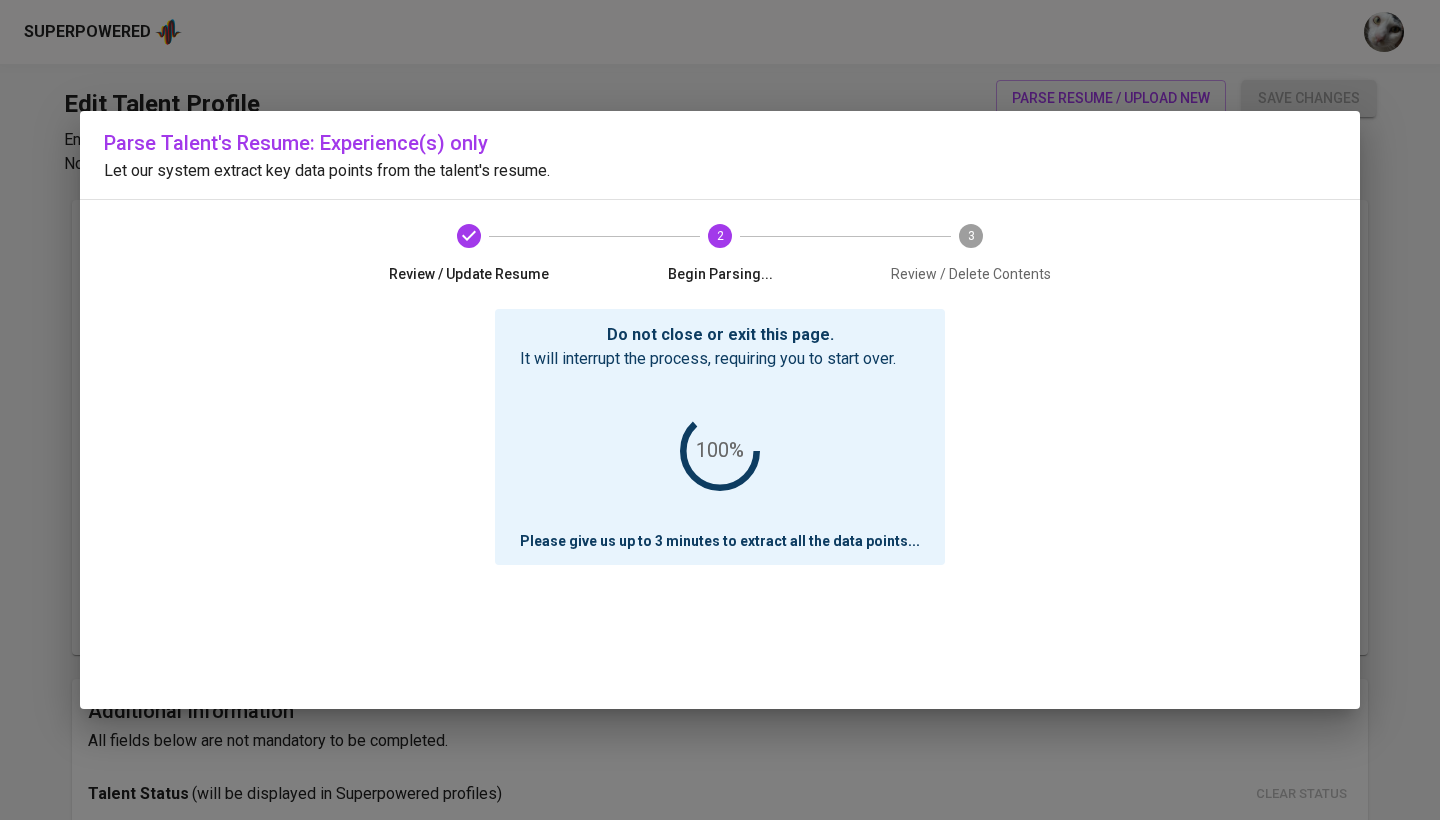 click on "Parse Talent's Resume: Experience(s) only Let our system extract key data points from the talent's resume. Review / Update Resume 2 Begin Parsing... 3 Review / Delete Contents Do not close or exit this page. It will interrupt the process, requiring you to start over. 100% Please give us up to 3 minutes to extract all the data points ..." at bounding box center (720, 410) 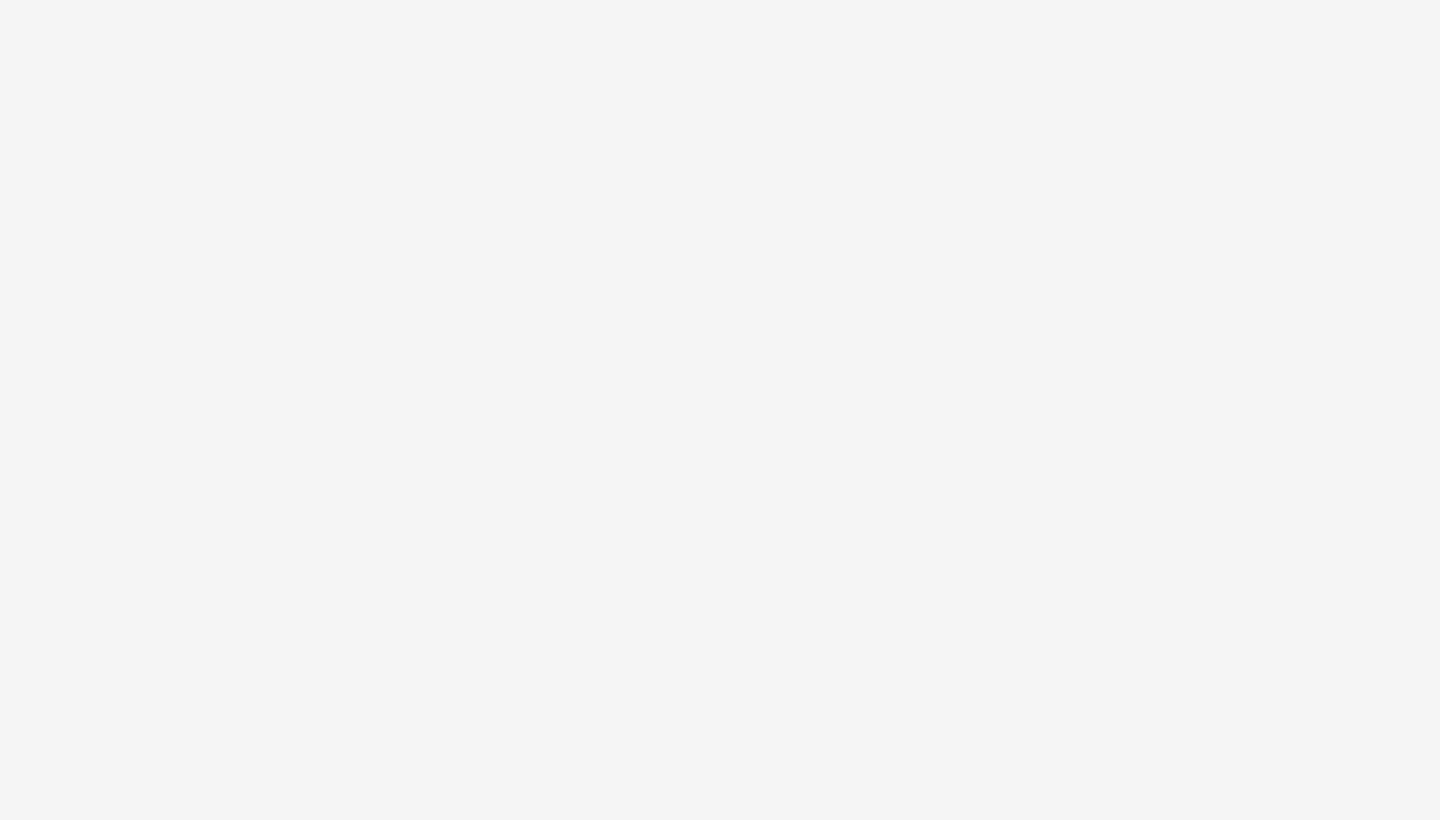 scroll, scrollTop: 0, scrollLeft: 0, axis: both 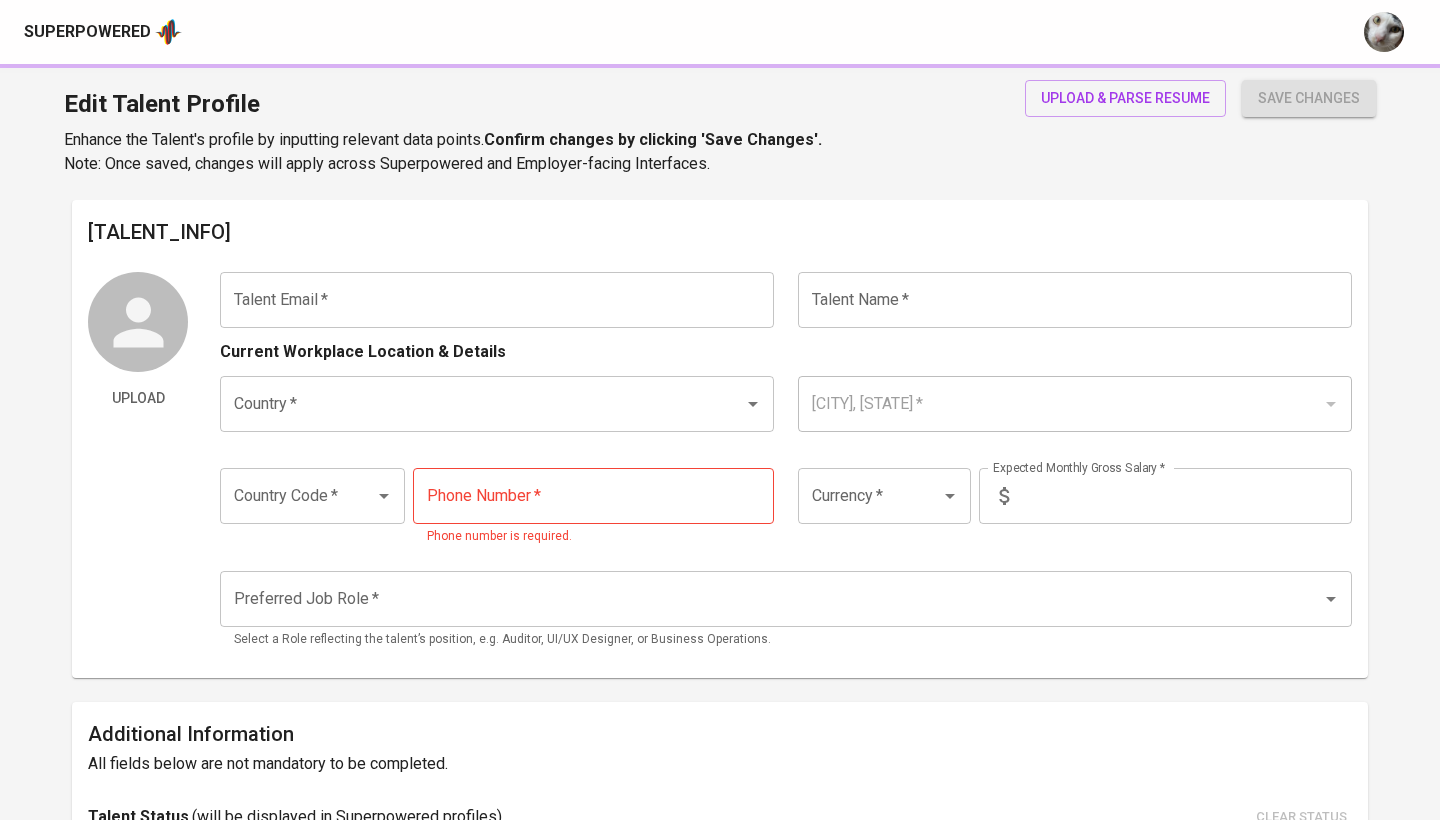 type on "[EMAIL]" 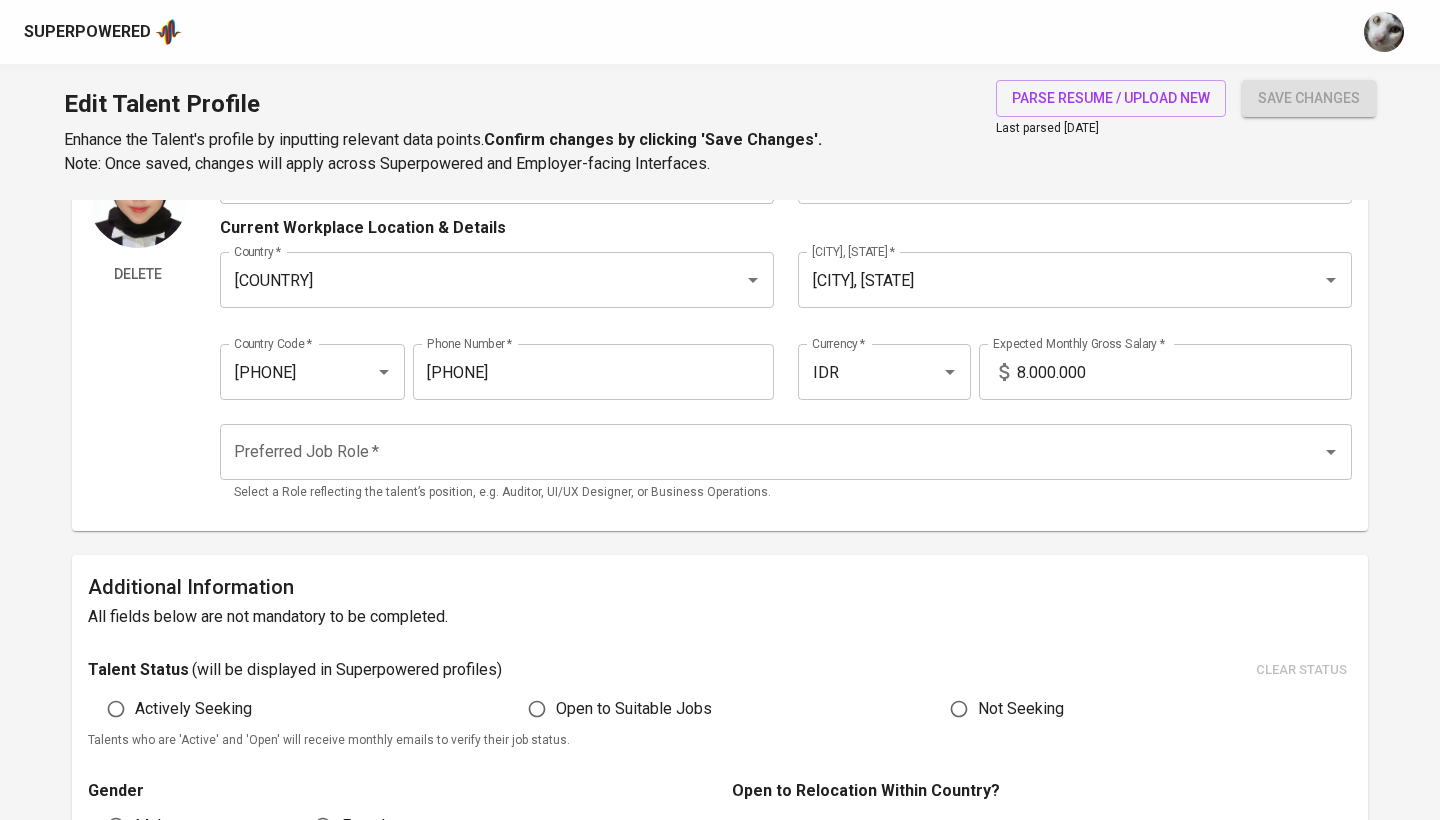 scroll, scrollTop: 127, scrollLeft: 0, axis: vertical 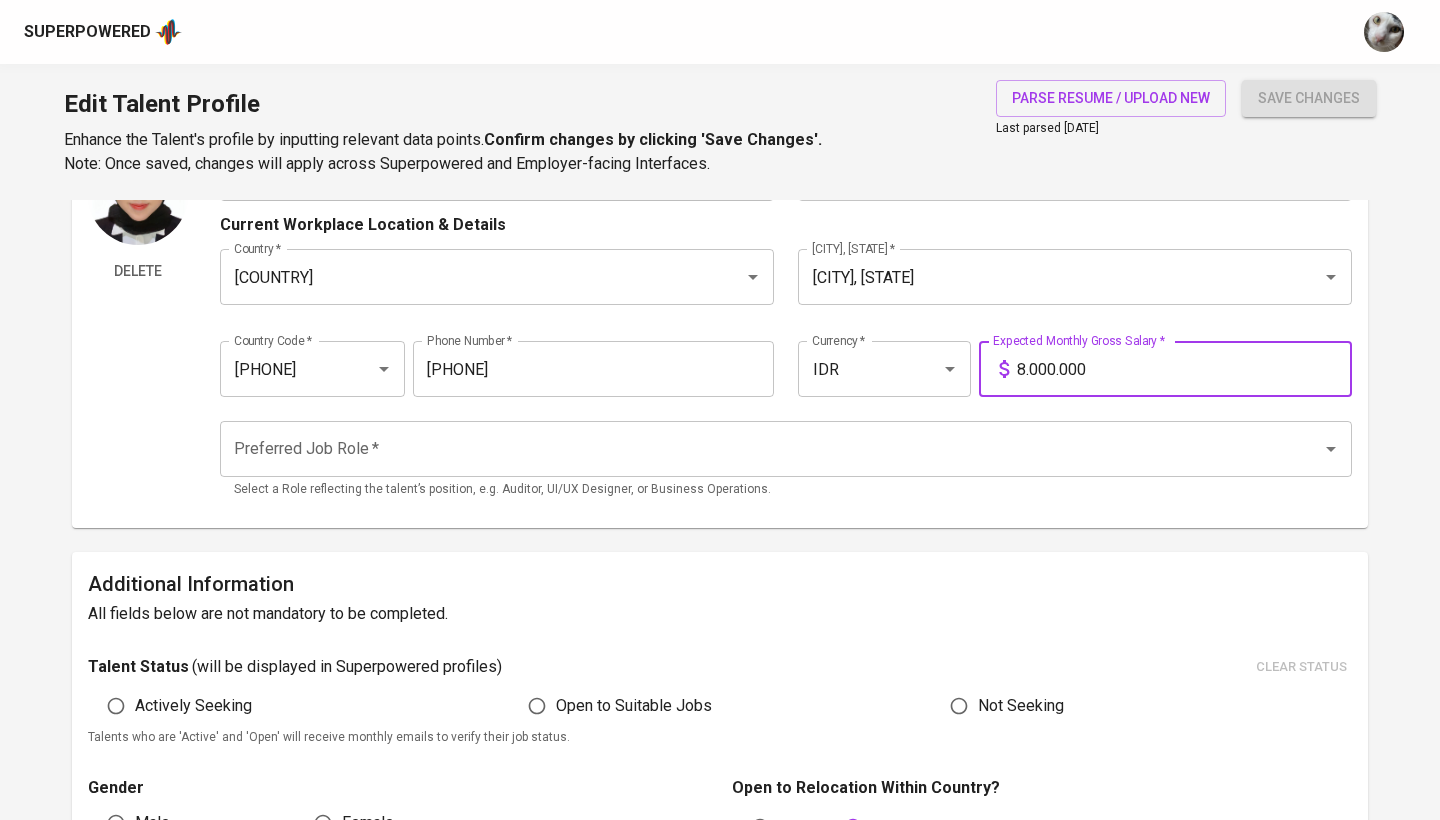 click on "[PRICE]" at bounding box center [1184, 369] 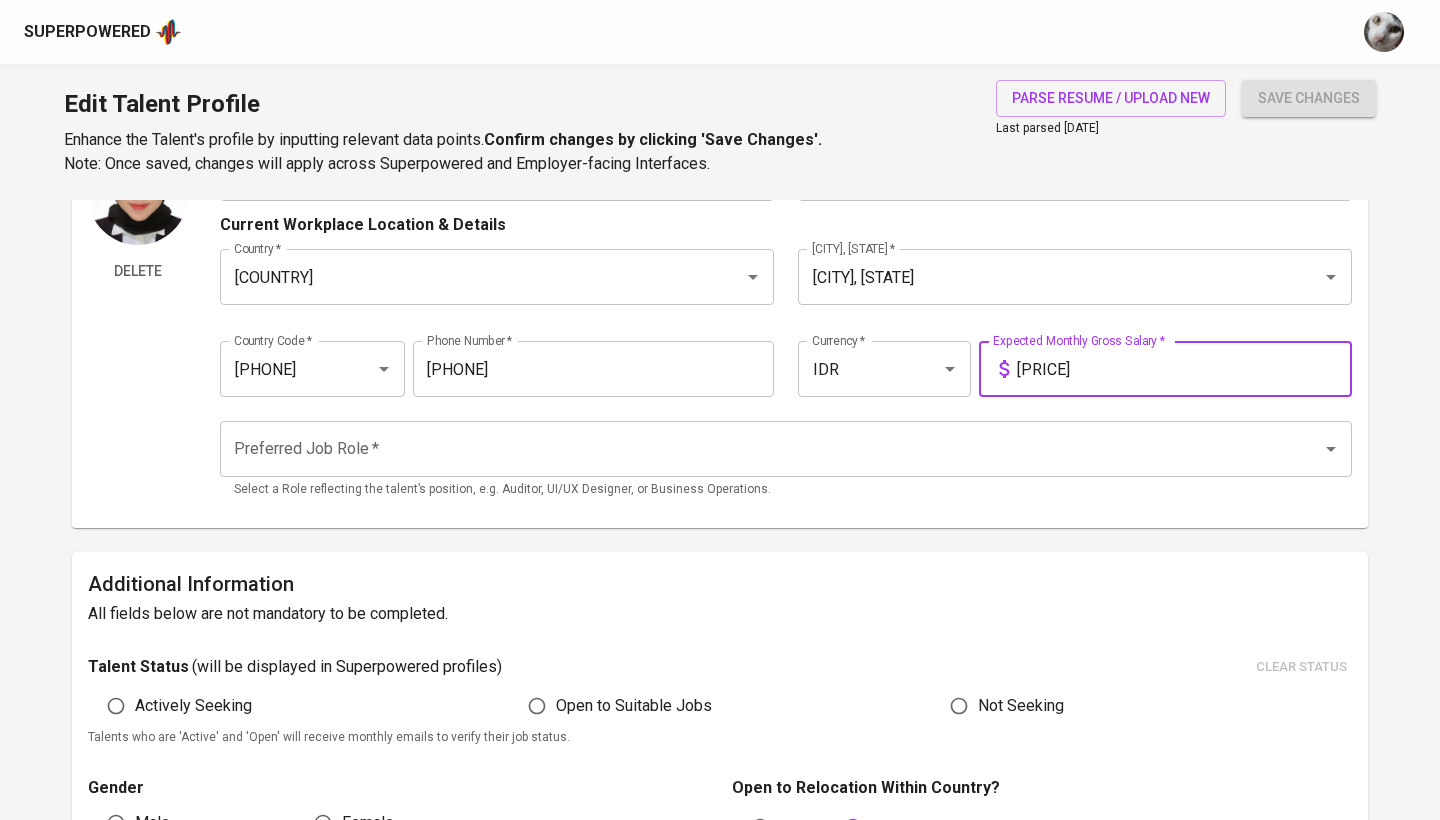 type on "9.000.000" 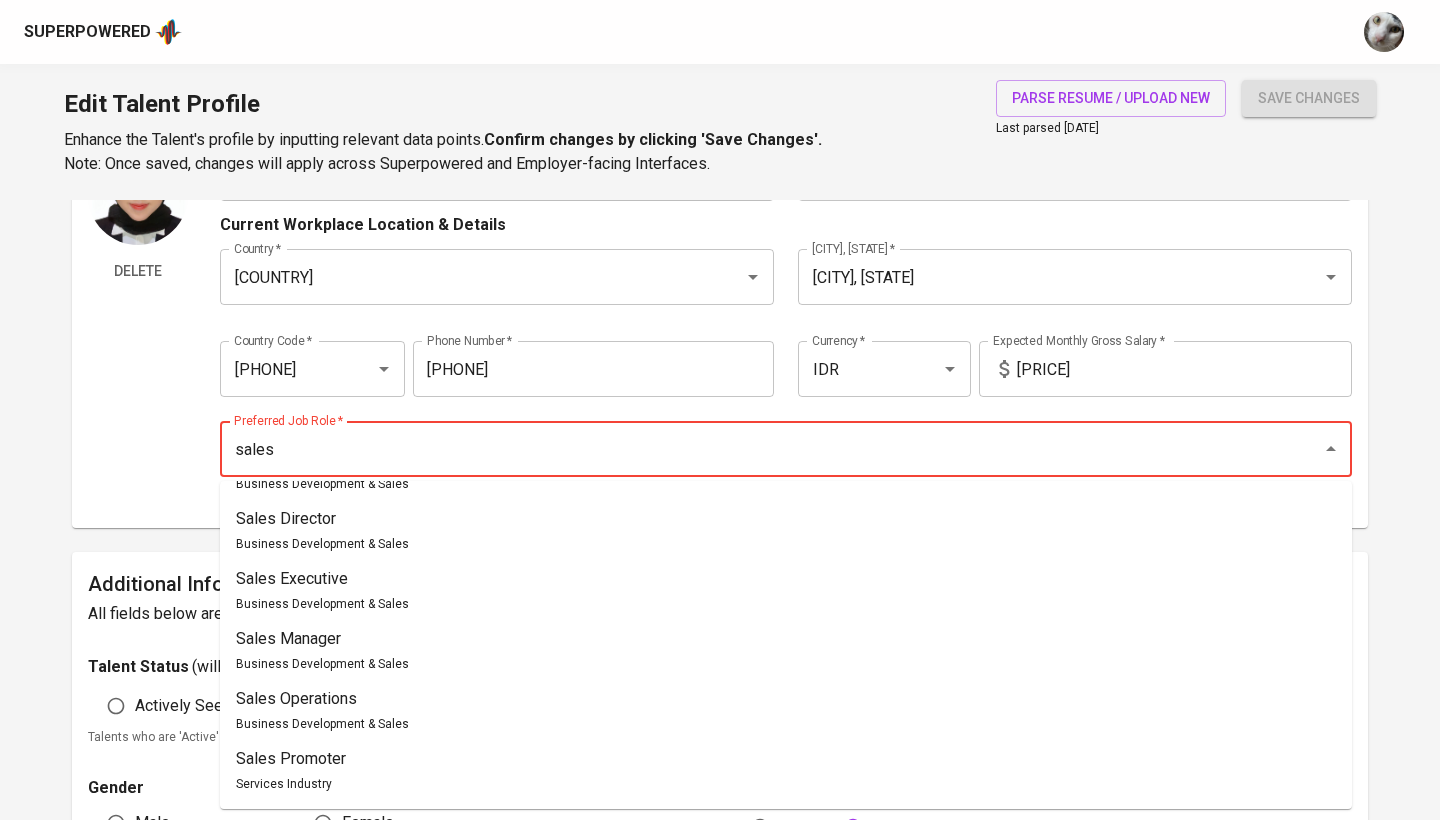 scroll, scrollTop: 1368, scrollLeft: 0, axis: vertical 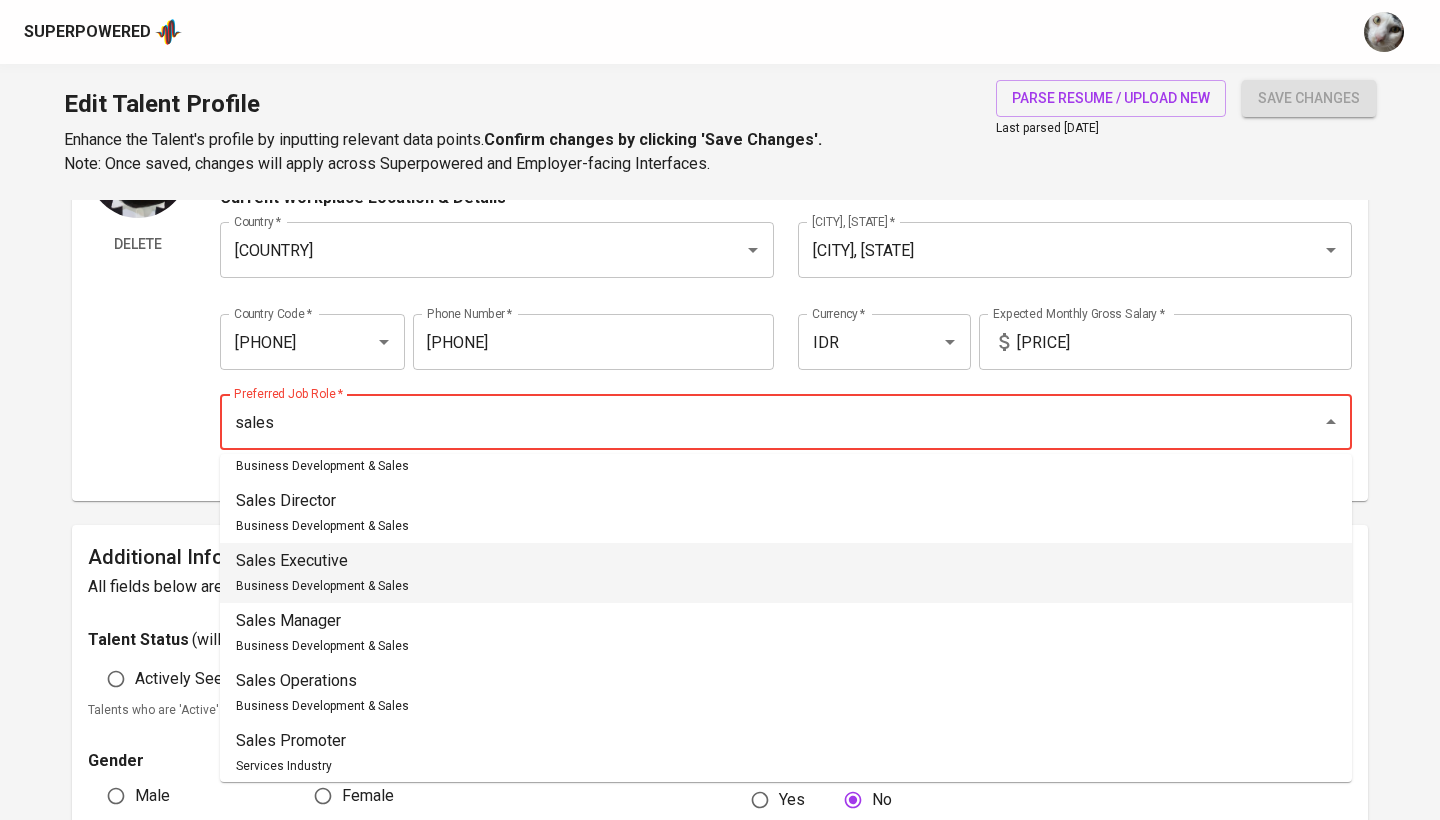 click on "Sales Executive Business Development & Sales" at bounding box center (786, 573) 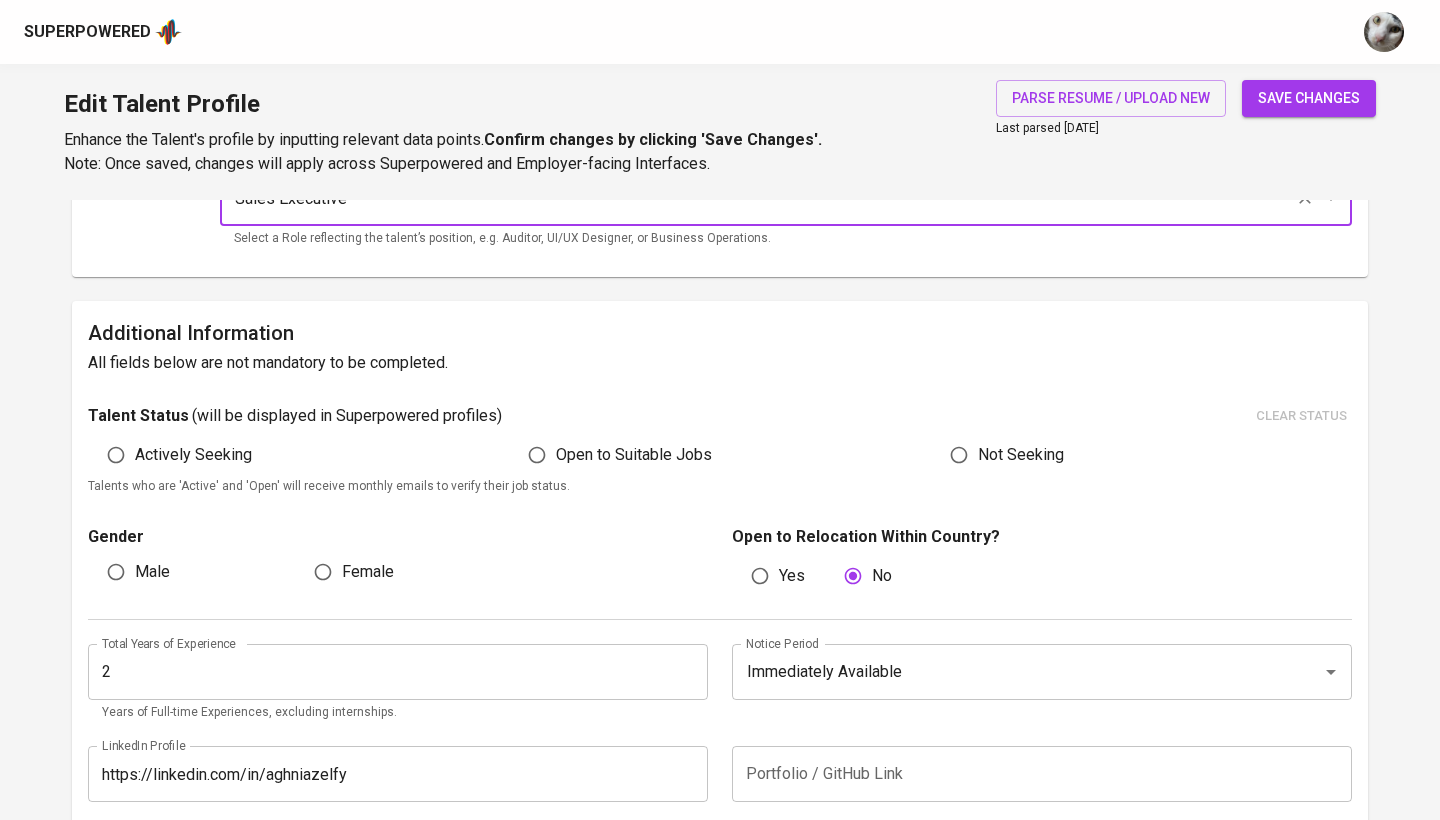 scroll, scrollTop: 426, scrollLeft: 0, axis: vertical 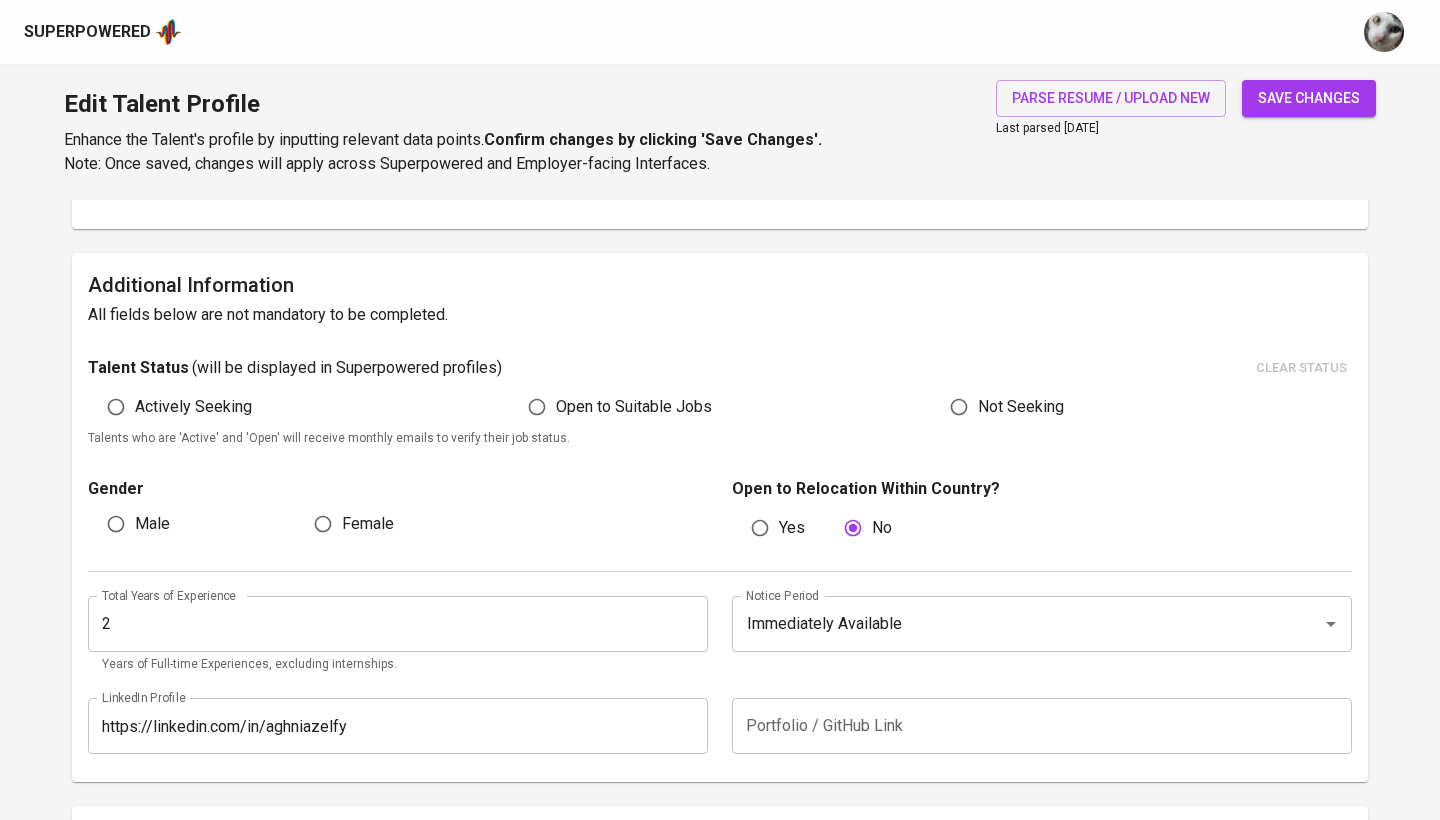 click on "Actively Seeking" at bounding box center [193, 407] 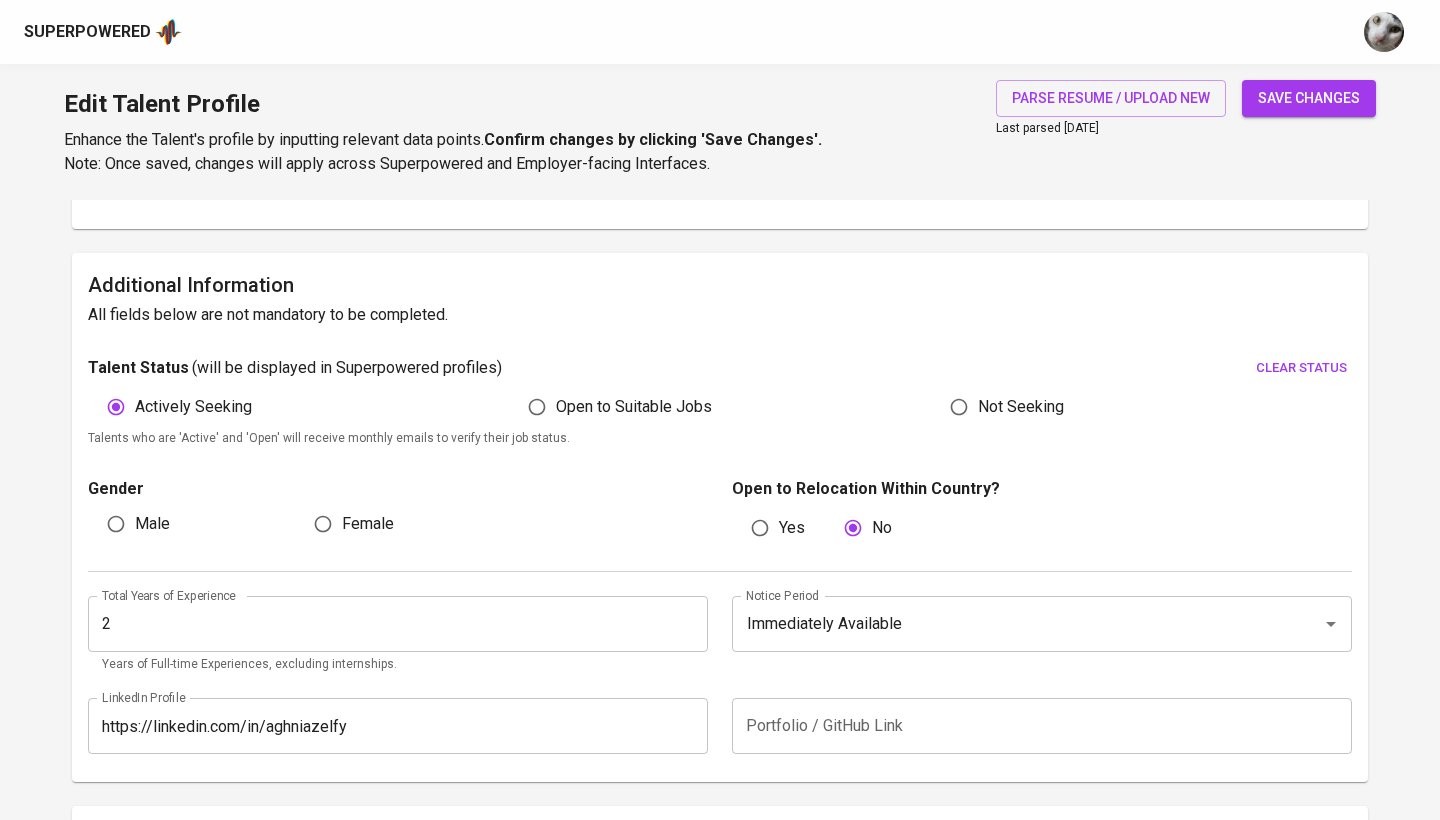 click on "Female" at bounding box center [323, 524] 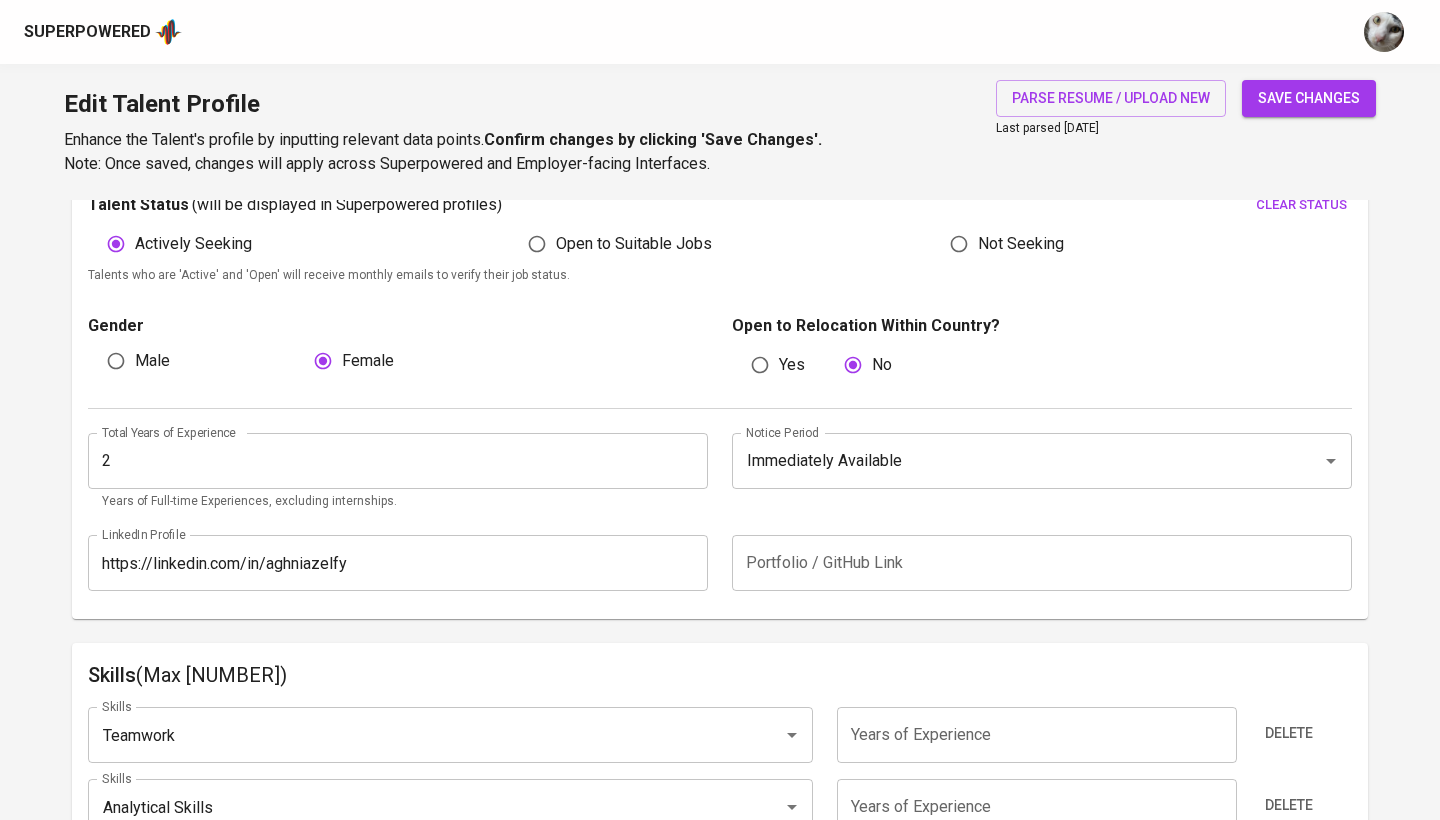 scroll, scrollTop: 659, scrollLeft: 0, axis: vertical 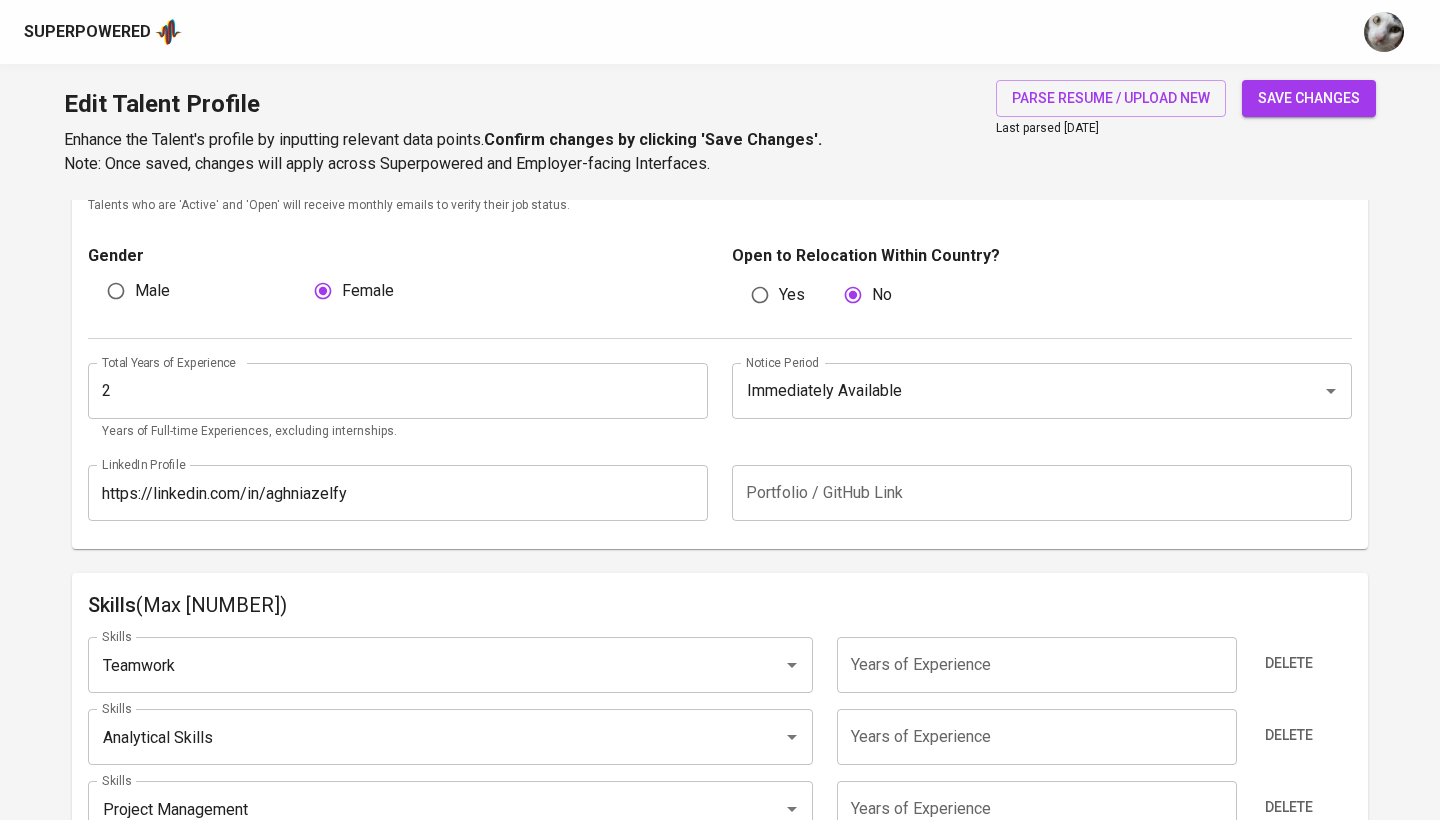 click on "2" at bounding box center [398, 391] 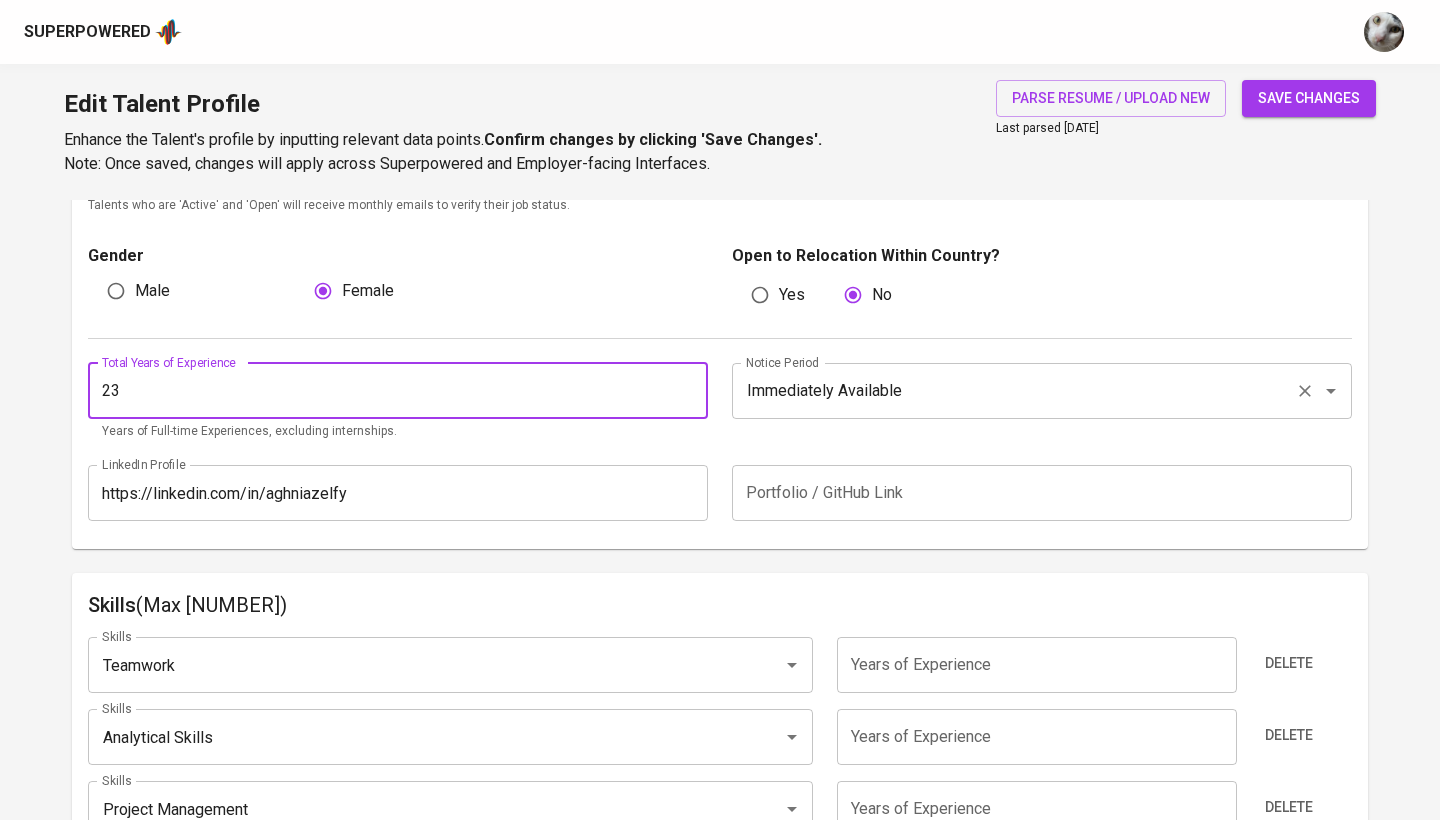 type on "2" 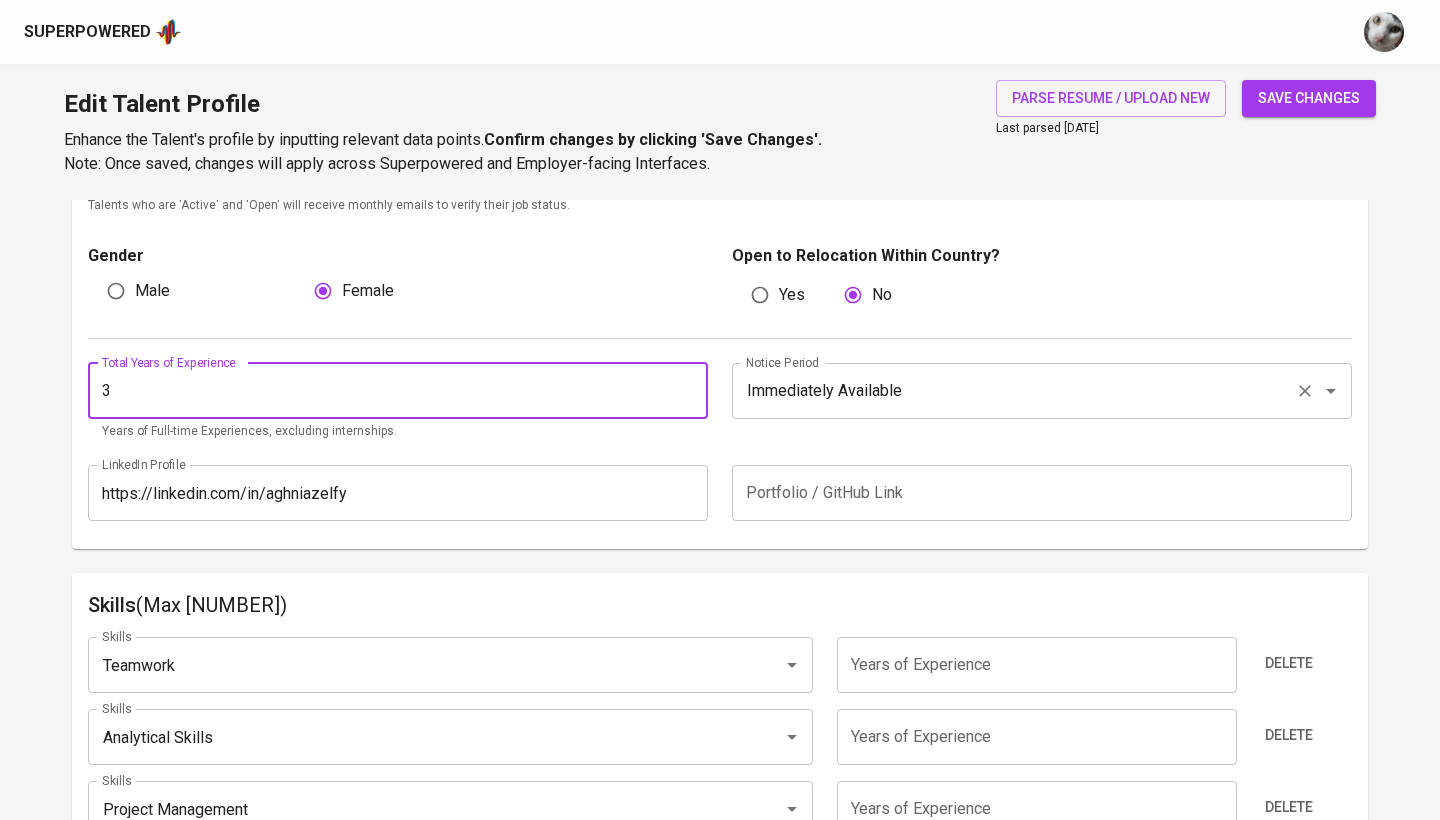 type on "3" 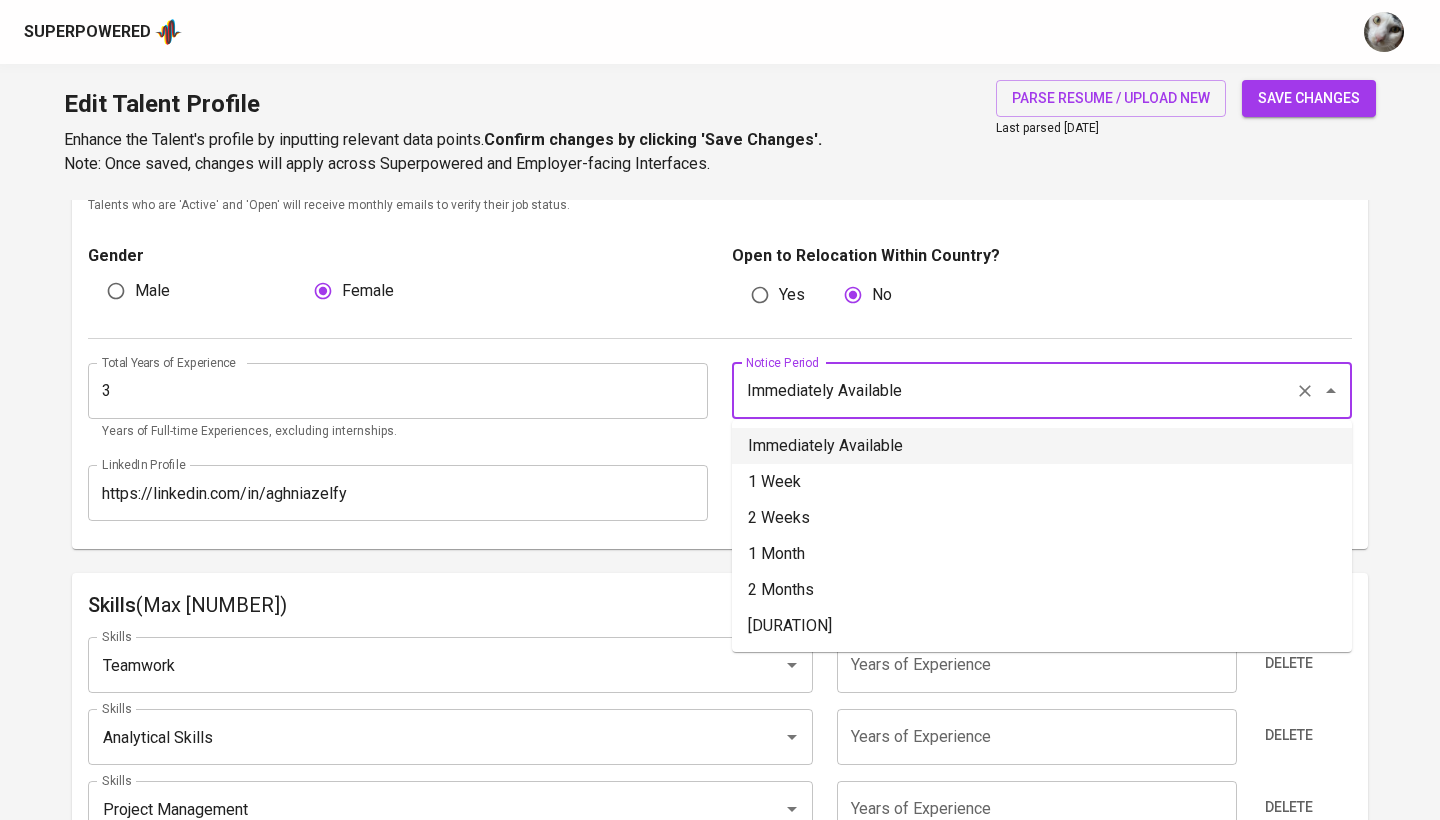 click on "Immediately Available" at bounding box center [1014, 391] 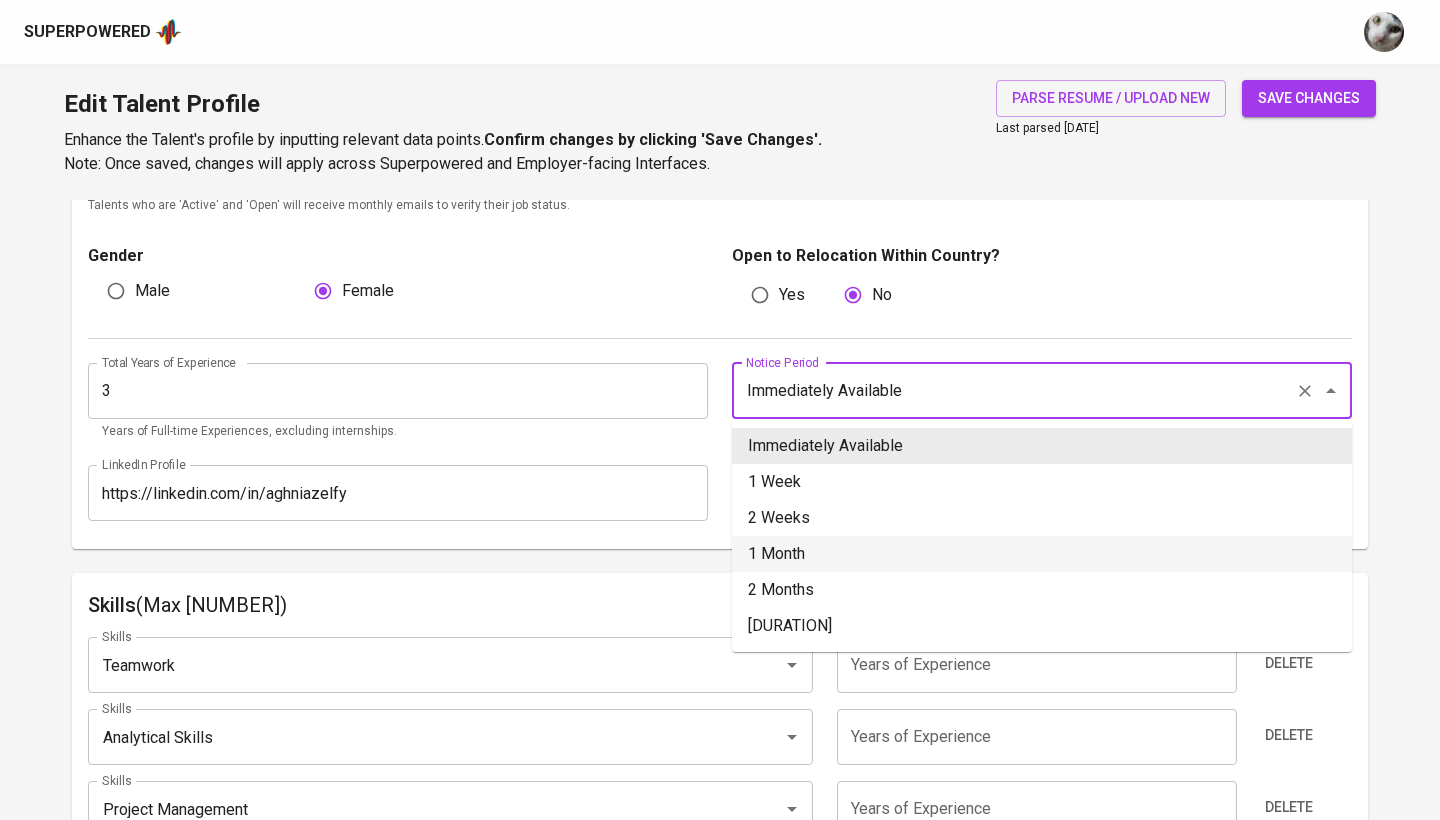 click on "1 Month" at bounding box center (1042, 554) 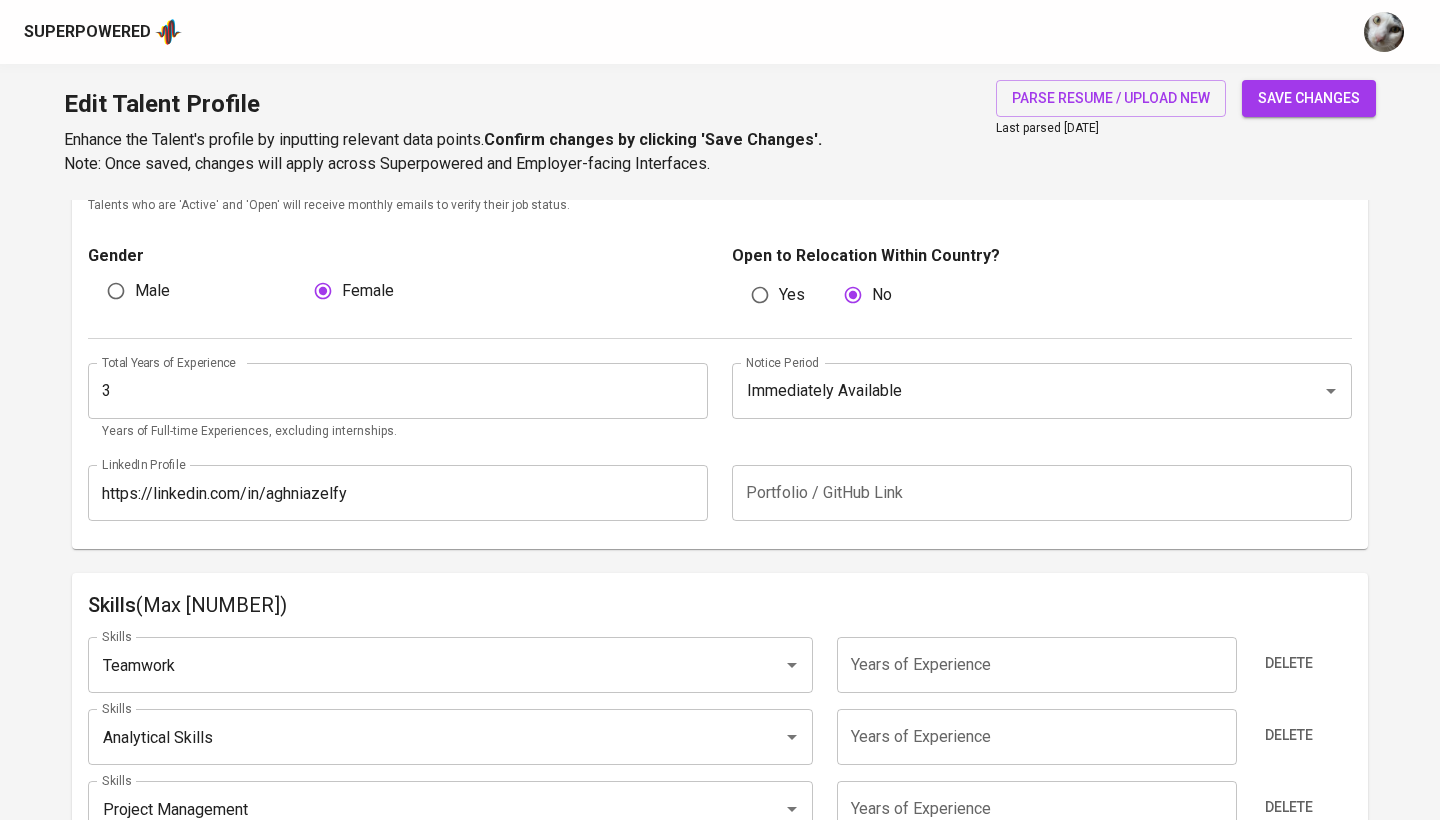 type on "1 Month" 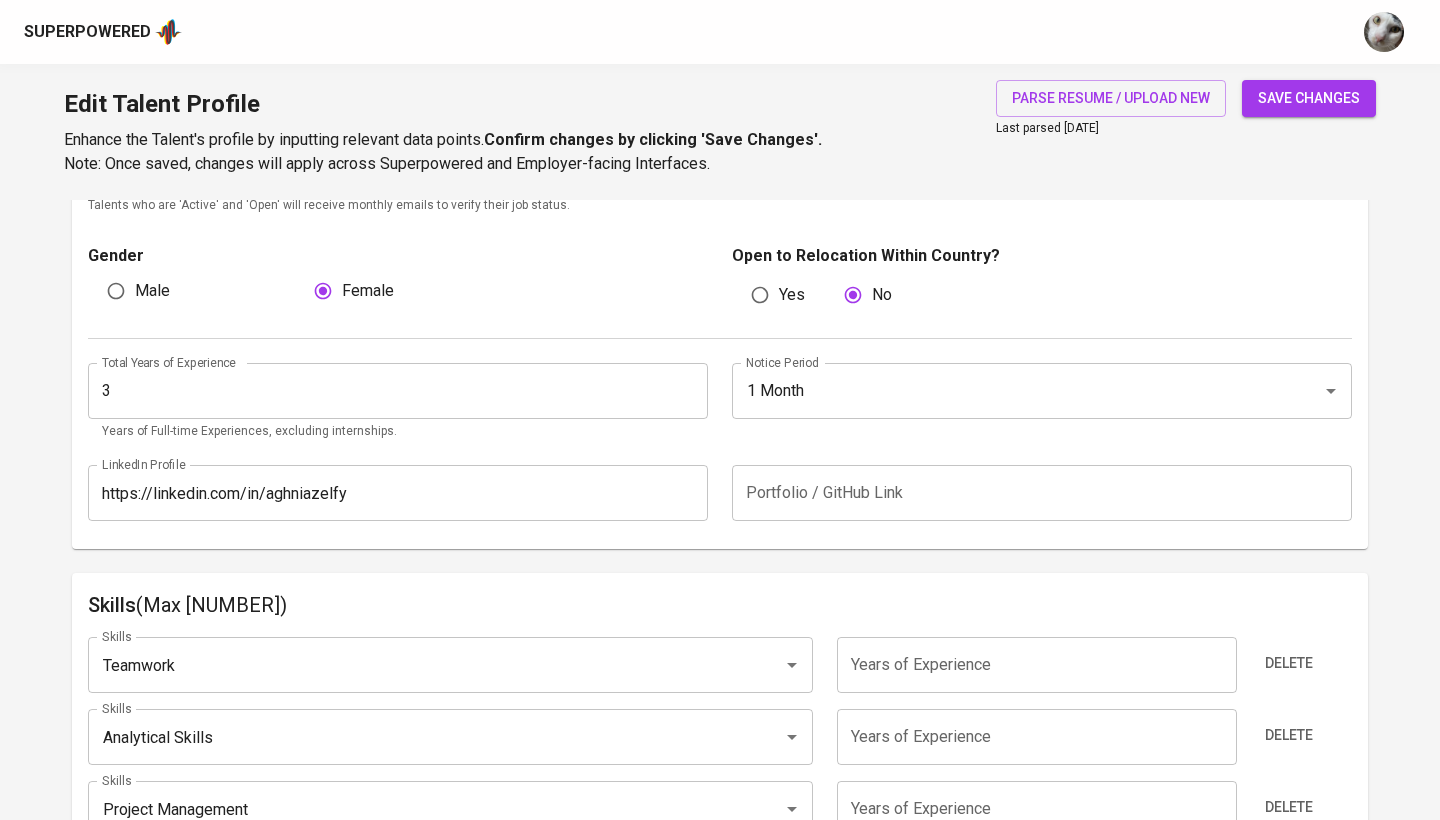 click on "Talent Information Delete Talent Email   * aghniazlfyar@gmail.com Talent Email  * Talent Name   * Aghnia Zelfy Talent Name  * Current Workplace Location & Details Country   * Indonesia Country  * City/Province   * Jakarta Utara, DKI Jakarta City/Province  * Country Code   * +62 Country Code  * Phone Number   * 857-8021-0593 Phone Number  * Currency   * IDR Currency  * Expected Monthly Gross Salary   * 9.000.000 Expected Monthly Gross Salary  * Preferred Job Role   * Sales Executive Preferred Job Role  * Select a Role reflecting the talent’s position, e.g. Auditor, UI/UX Designer, or Business Operations. Additional Information All fields below are not mandatory to be completed. Talent Status   ( will be displayed in Superpowered profiles ) clear status Actively Seeking Open to Suitable Jobs Not Seeking Talents who are 'Active' and 'Open' will receive monthly emails to verify their job status. Gender Male Female Open to Relocation Within Country? Yes No Total Years of Experience 3" at bounding box center (720, 1036) 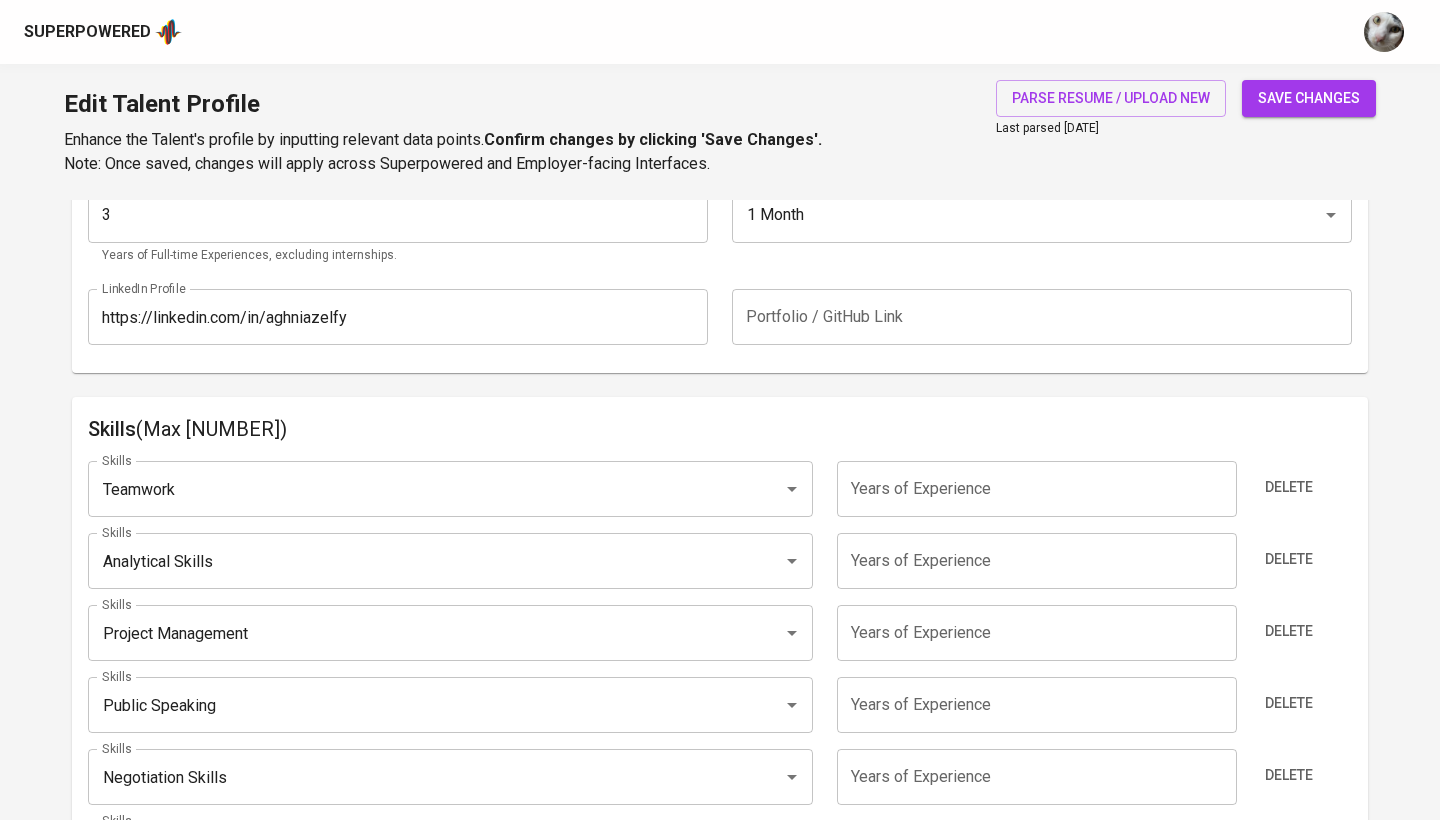 scroll, scrollTop: 900, scrollLeft: 0, axis: vertical 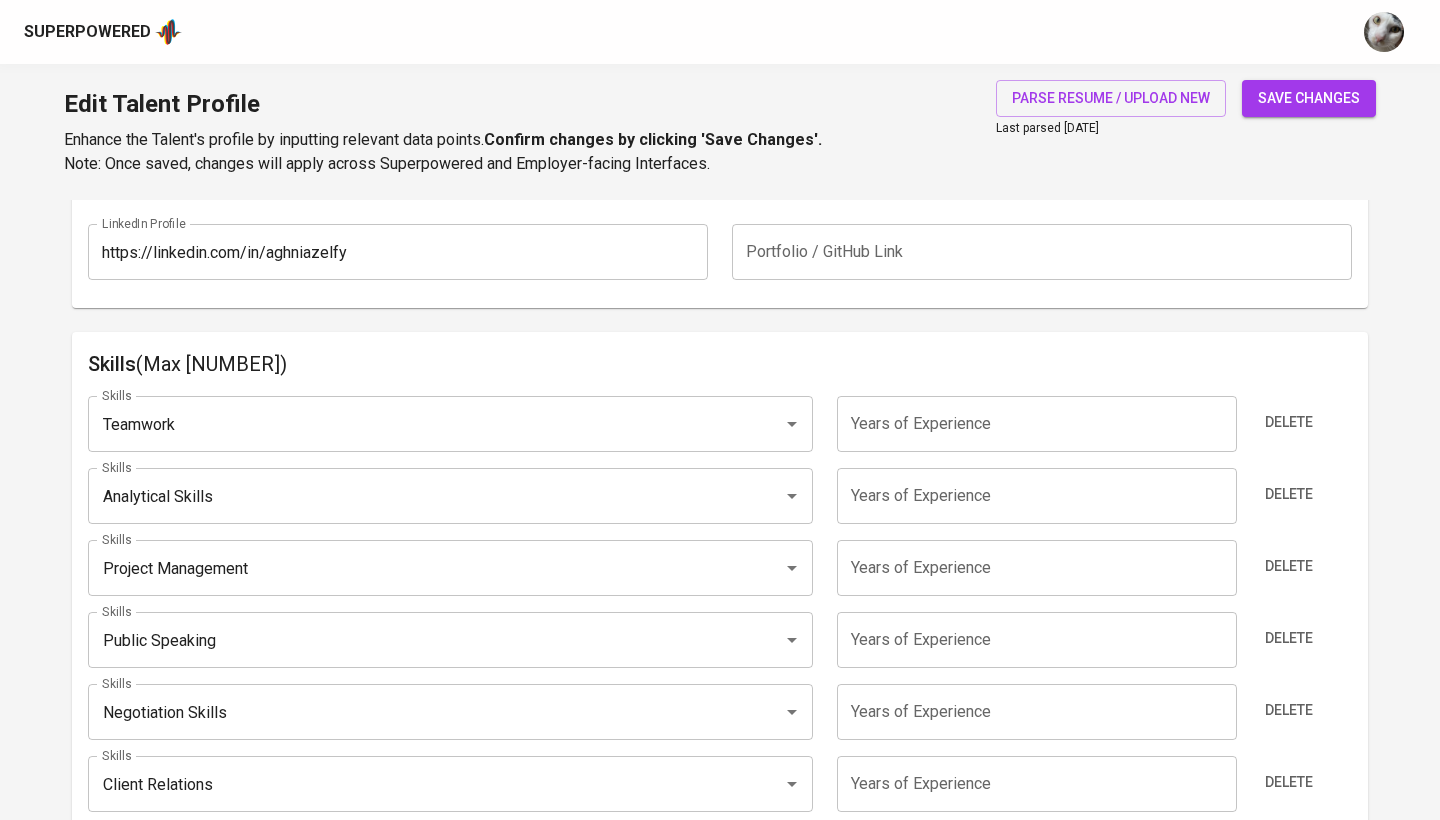 click on "save changes" at bounding box center [1309, 98] 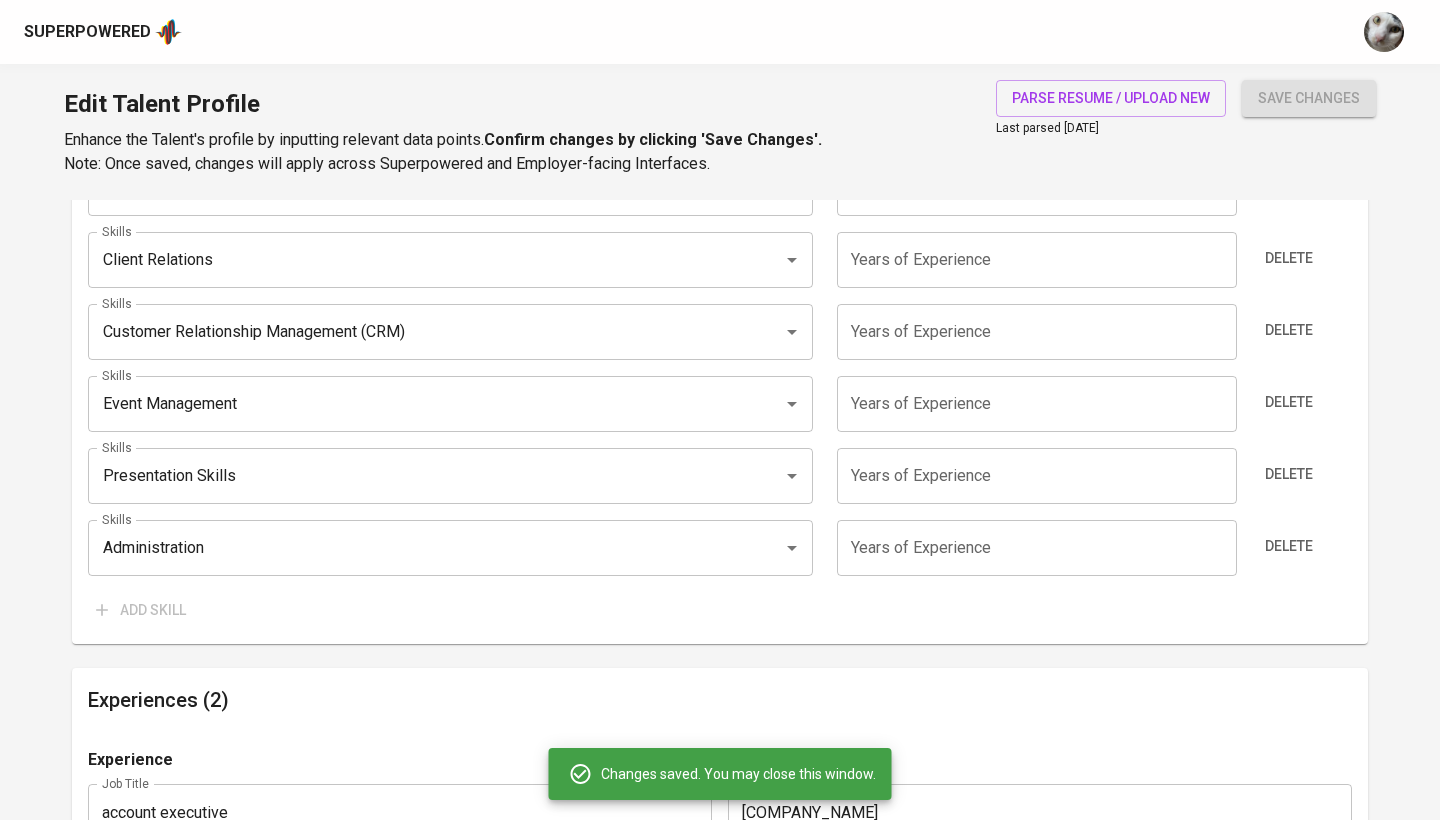 scroll, scrollTop: 1753, scrollLeft: 0, axis: vertical 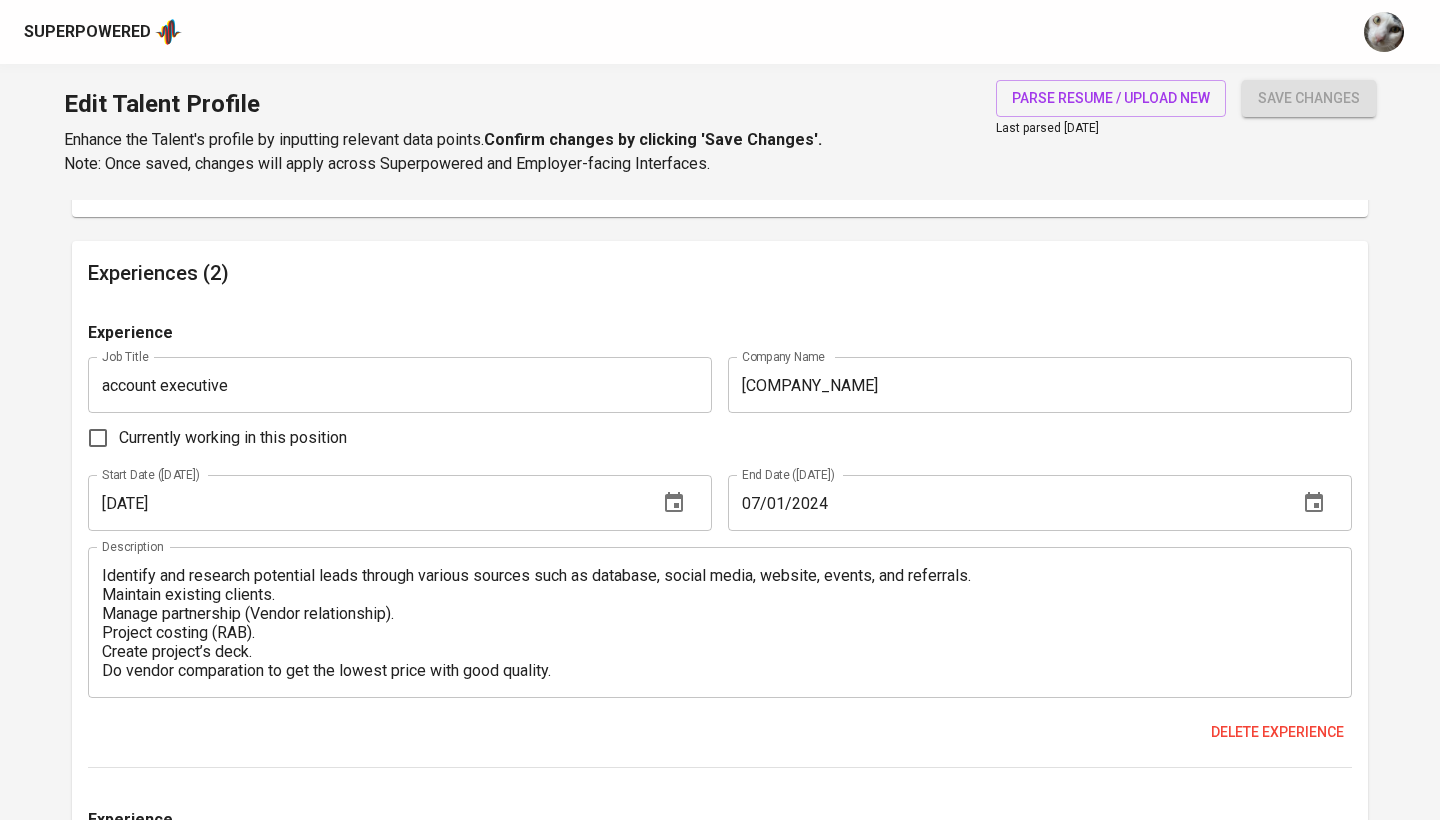 click on "Identify and research potential leads through various sources such as database, social media, website, events, and referrals.
Maintain existing clients.
Manage partnership (Vendor relationship).
Project costing (RAB).
Create project’s deck.
Do vendor comparation to get the lowest price with good quality.
Create marketing campaign strategy to develop our sales growth.
Create and analyze weekly & monthly report sales growth.
Monitoring all project traffic, sales growth, and do administrative sales tasks (proposal, quotation, expenses,invoicing).
Successfully handled multiple projects by achieving targets & KPI's from client's within limited time." at bounding box center [720, 623] 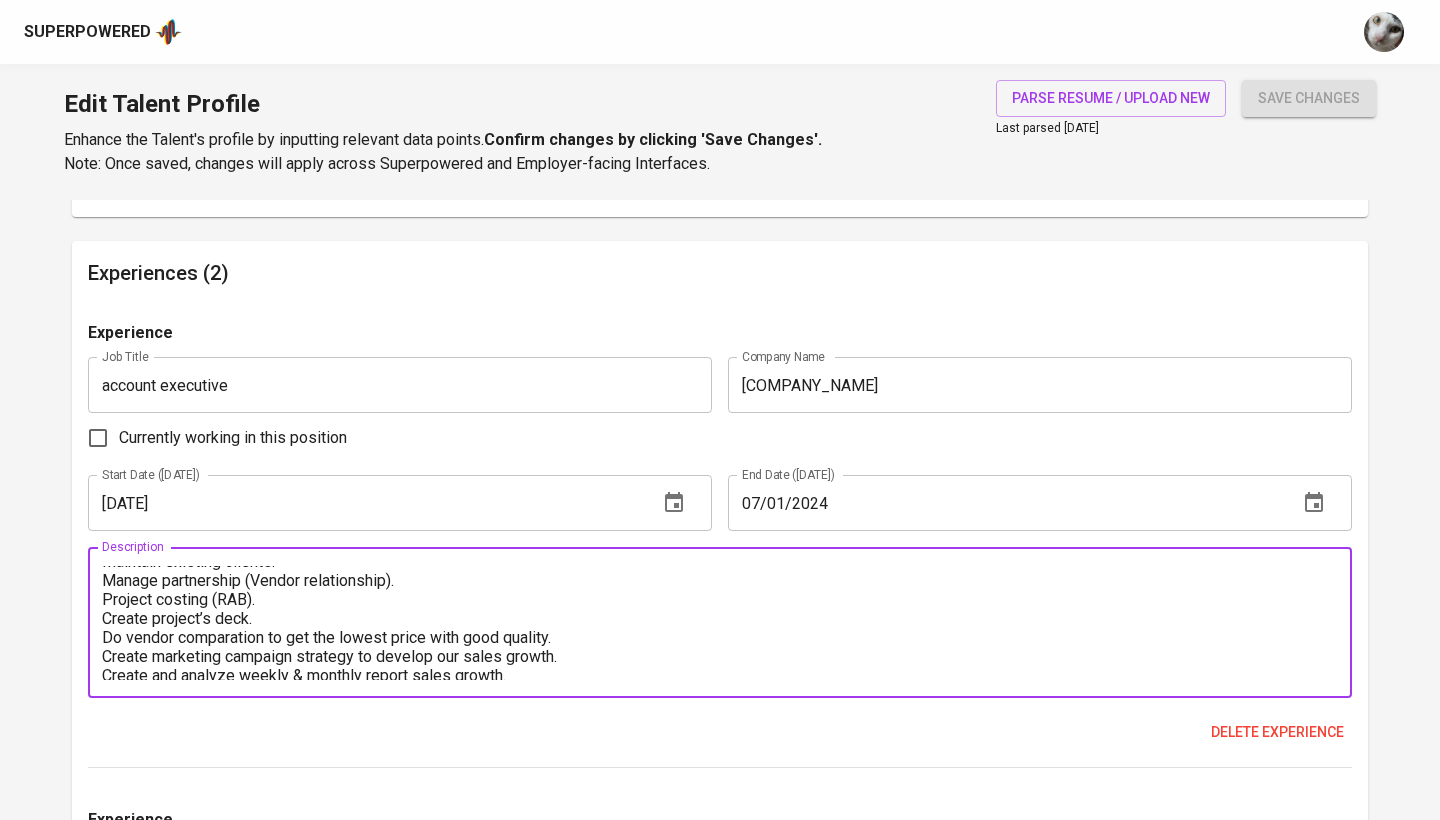 scroll, scrollTop: 76, scrollLeft: 0, axis: vertical 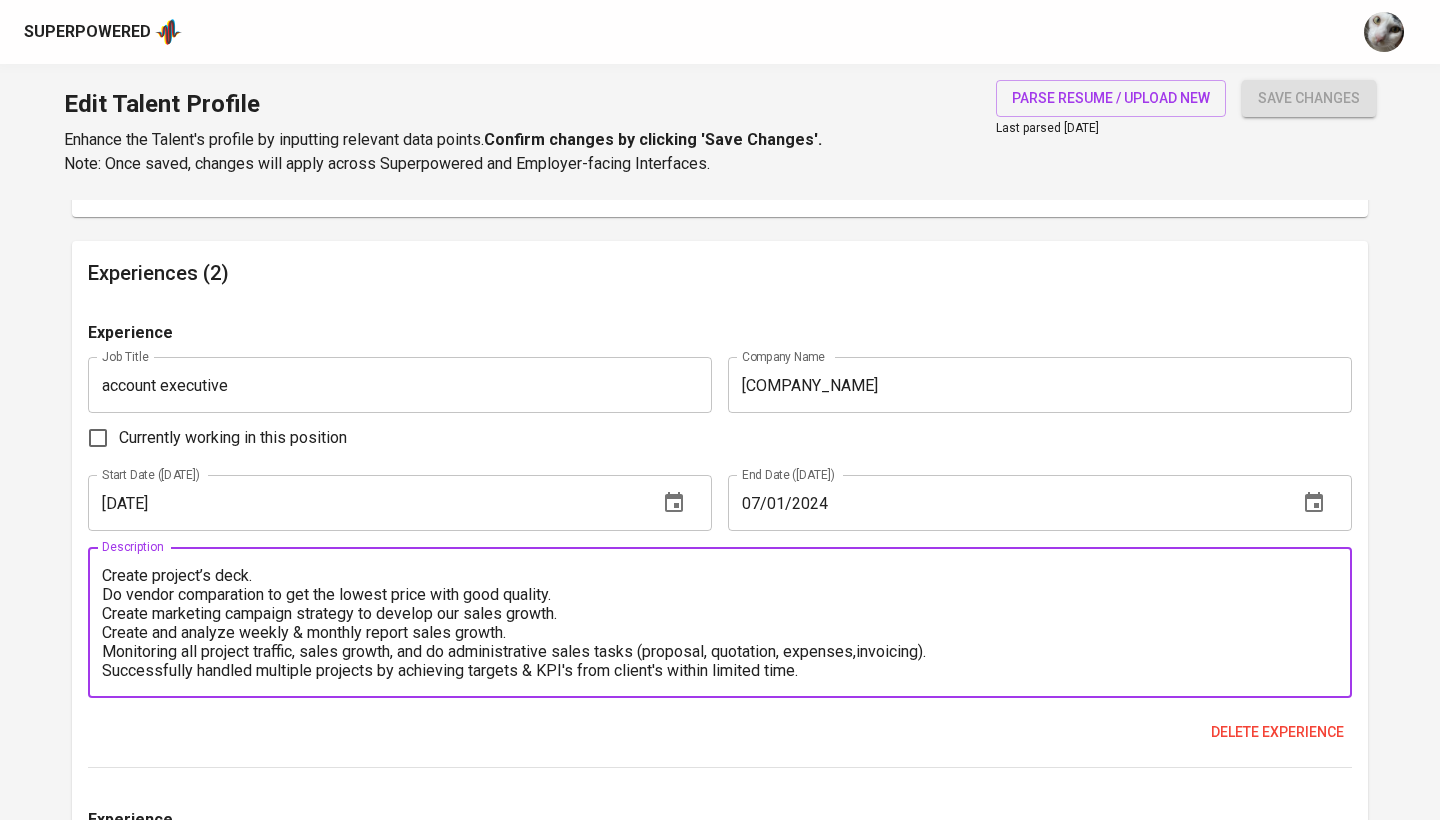 drag, startPoint x: 103, startPoint y: 572, endPoint x: 532, endPoint y: 704, distance: 448.84854 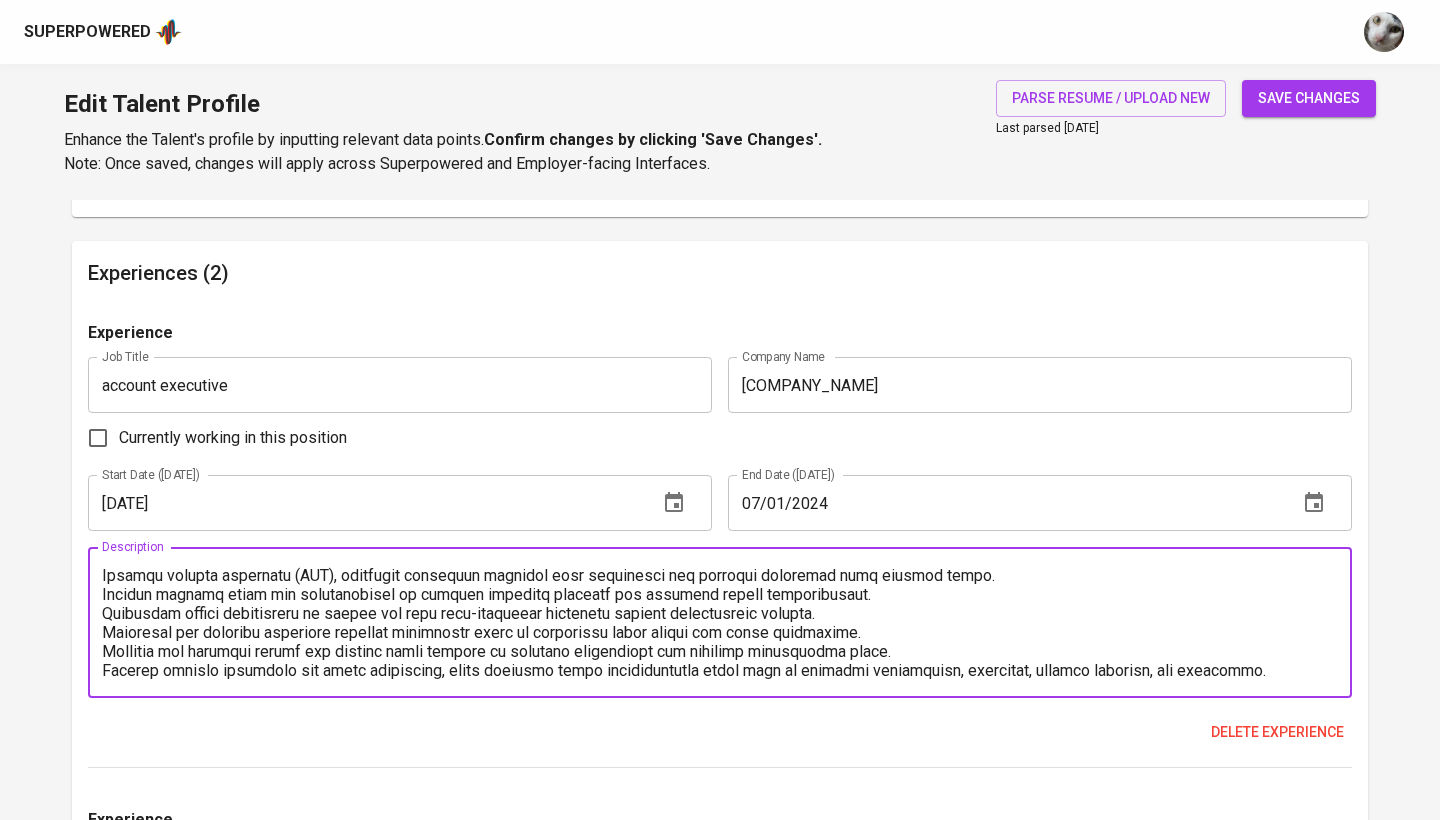 scroll, scrollTop: 95, scrollLeft: 0, axis: vertical 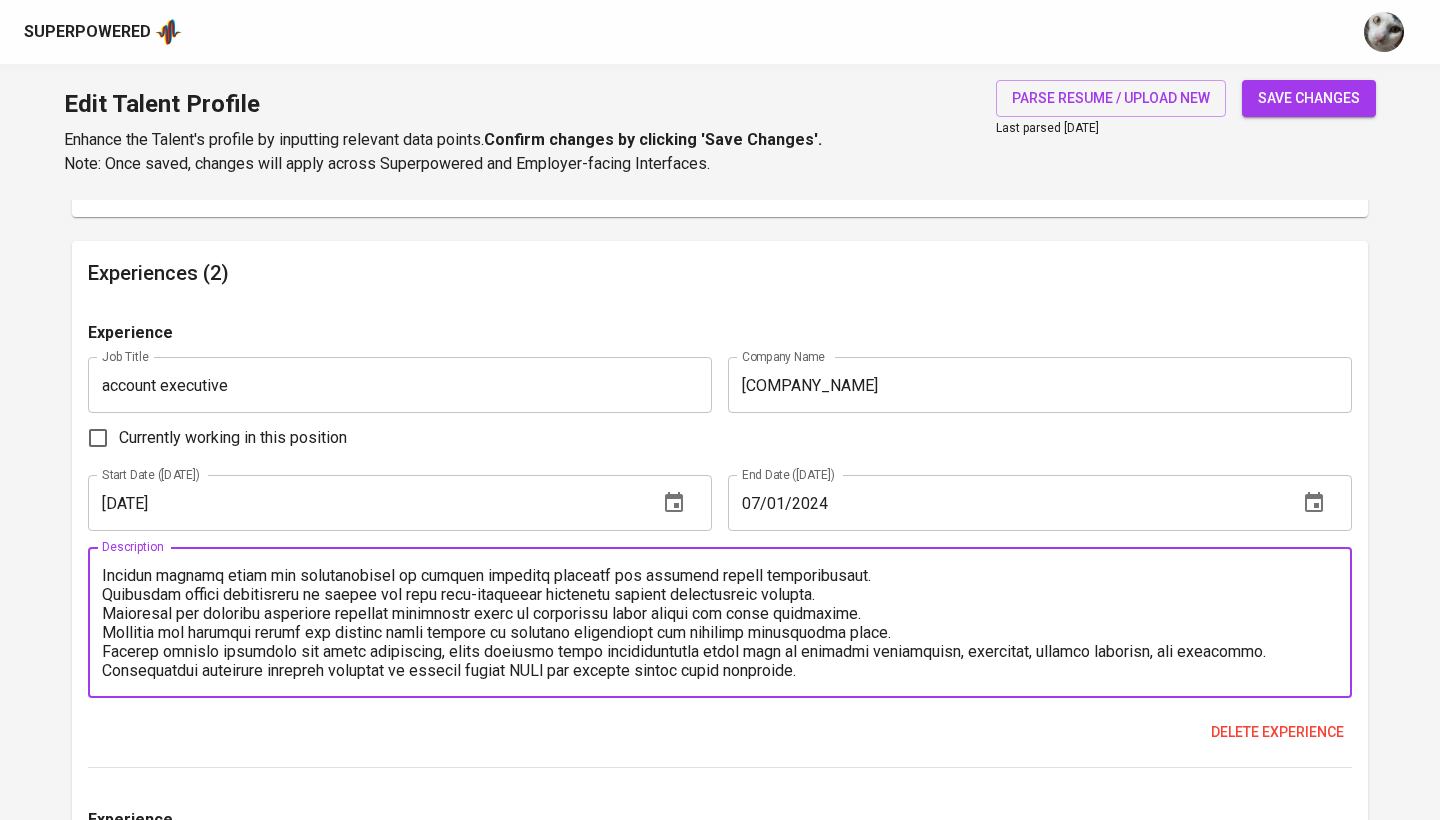 click at bounding box center (720, 623) 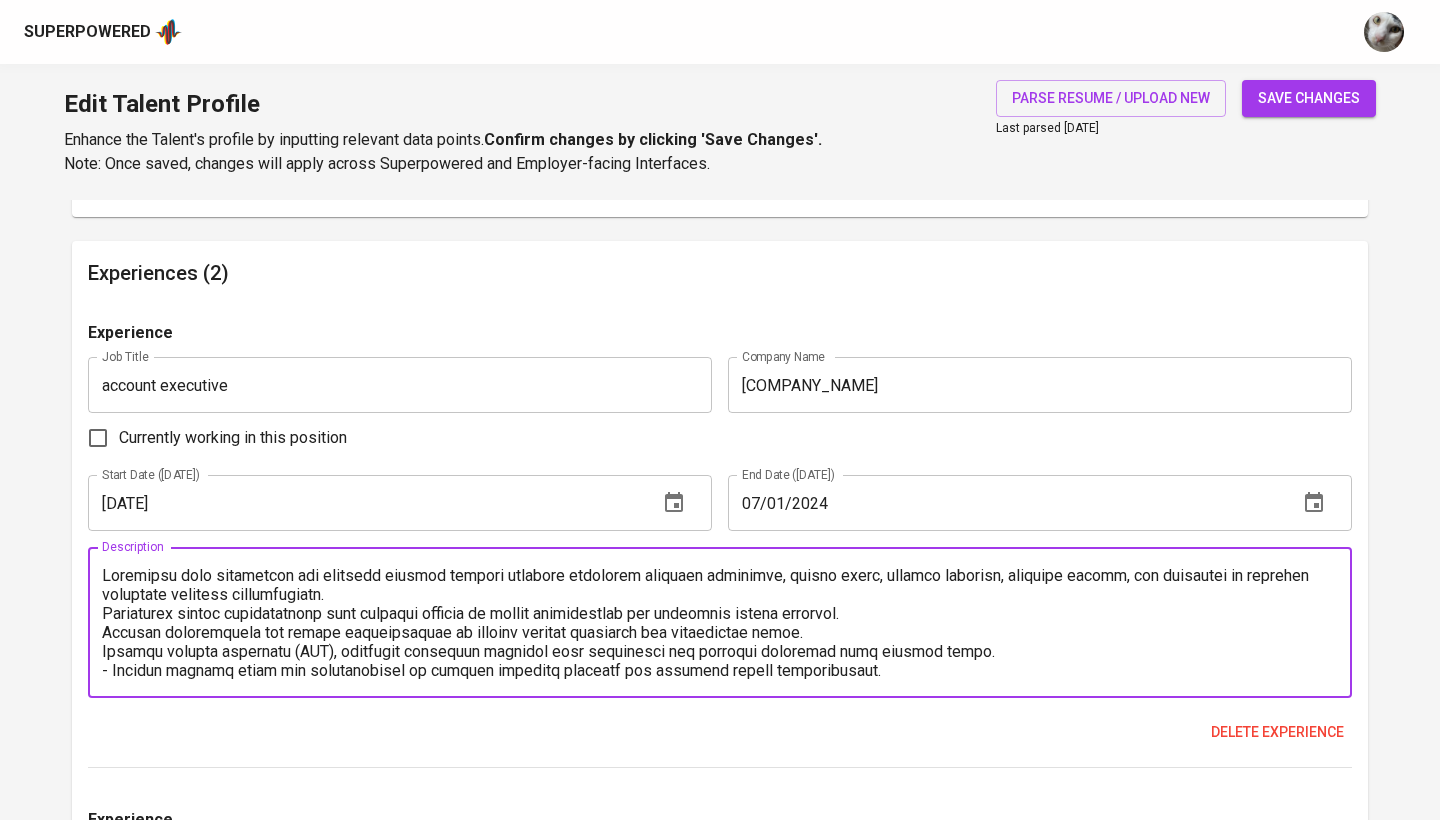 scroll, scrollTop: 0, scrollLeft: 0, axis: both 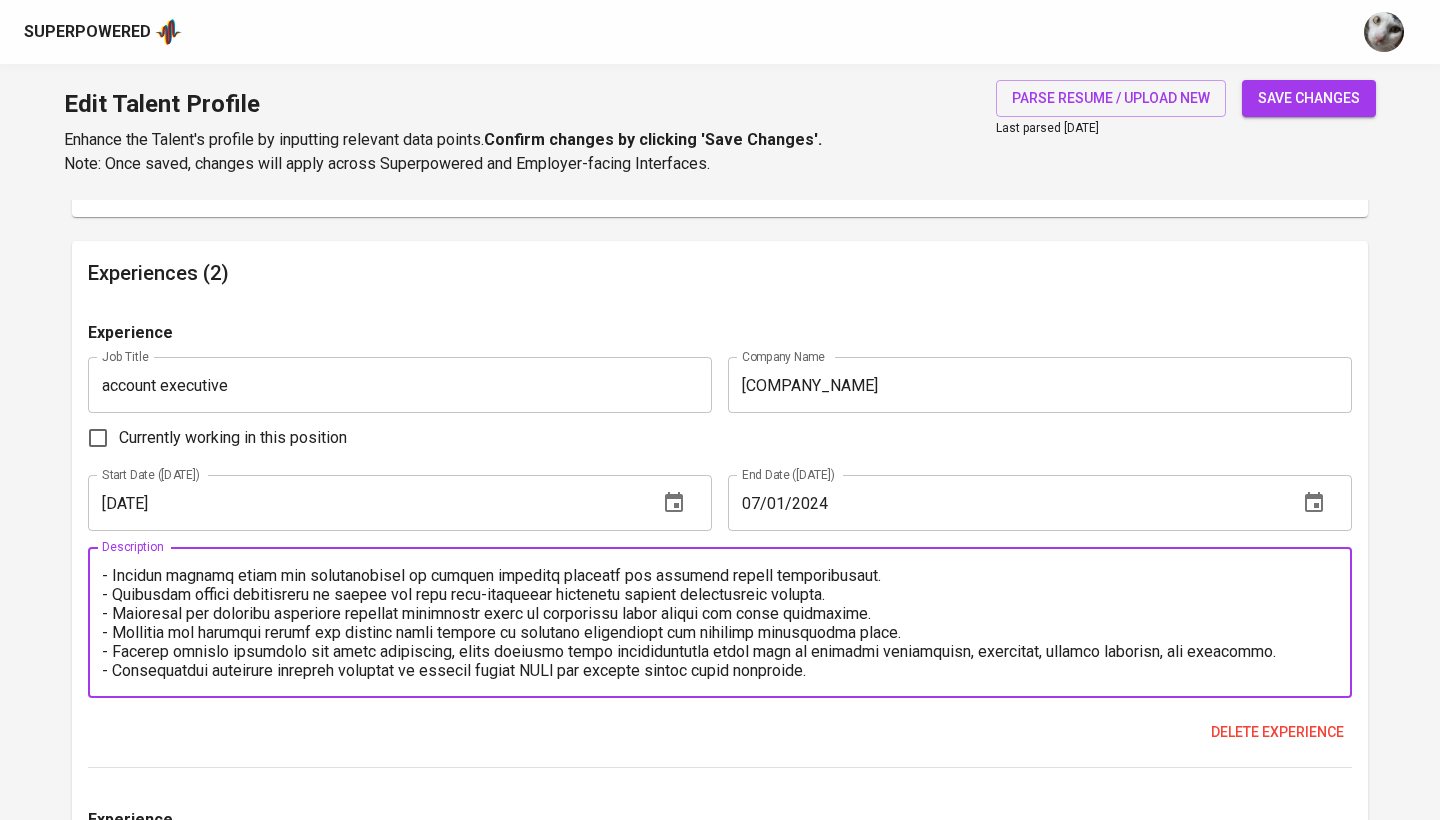 type on "- Conducted lead generation and research through diverse channels including internal databases, social media, company websites, industry events, and referrals to identify potential business opportunities.
- Maintained strong relationships with existing clients to ensure satisfaction and encourage repeat business.
- Managed partnerships and vendor relationships to support project execution and operational needs.
- Handled project budgeting (RAB), including preparing detailed cost breakdowns and ensuring alignment with project goals.
- Created project decks and presentations to support internal planning and external client communication.
- Performed vendor comparisons to secure the most cost-effective solutions without compromising quality.
- Developed and executed marketing campaign strategies aimed at increasing sales growth and brand visibility.
- Compiled and analyzed weekly and monthly sales reports to evaluate performance and identify improvement areas.
- Oversaw project workflows and sales activities,..." 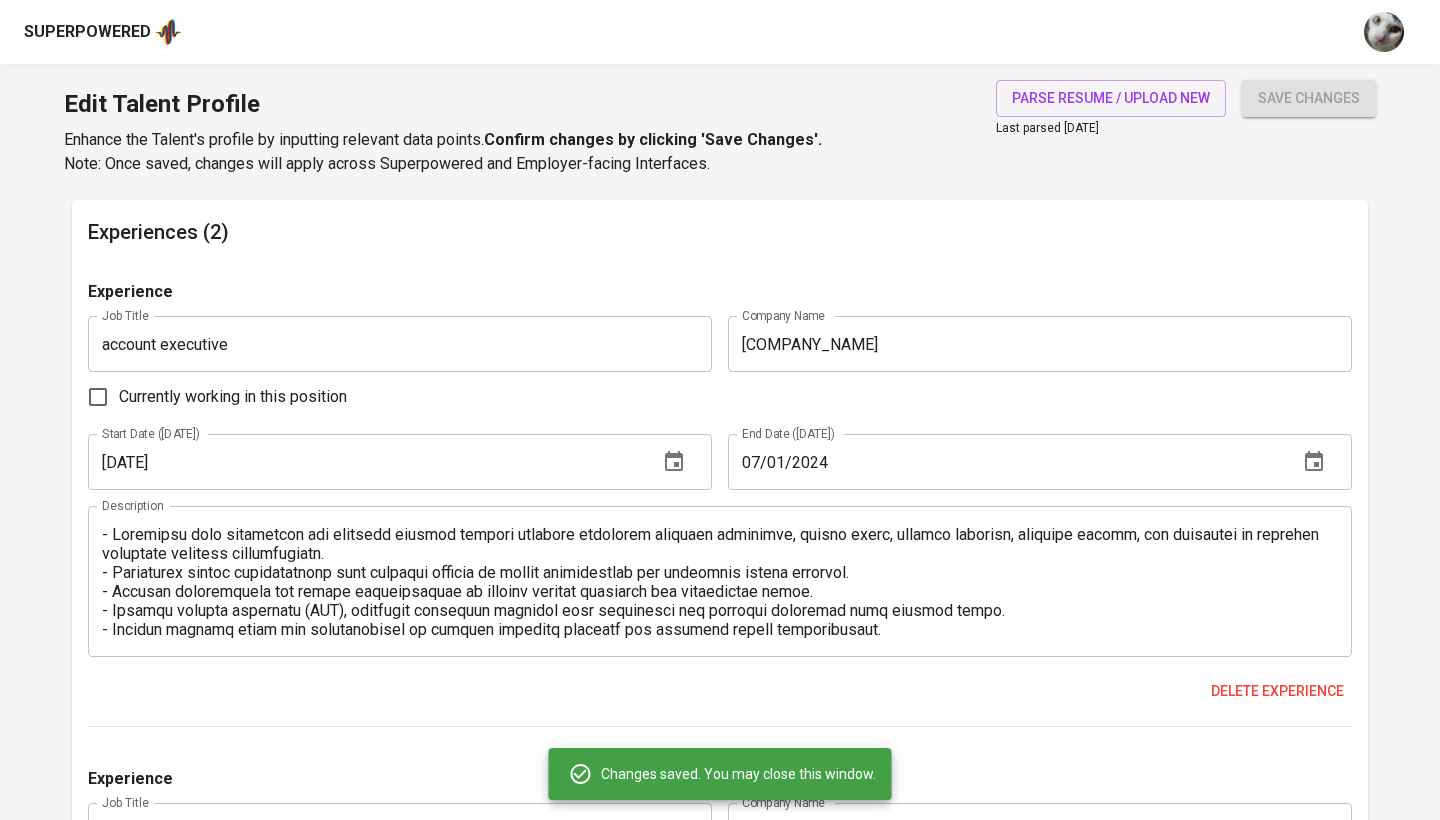 scroll, scrollTop: 1901, scrollLeft: 0, axis: vertical 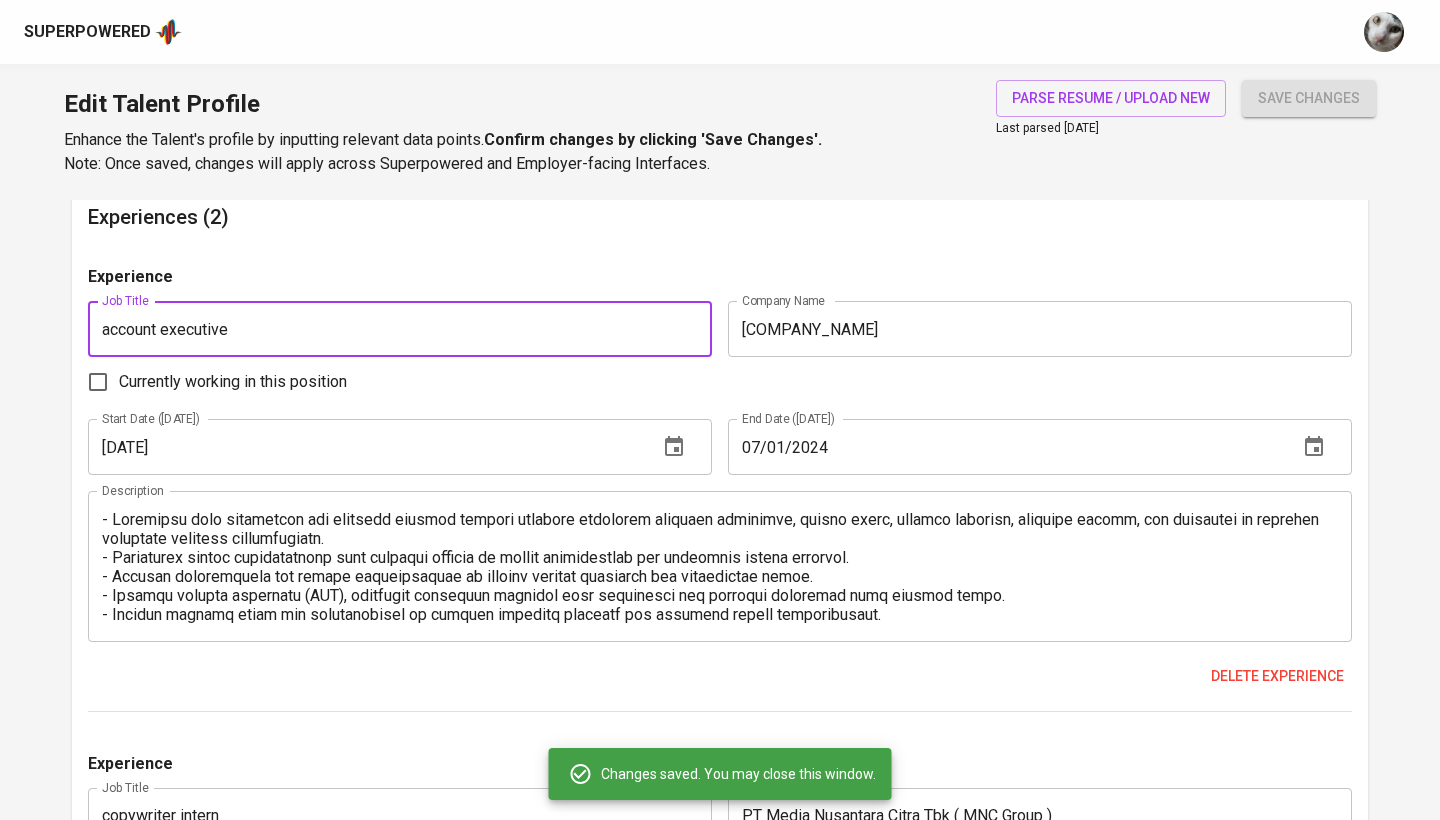 click on "Currently working in this position" at bounding box center (233, 382) 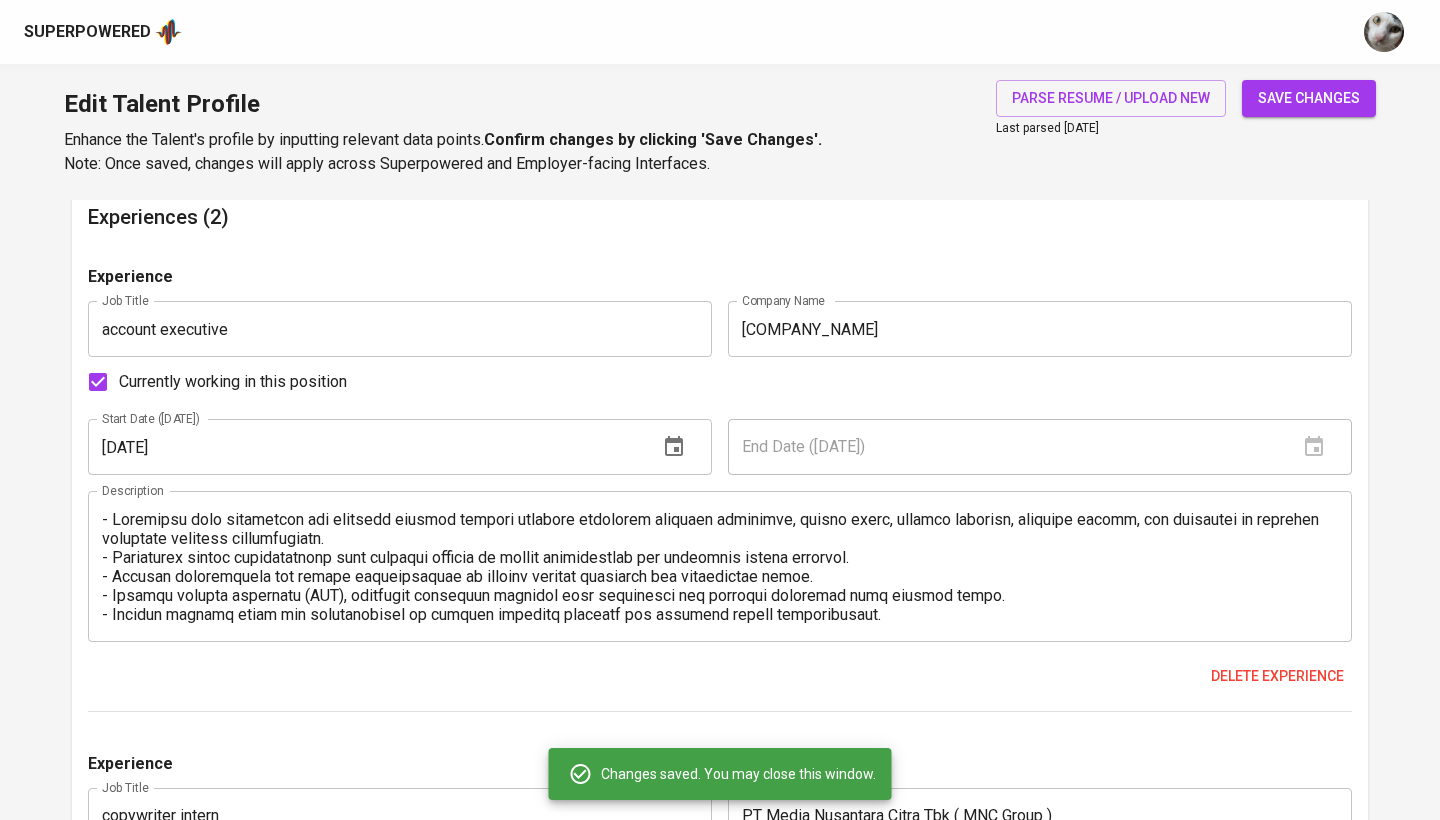 click on "account executive" at bounding box center [400, 329] 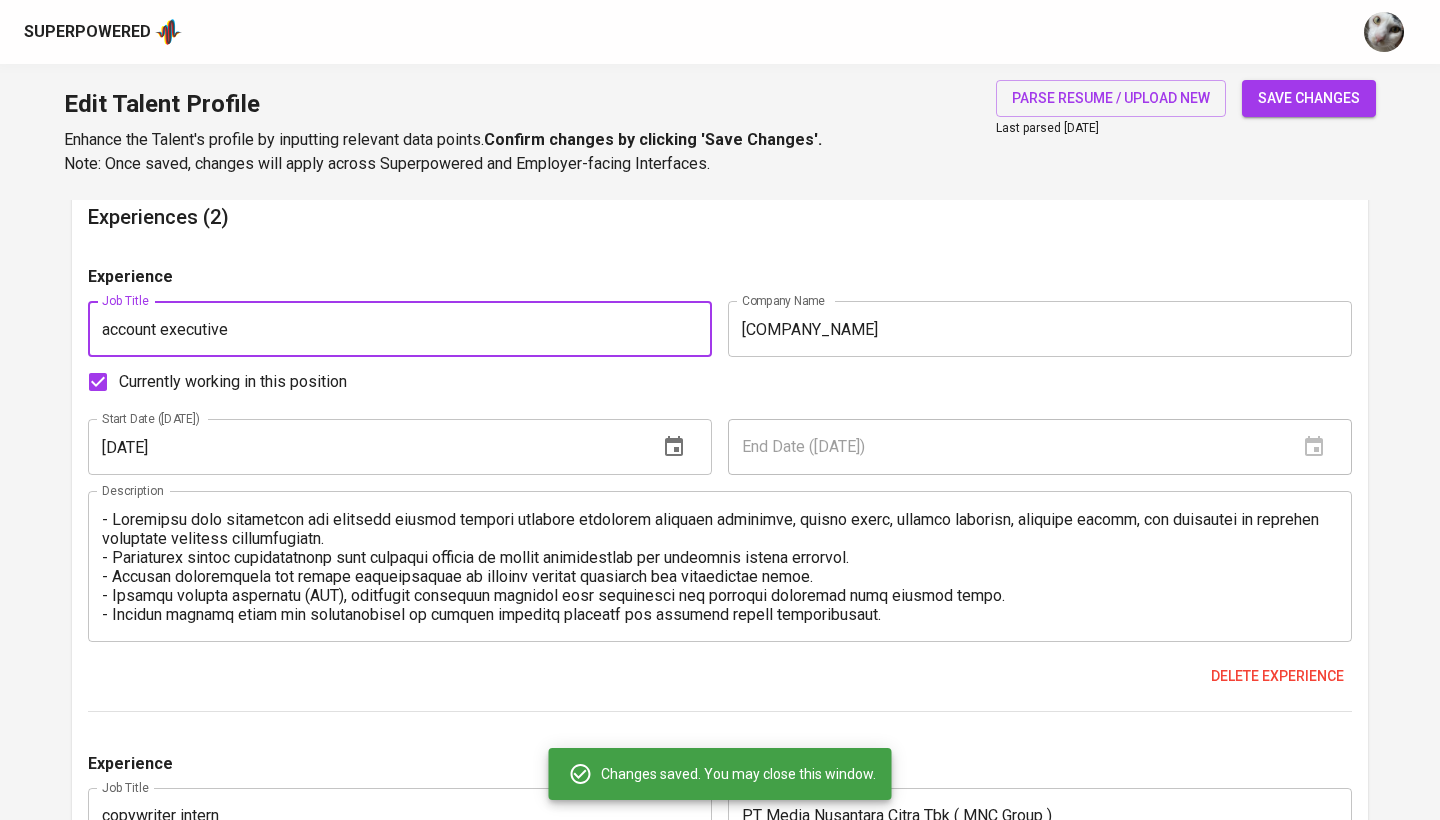 click on "account executive" at bounding box center [400, 329] 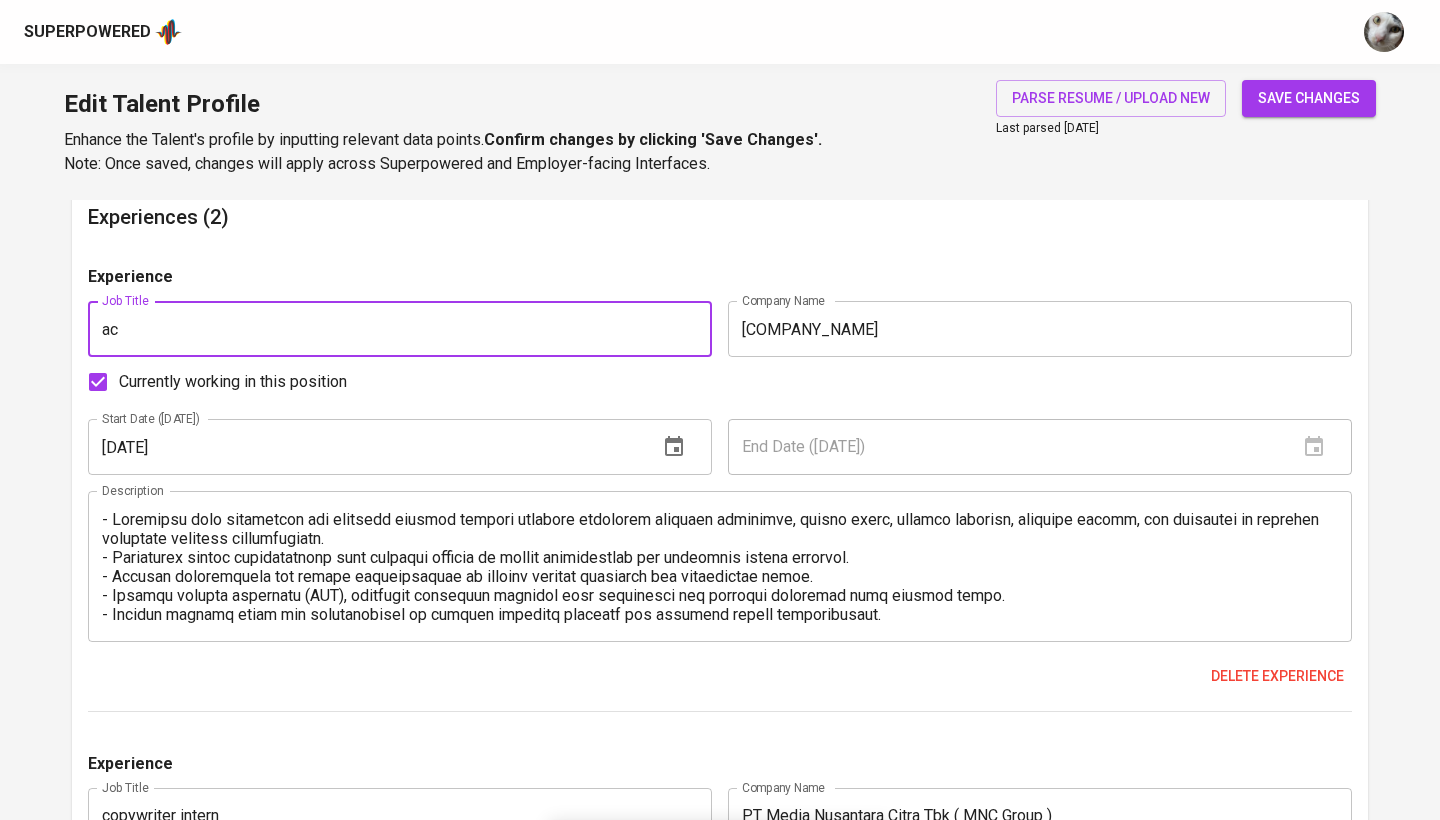 type on "a" 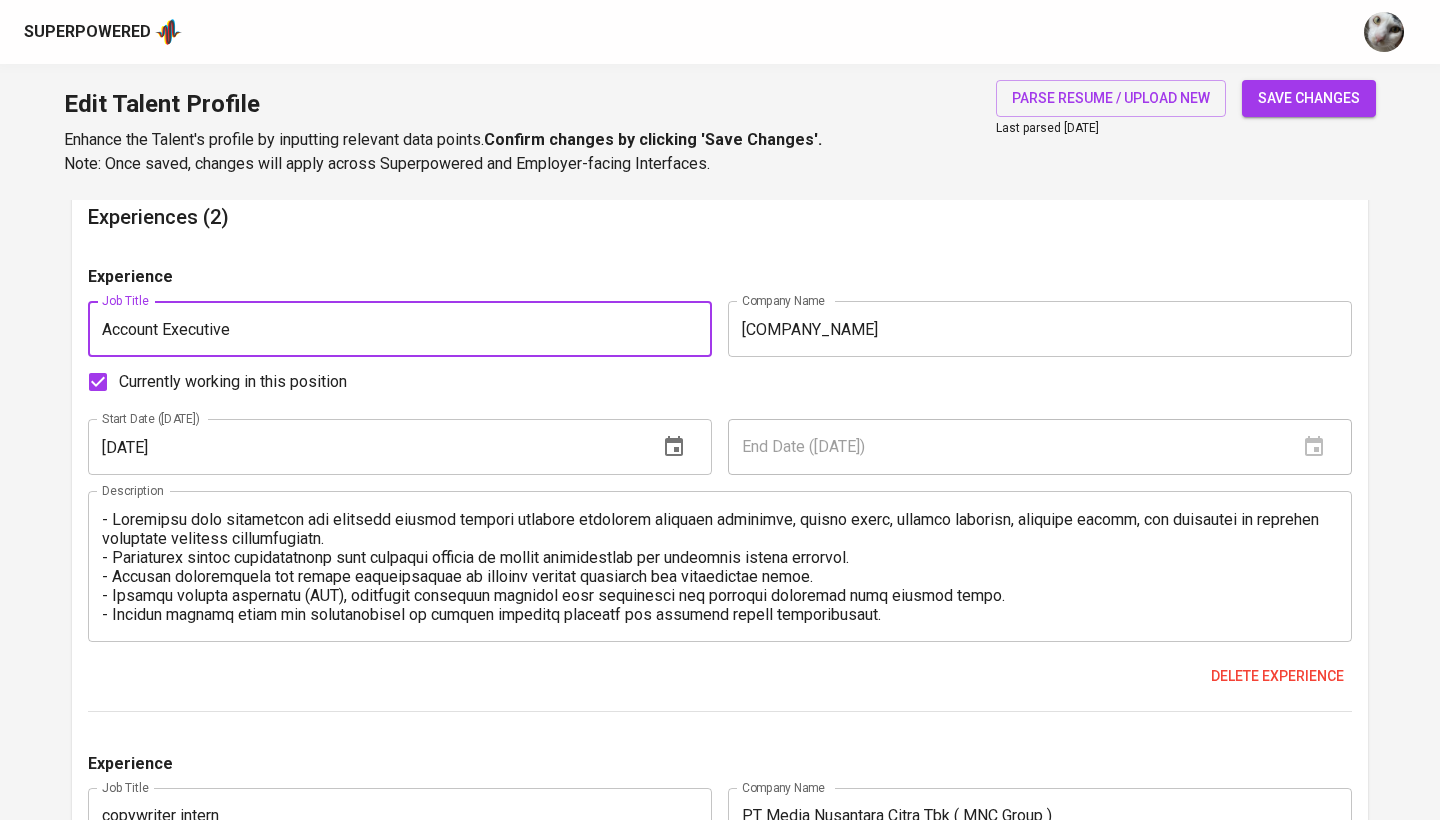 type on "Account Executive" 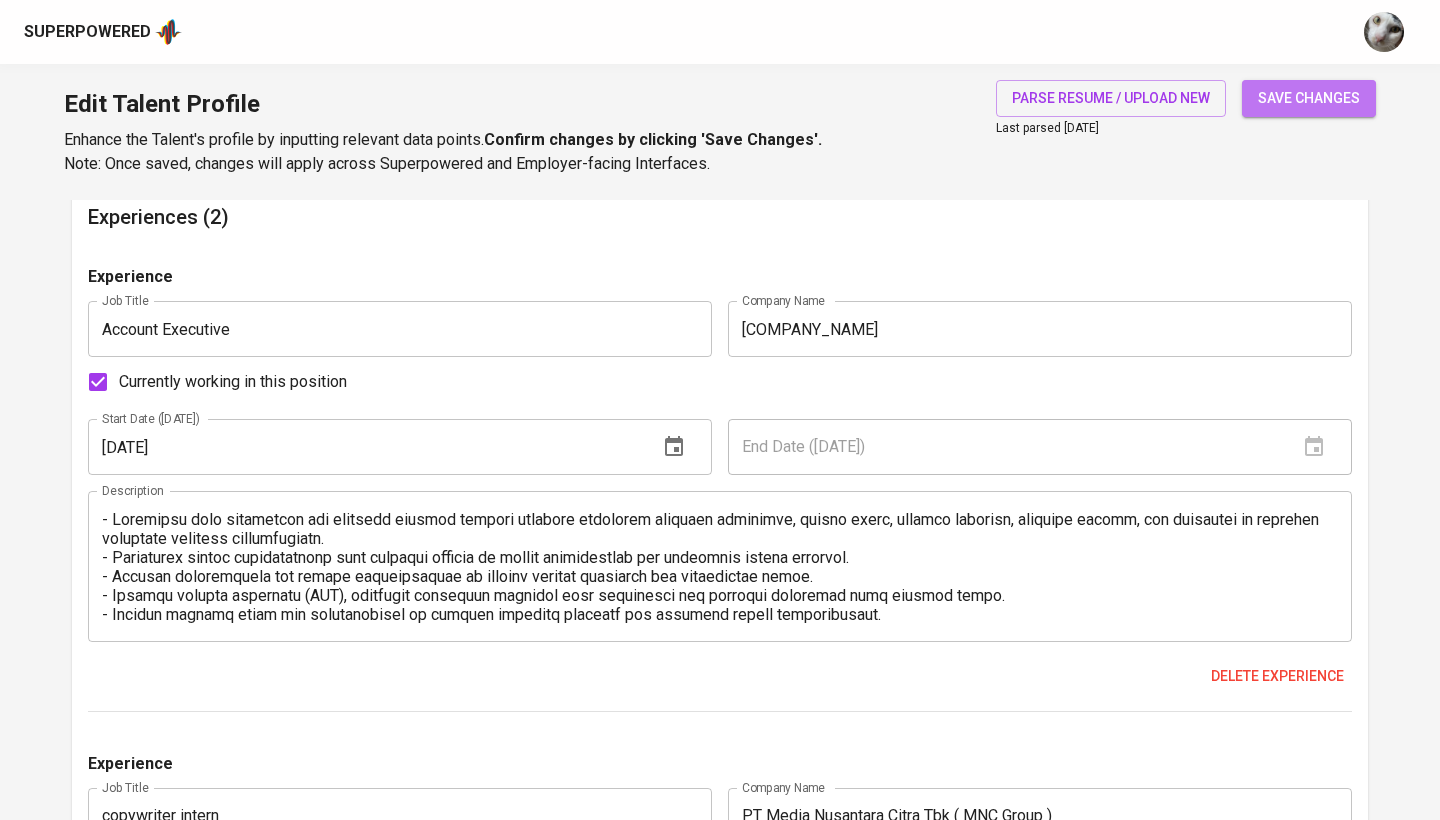 click on "save changes" at bounding box center [1309, 98] 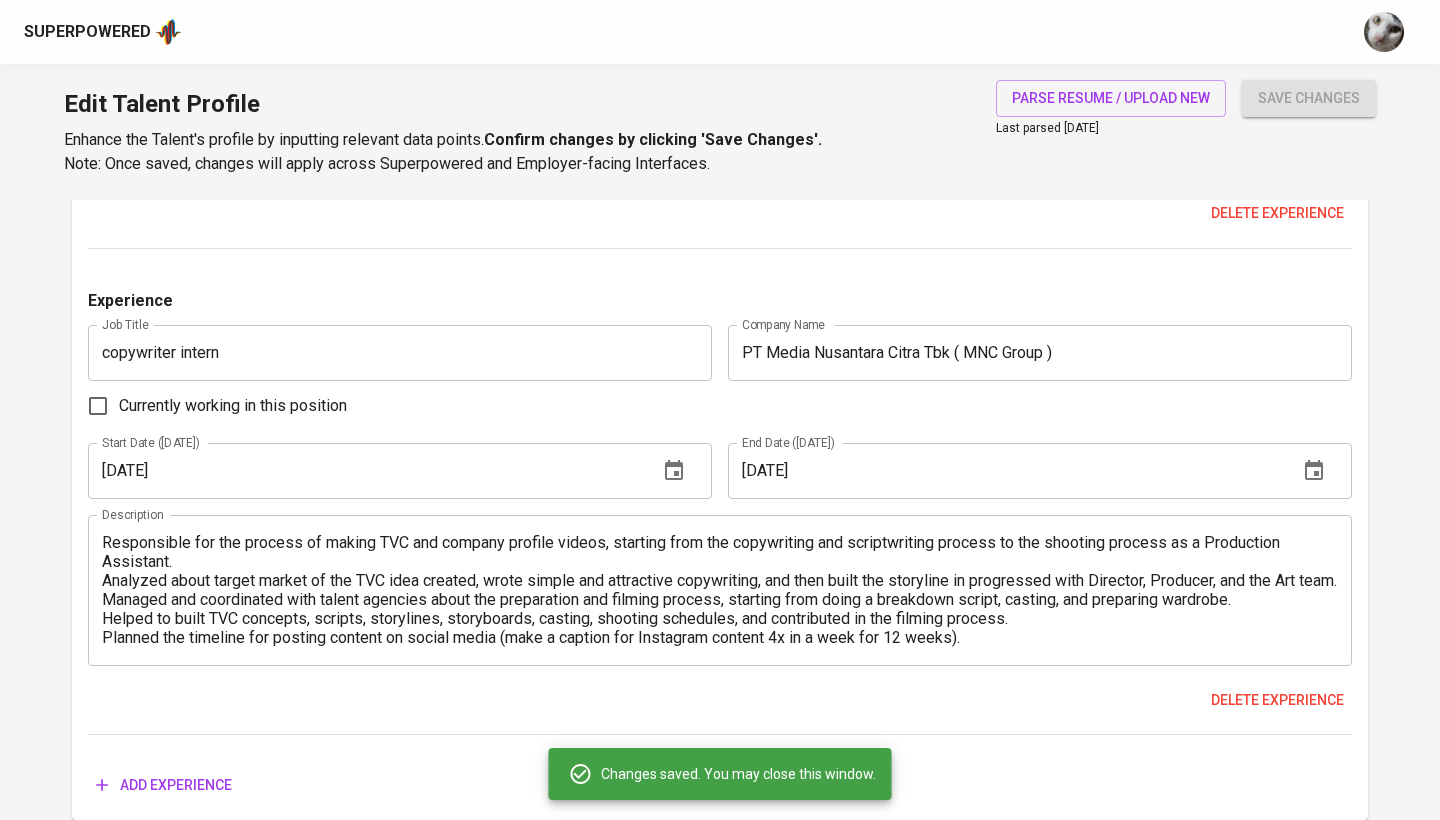 scroll, scrollTop: 2372, scrollLeft: 0, axis: vertical 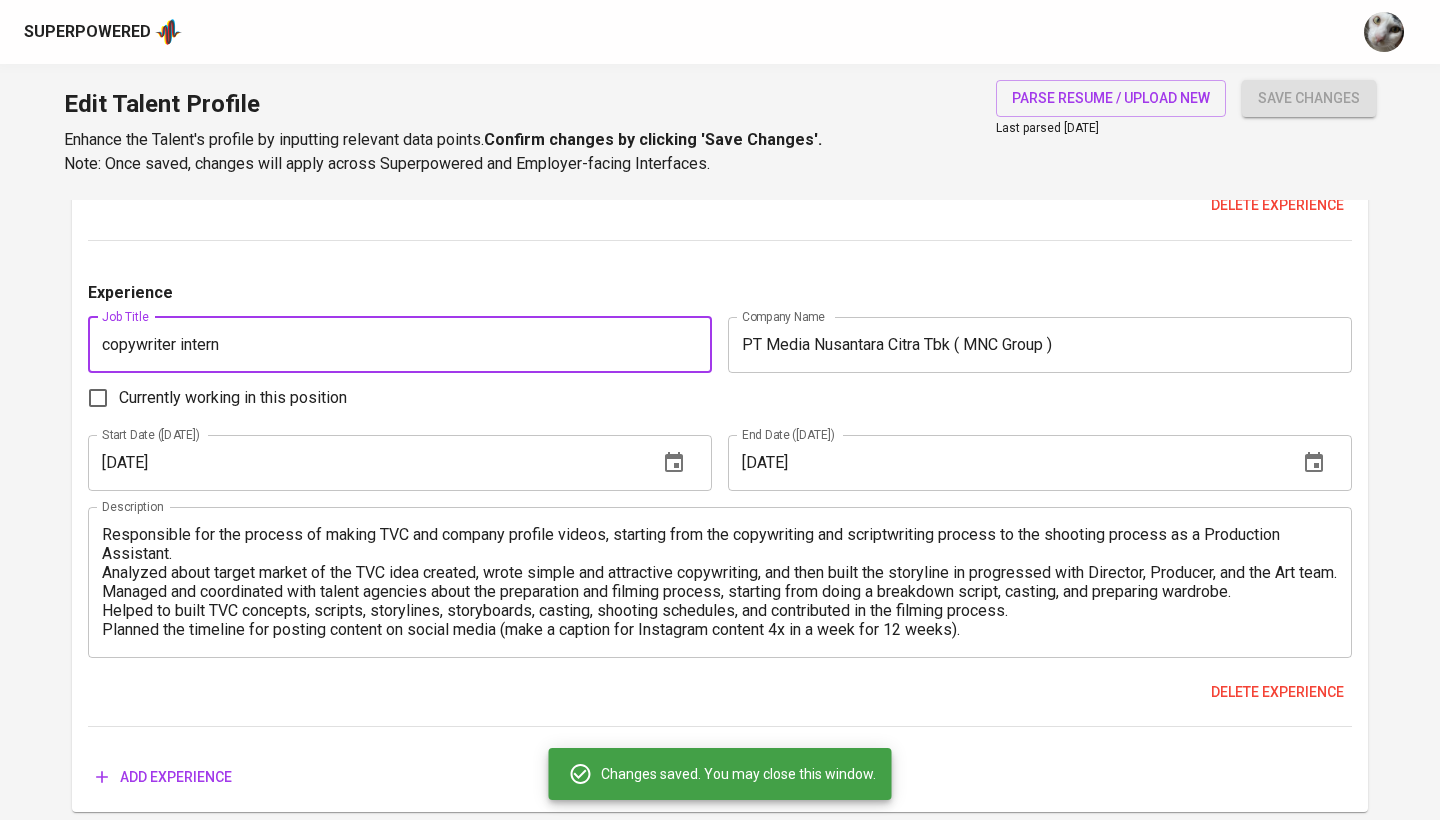 click on "copywriter intern" at bounding box center (400, 345) 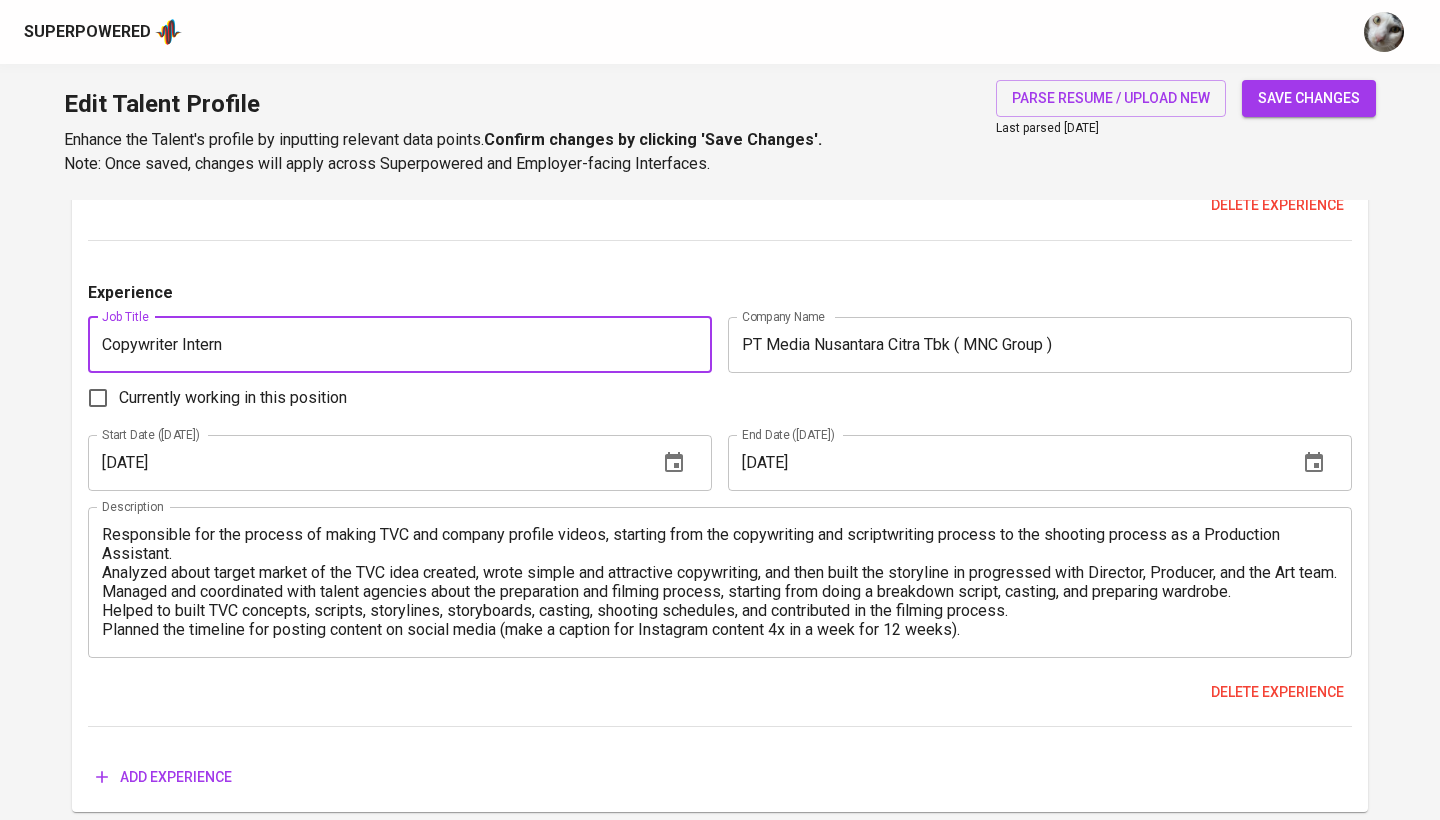 type on "Copywriter Intern" 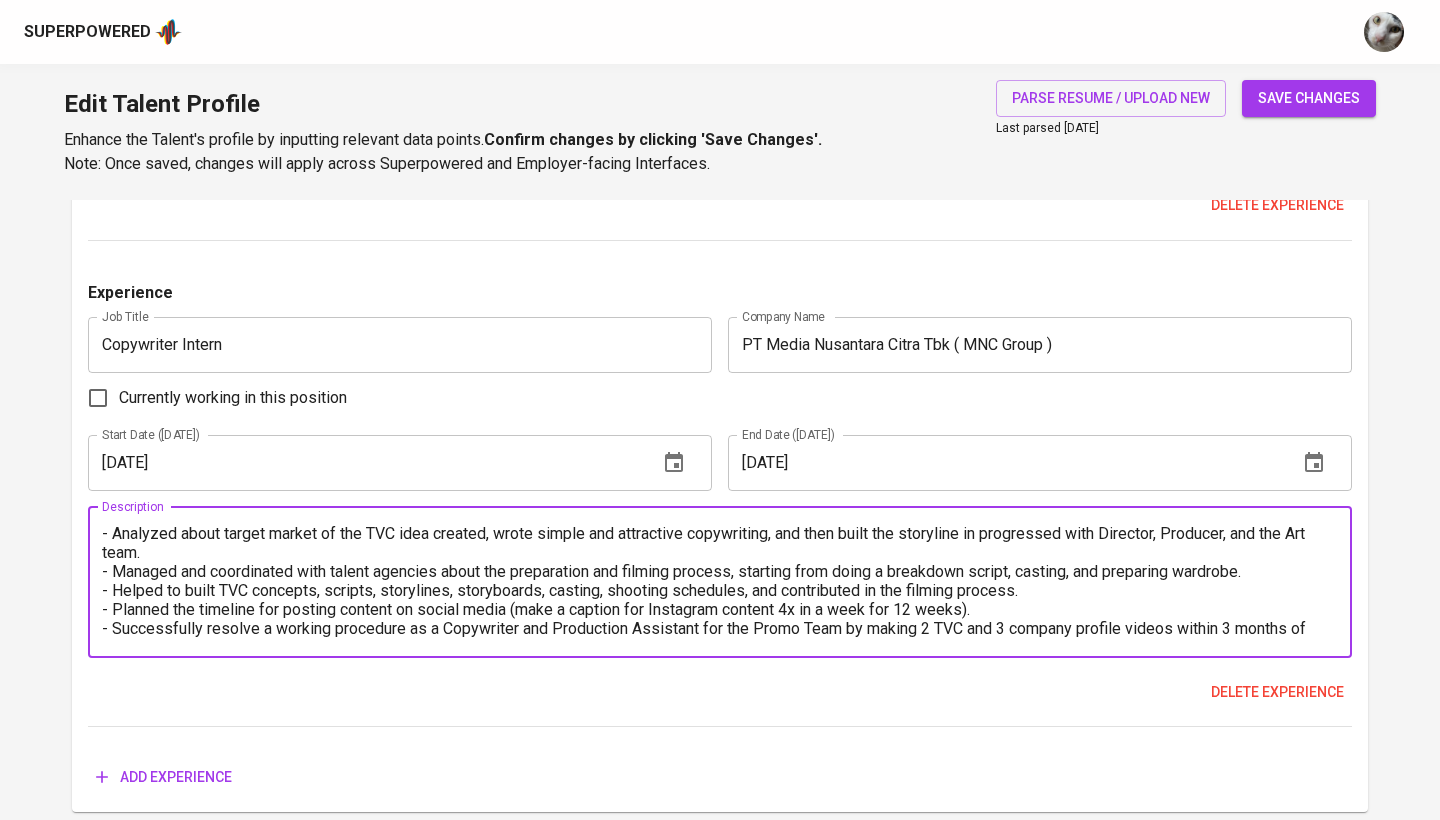 scroll, scrollTop: 57, scrollLeft: 0, axis: vertical 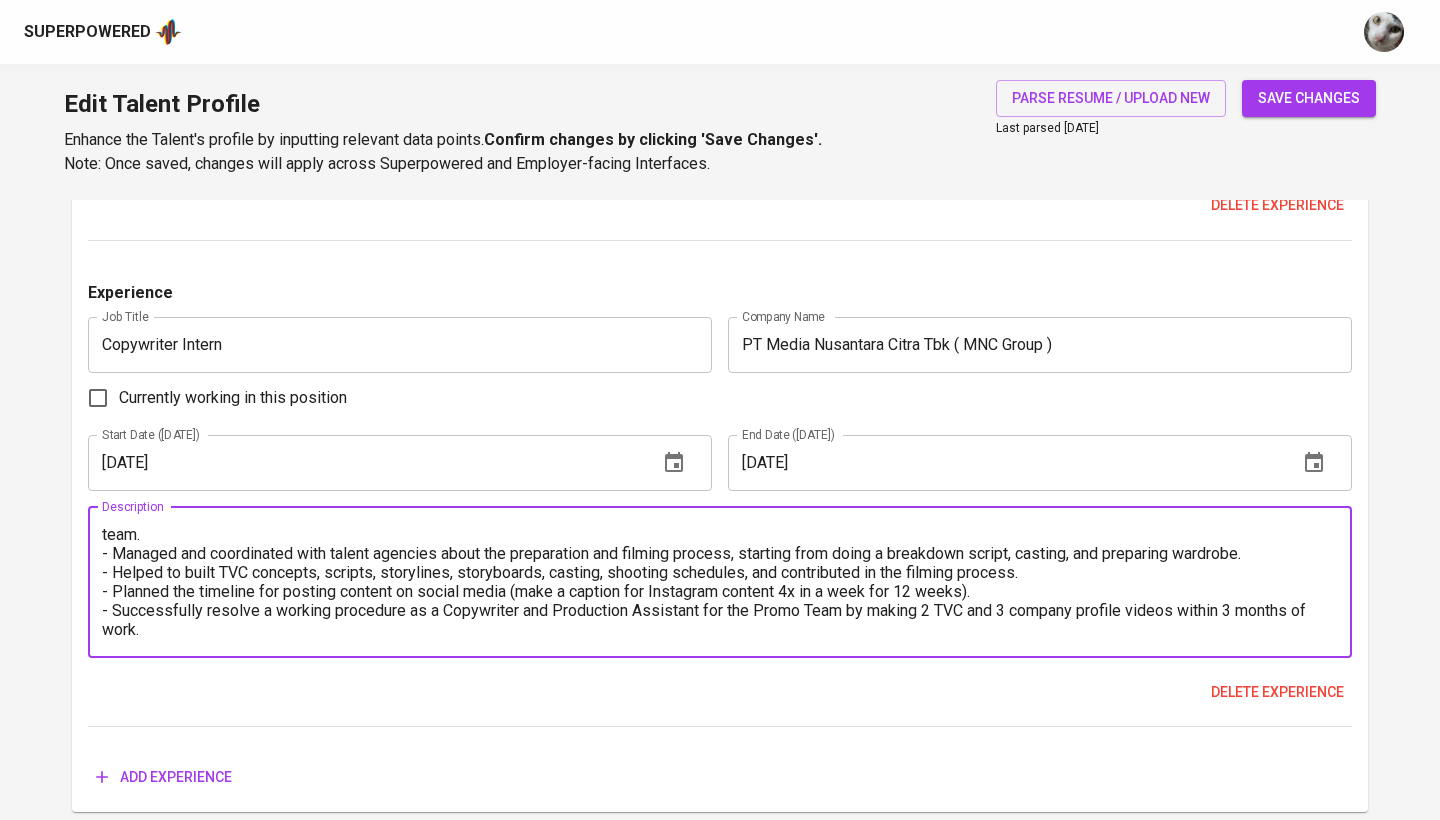 type on "- Responsible for the process of making TVC and company profile videos, starting from the copywriting and scriptwriting process to the shooting process as a Production Assistant.
- Analyzed about target market of the TVC idea created, wrote simple and attractive copywriting, and then built the storyline in progressed with Director, Producer, and the Art team.
- Managed and coordinated with talent agencies about the preparation and filming process, starting from doing a breakdown script, casting, and preparing wardrobe.
- Helped to built TVC concepts, scripts, storylines, storyboards, casting, shooting schedules, and contributed in the filming process.
- Planned the timeline for posting content on social media (make a caption for Instagram content 4x in a week for 12 weeks).
- Successfully resolve a working procedure as a Copywriter and Production Assistant for the Promo Team by making 2 TVC and 3 company profile videos within 3 months of work." 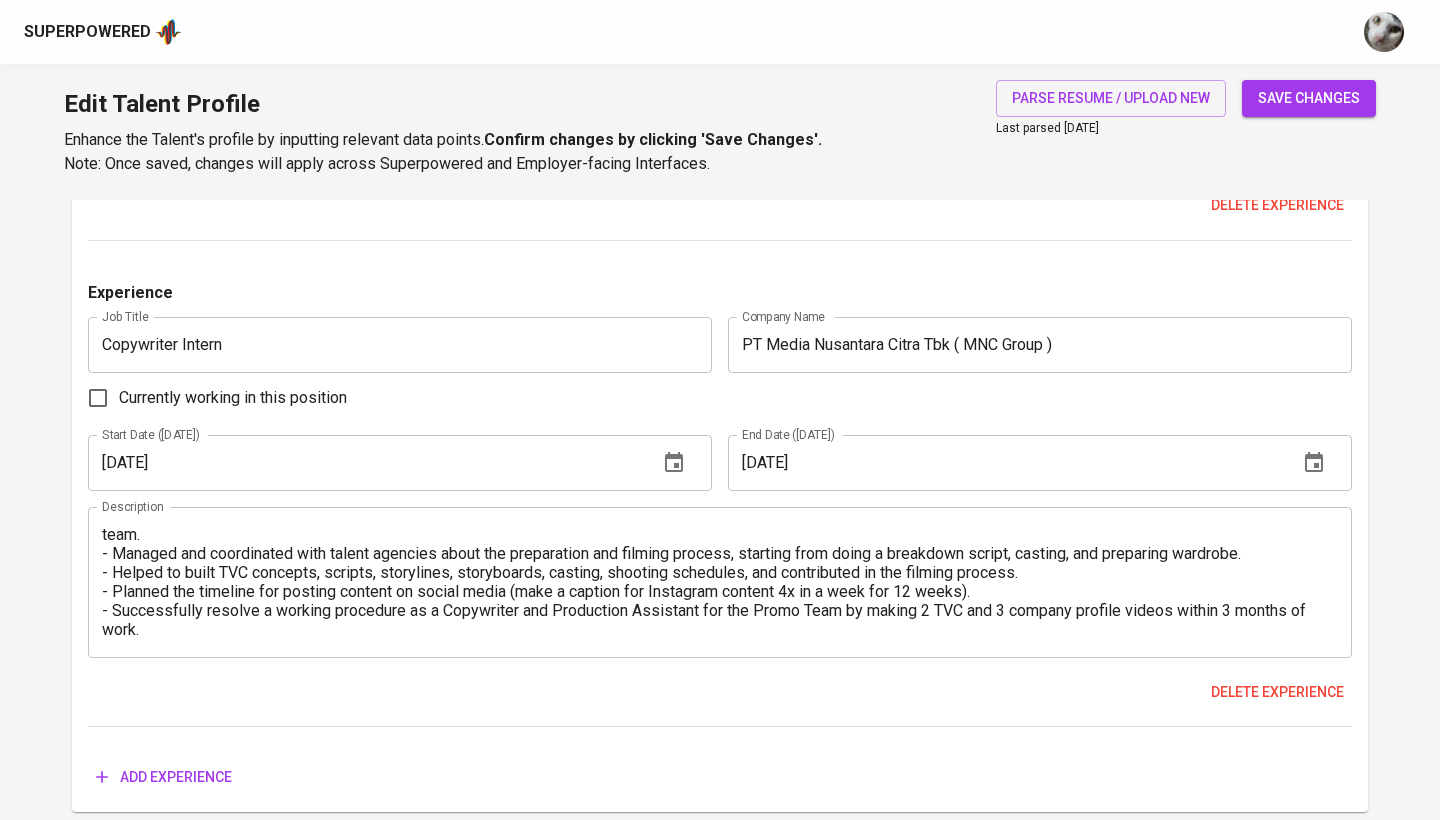 click on "save changes" at bounding box center [1309, 98] 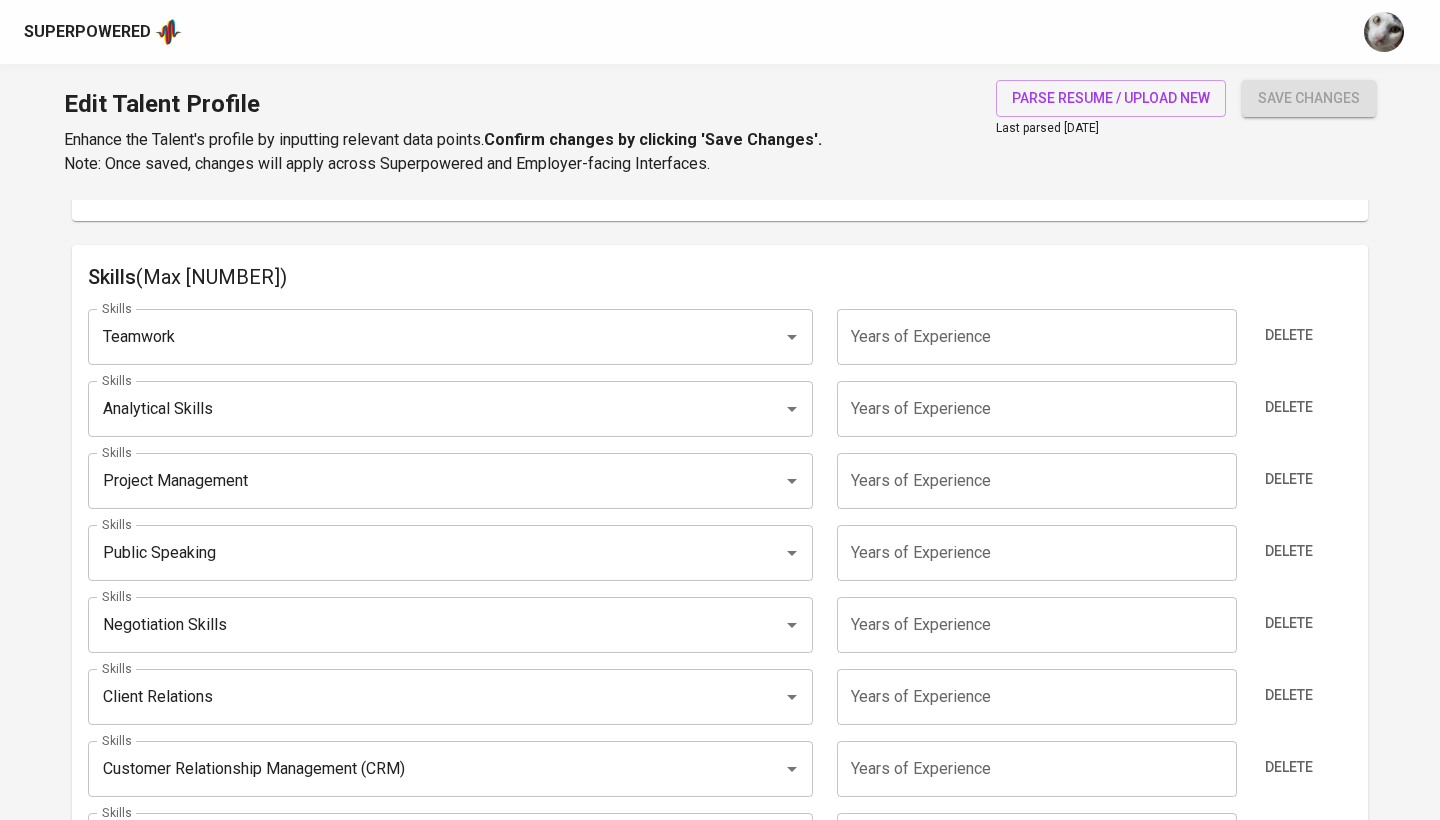 scroll, scrollTop: 951, scrollLeft: 0, axis: vertical 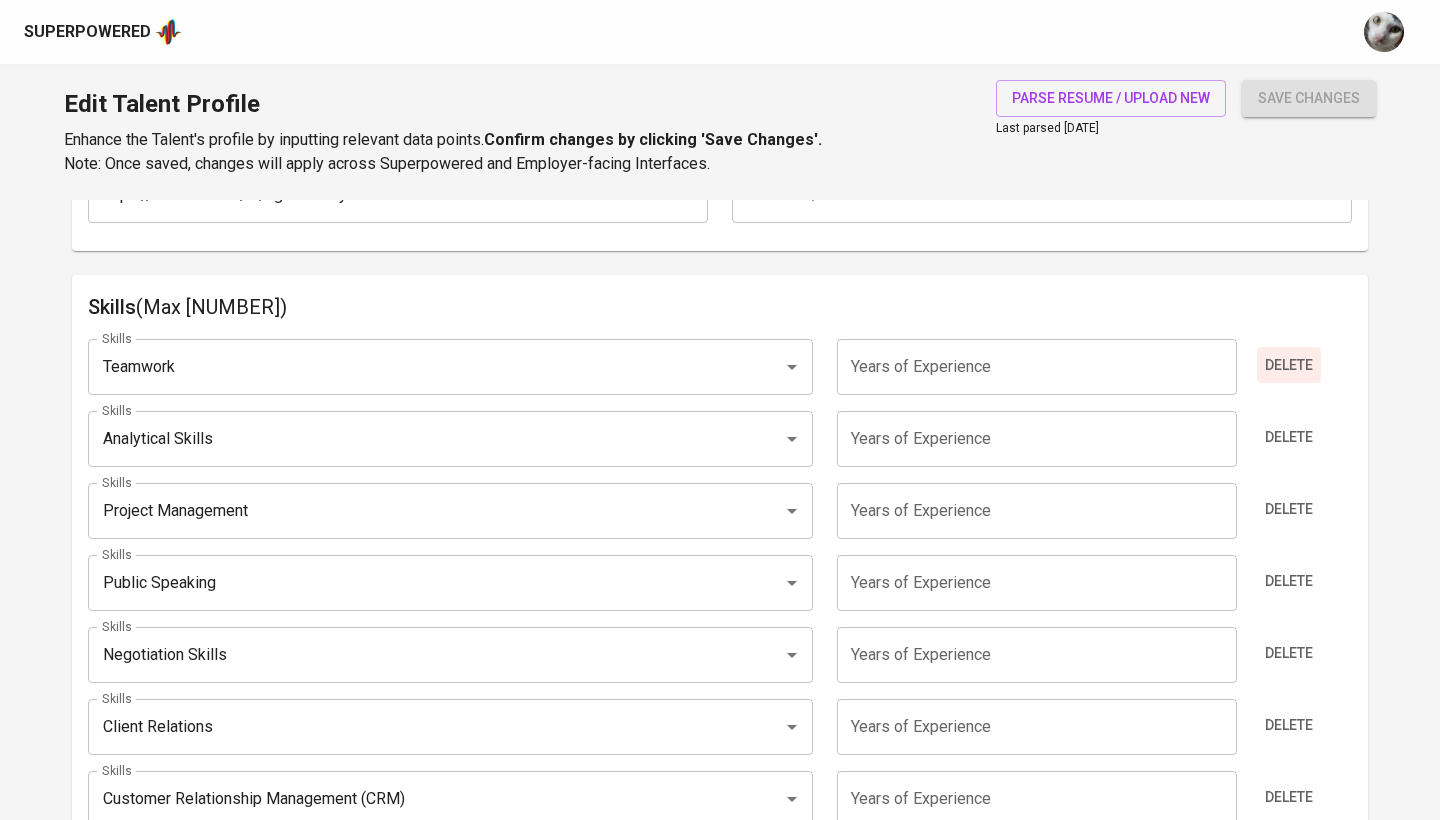 click on "Delete" at bounding box center [1289, 365] 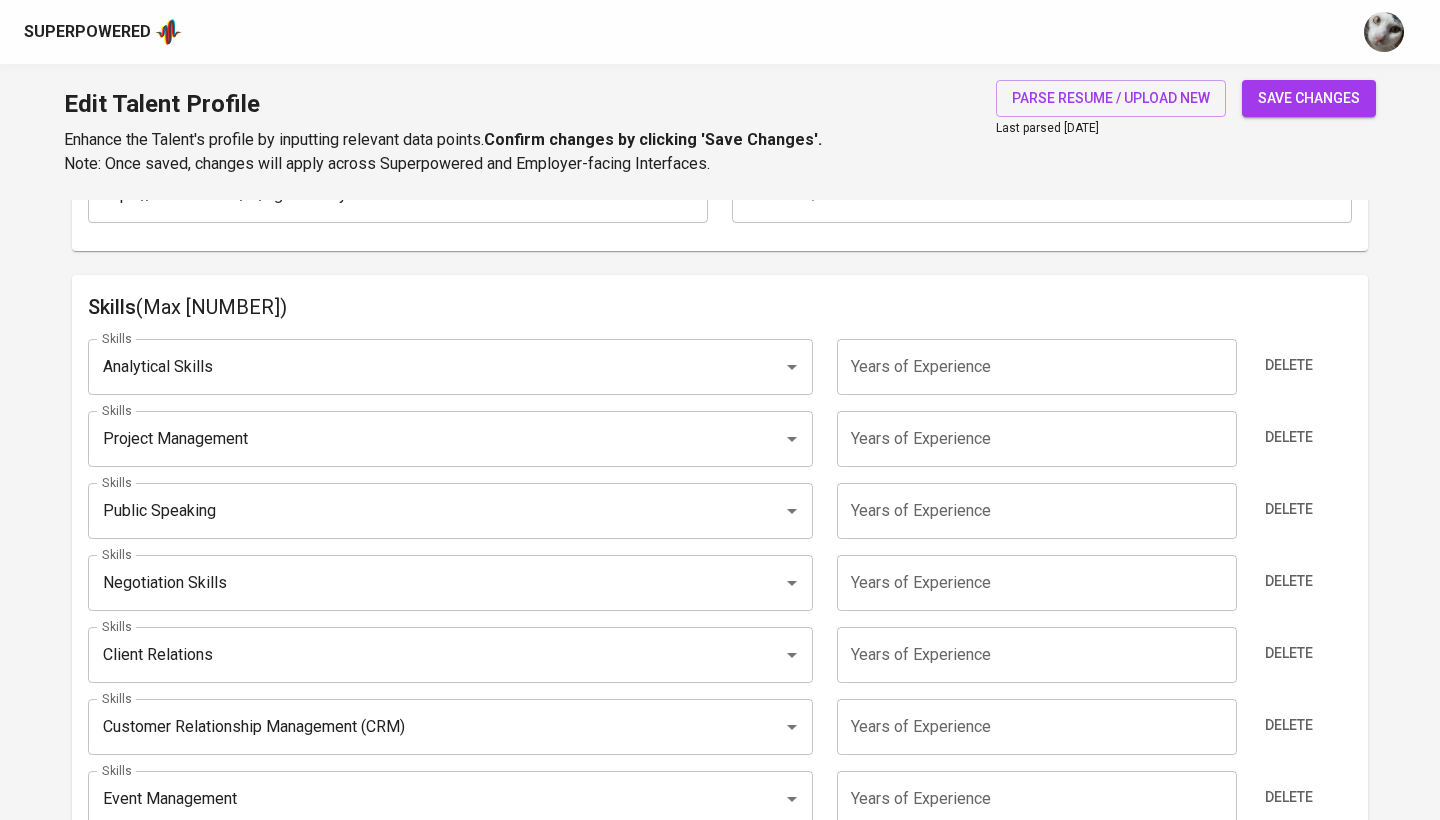 click on "Delete" at bounding box center (1289, 365) 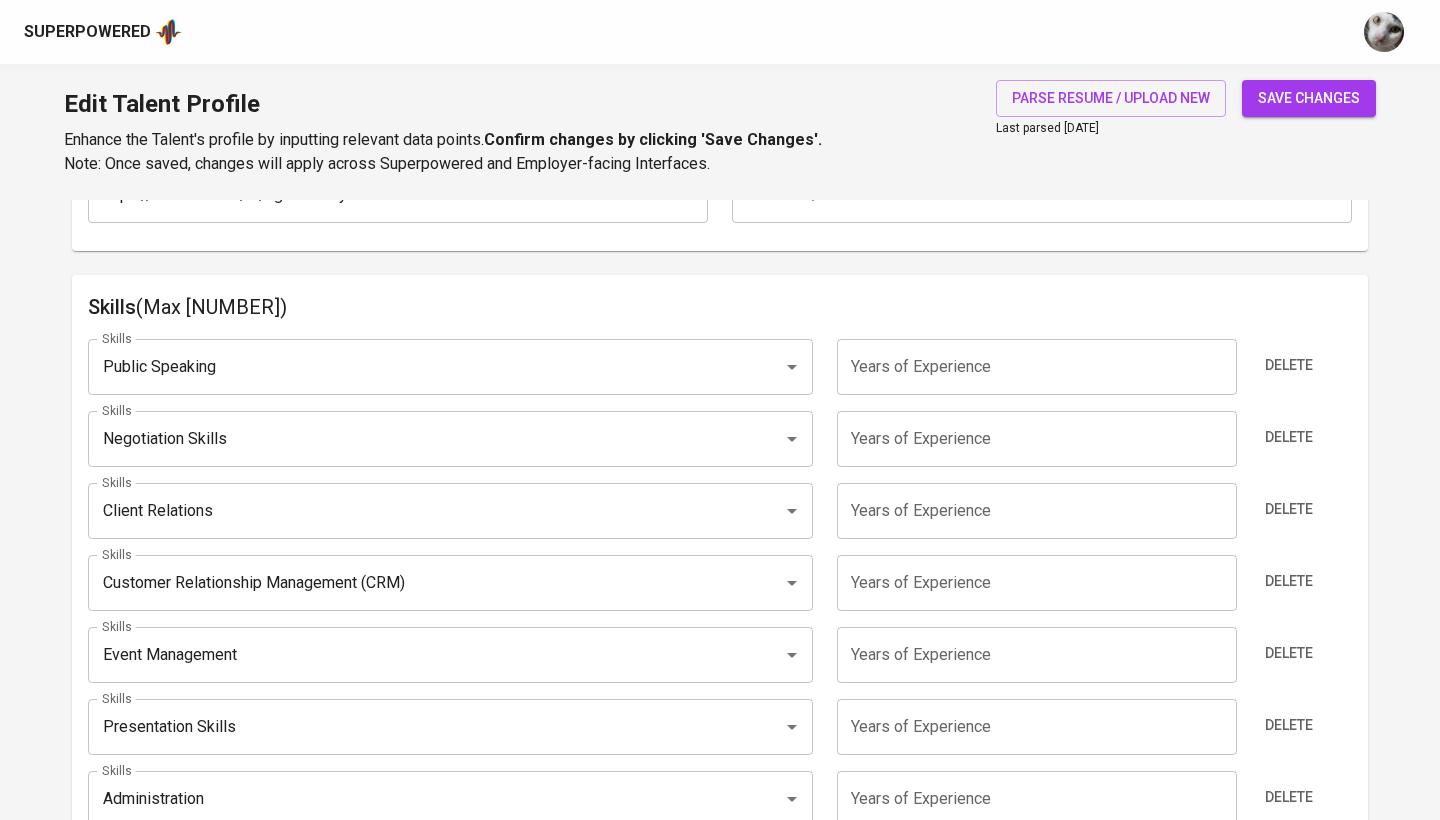 click on "Delete" at bounding box center [1289, 365] 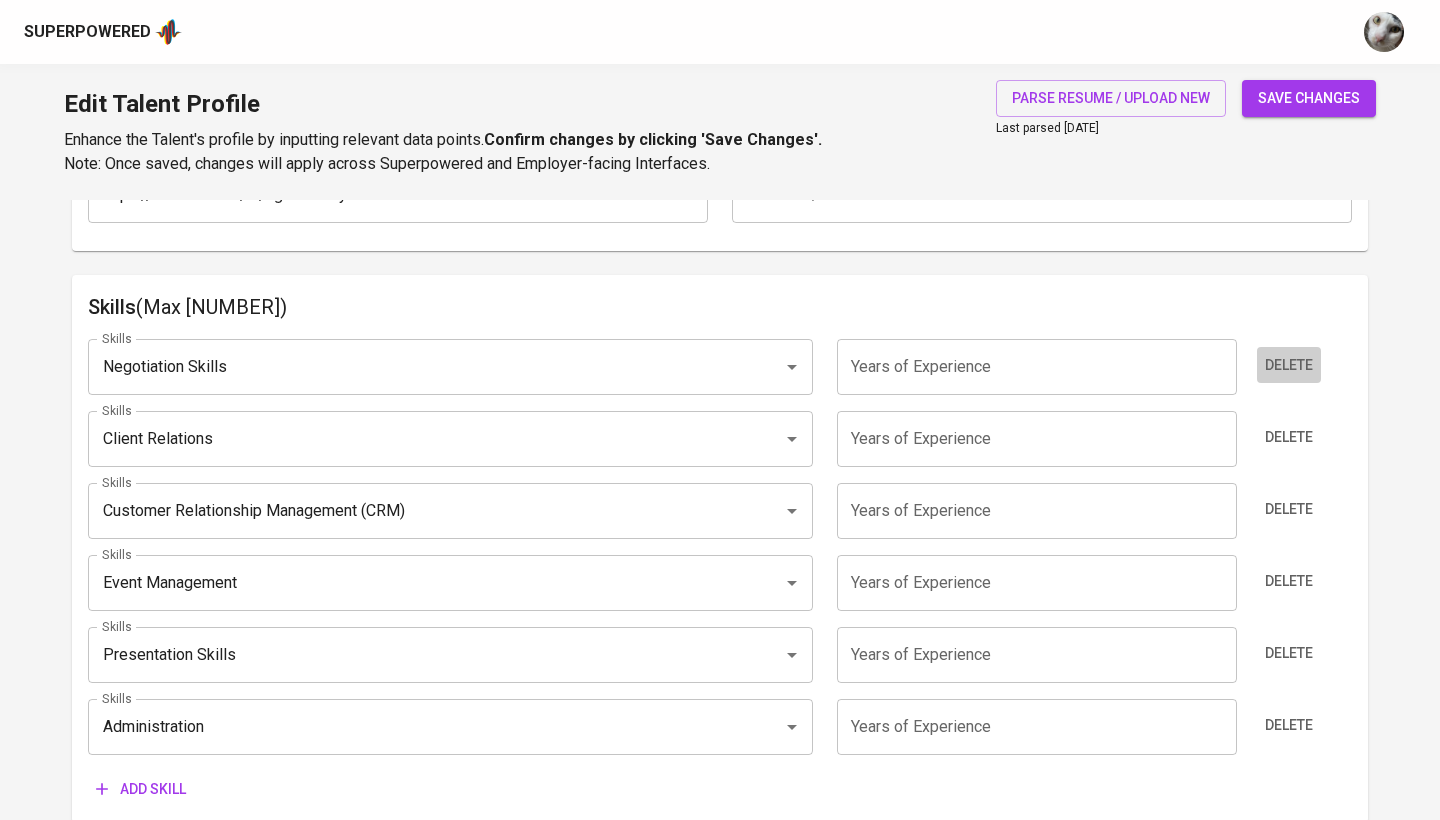 click on "Delete" at bounding box center (1289, 365) 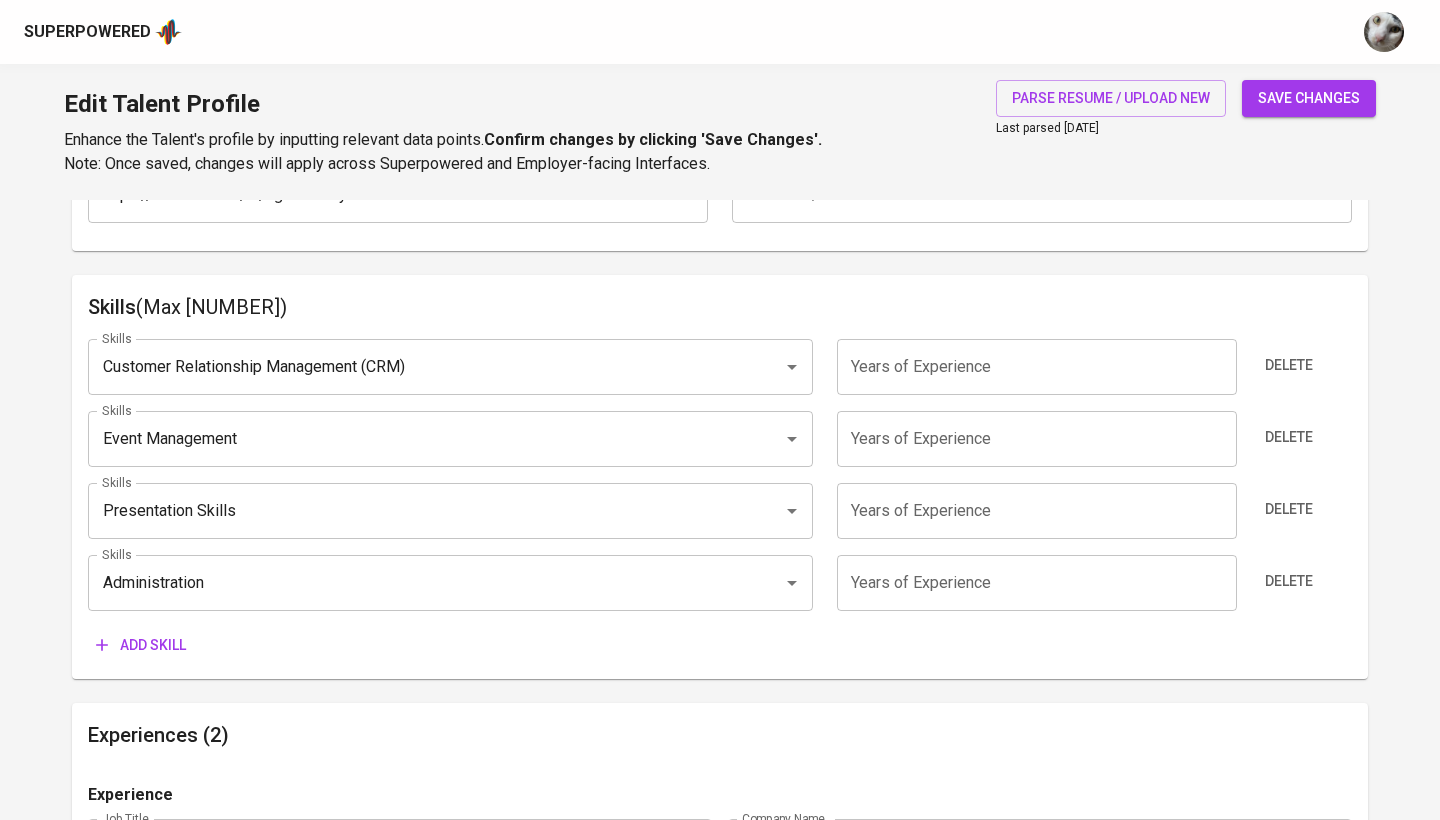 click on "Delete" at bounding box center (1289, 365) 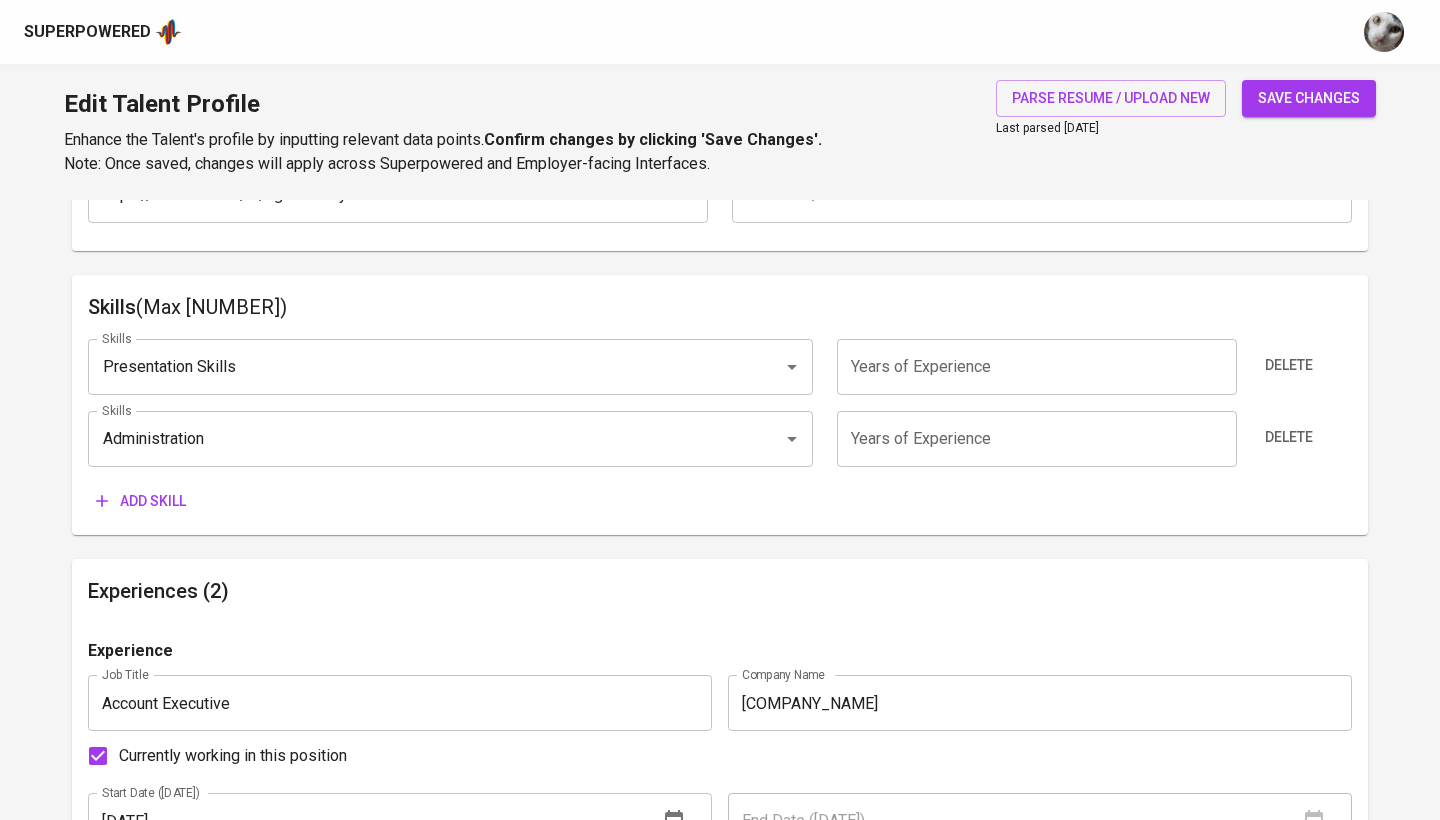 click on "Delete" at bounding box center (1289, 365) 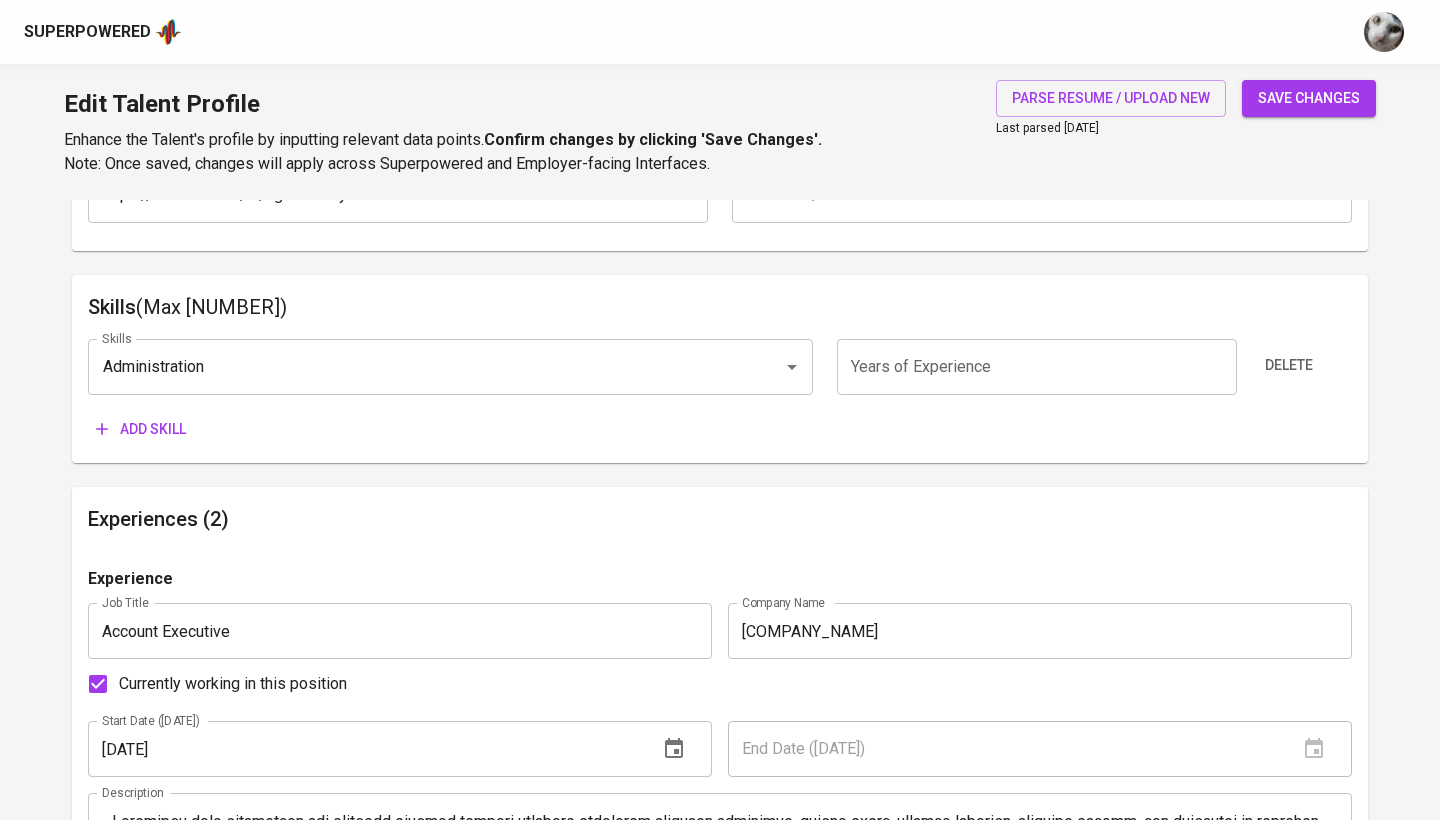click on "Delete" at bounding box center [1289, 365] 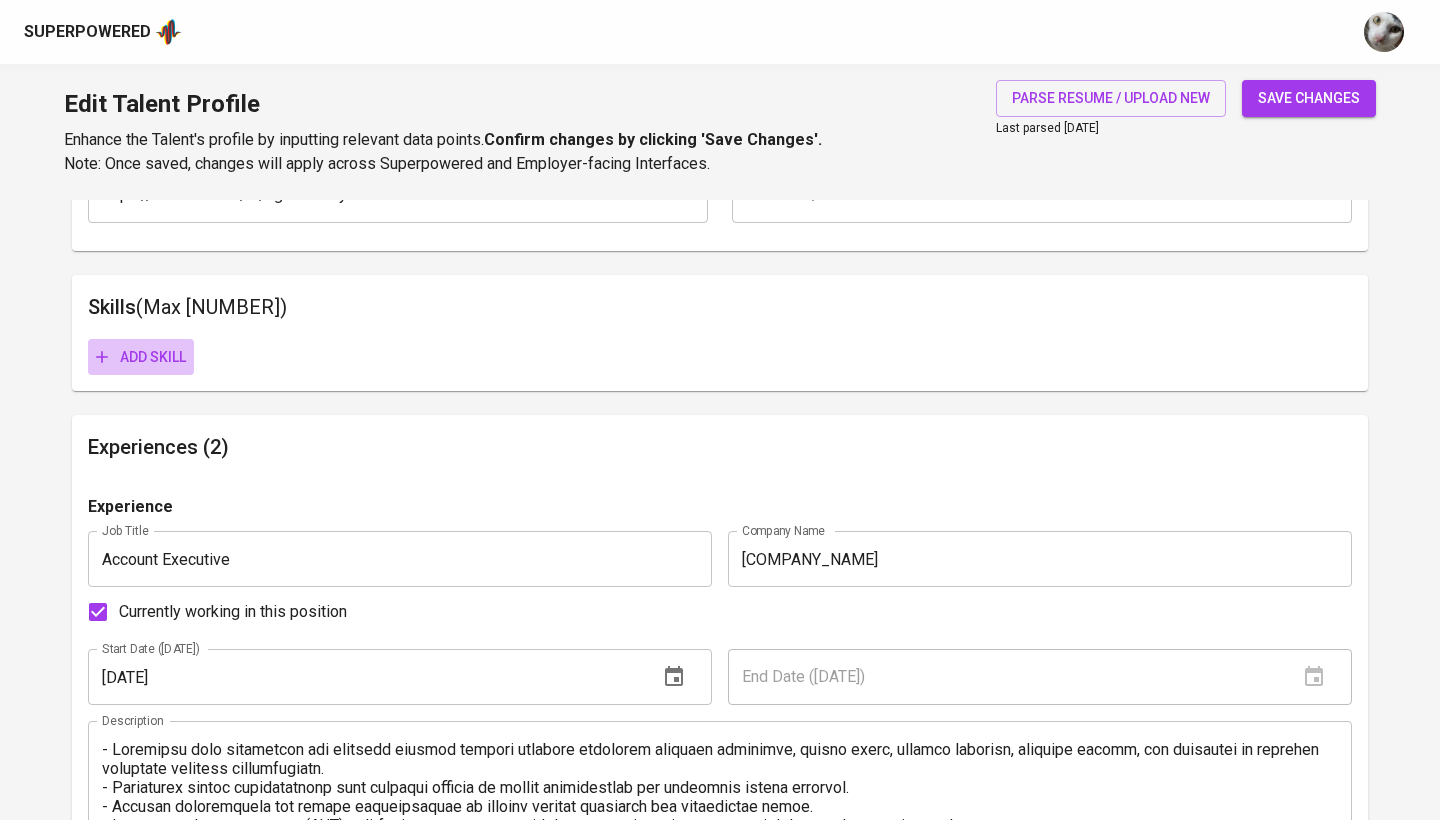 click on "Add skill" at bounding box center [141, 357] 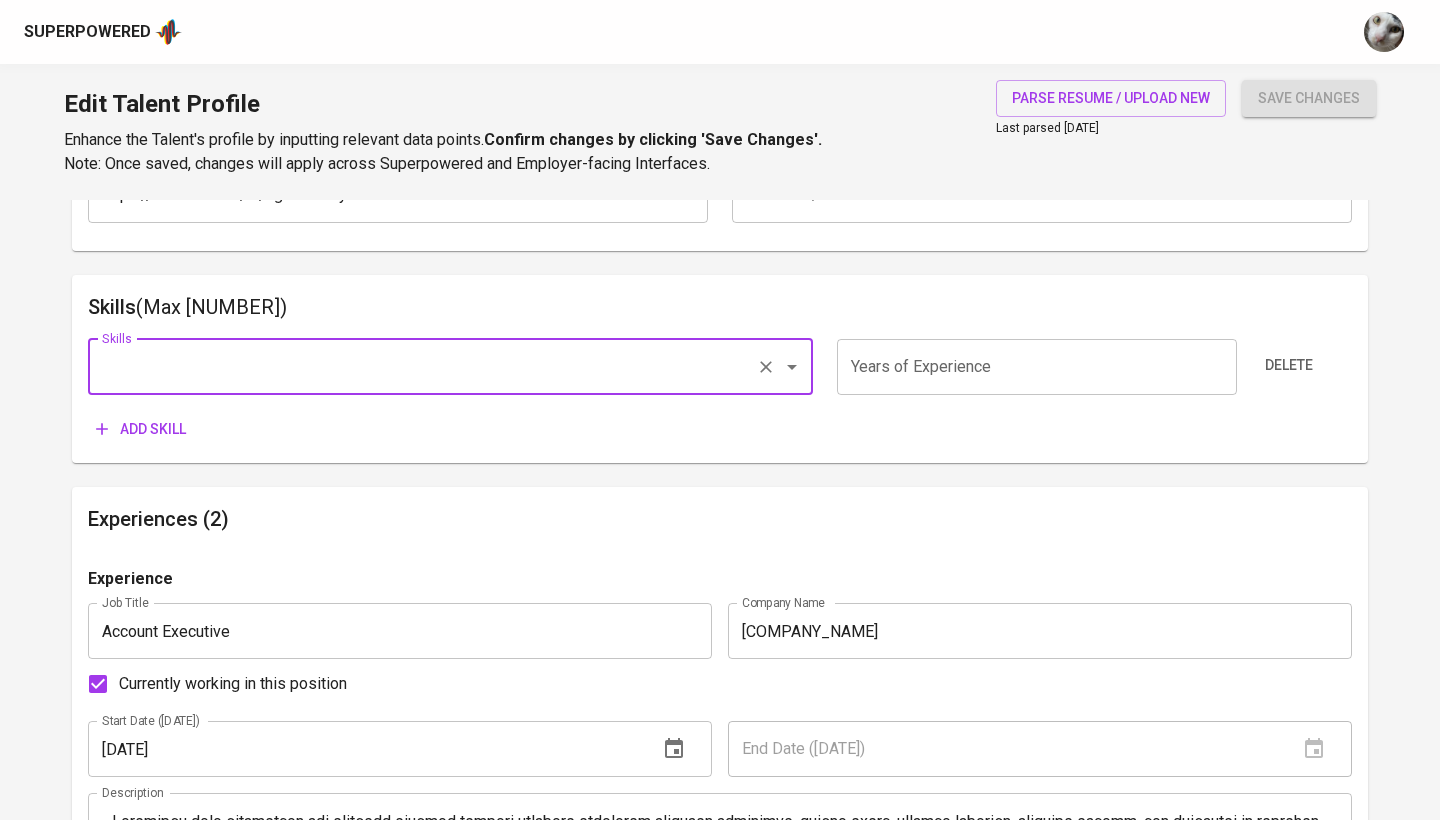 type on "A" 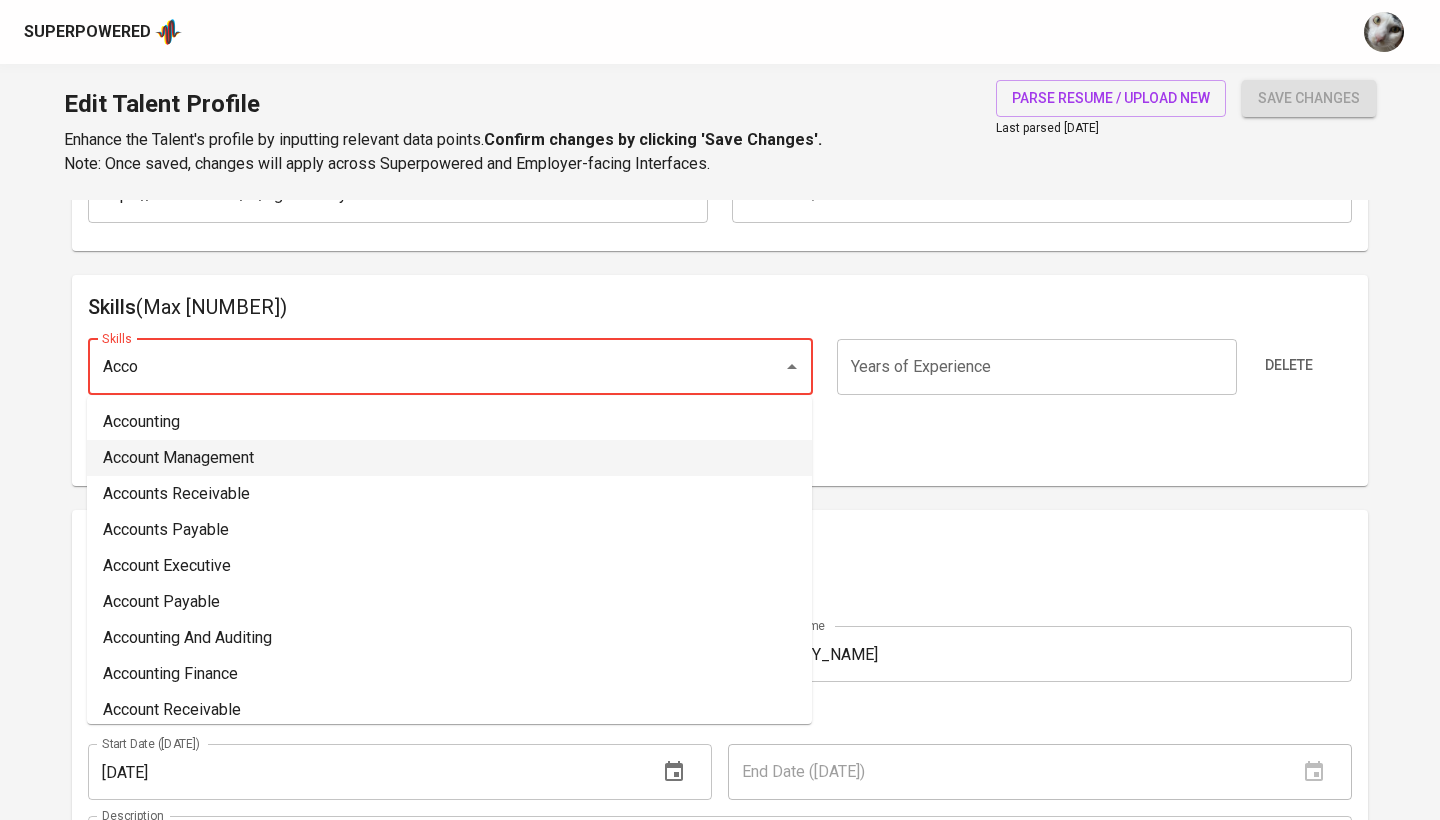 click on "Account Management" at bounding box center (449, 458) 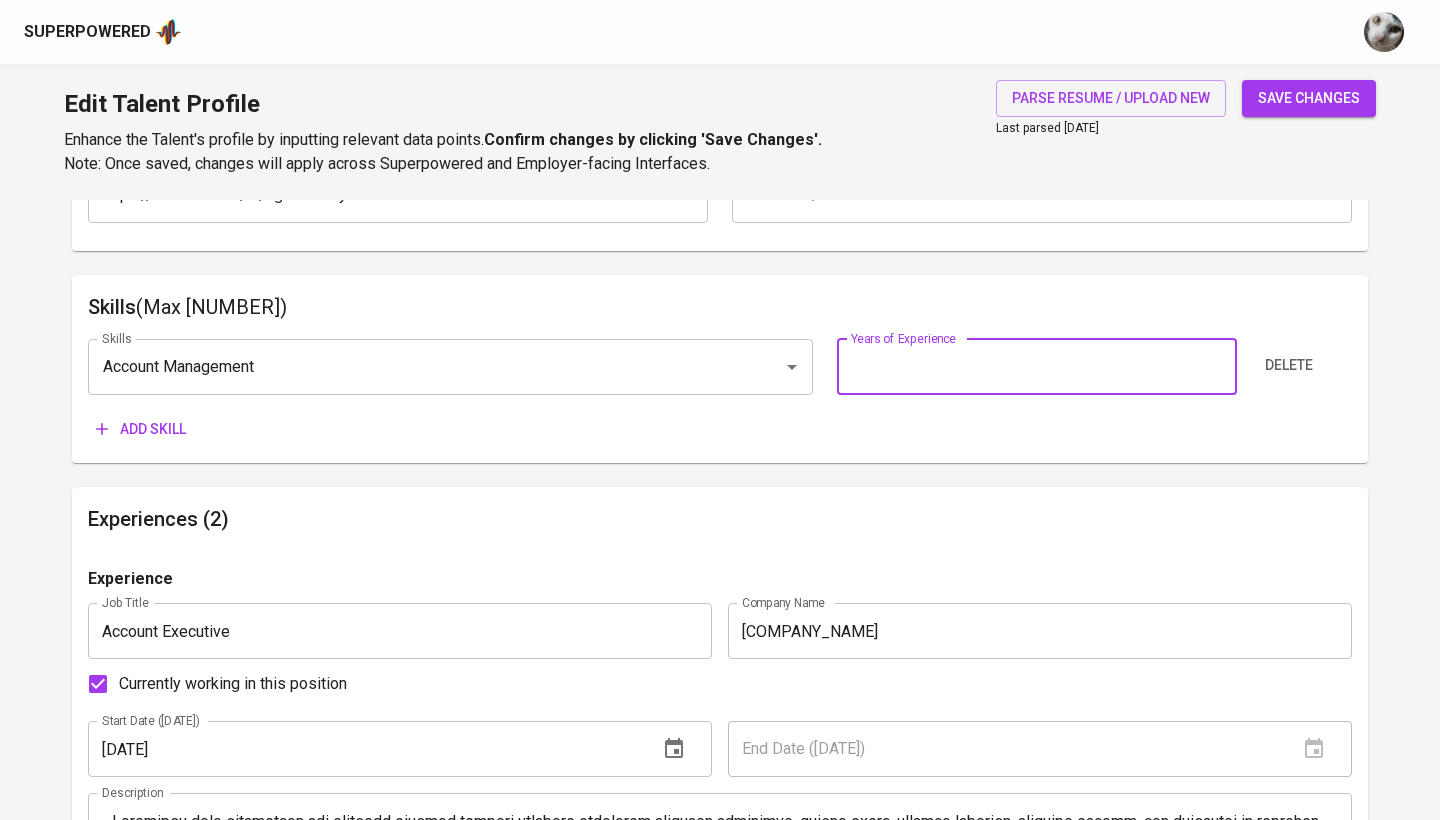 click at bounding box center [1036, 367] 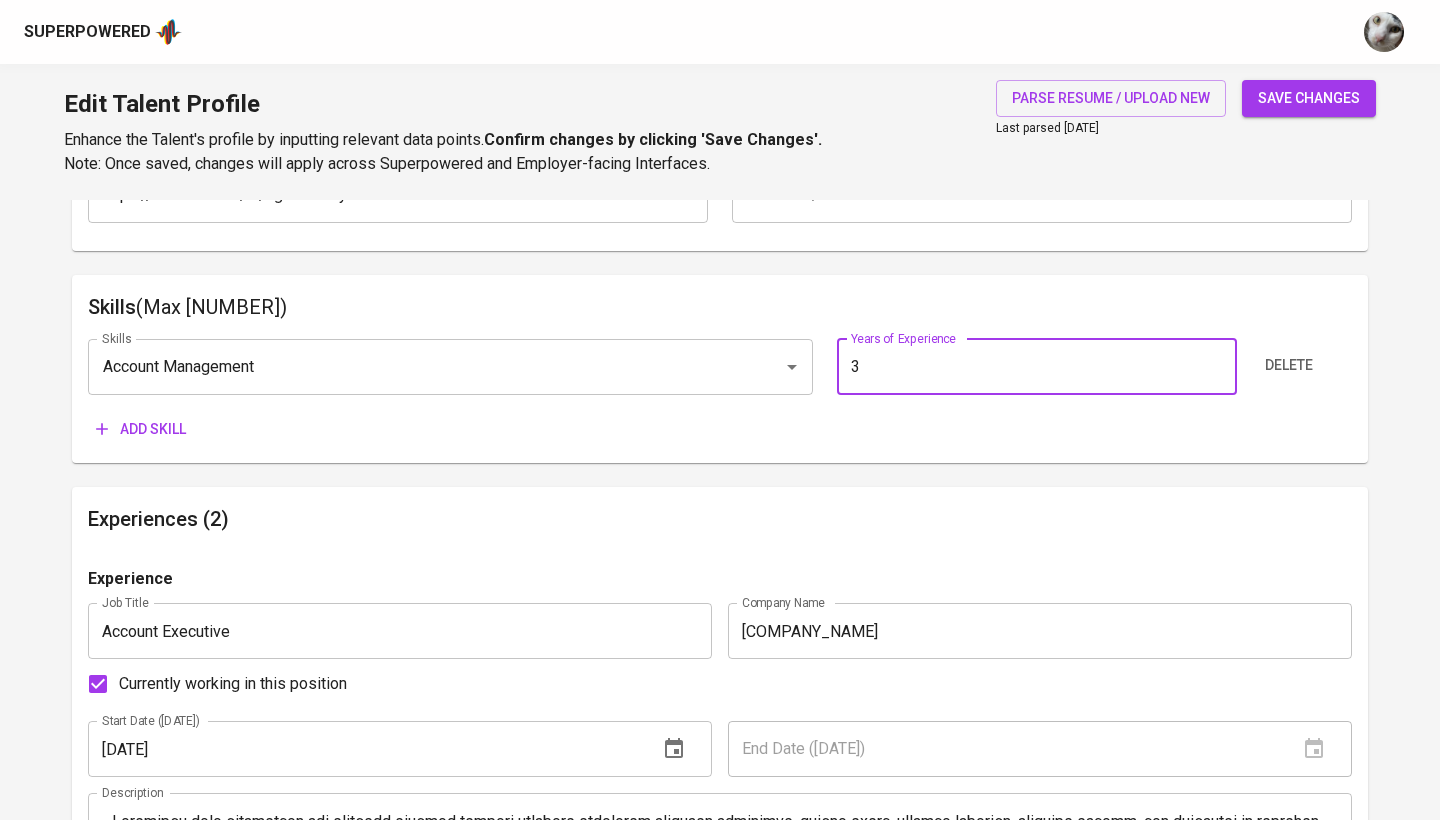 type on "3" 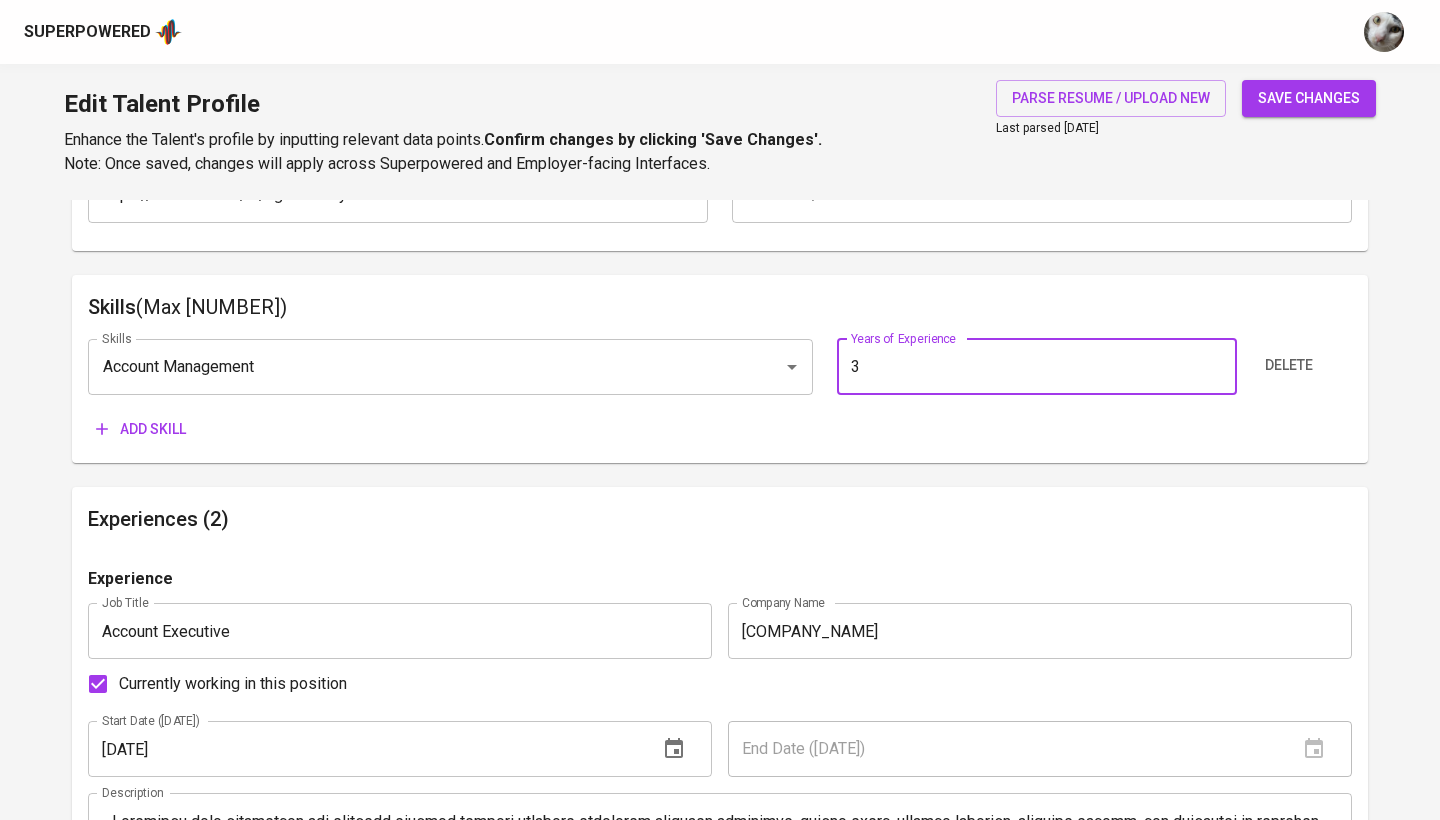 click on "Add skill" at bounding box center [141, 429] 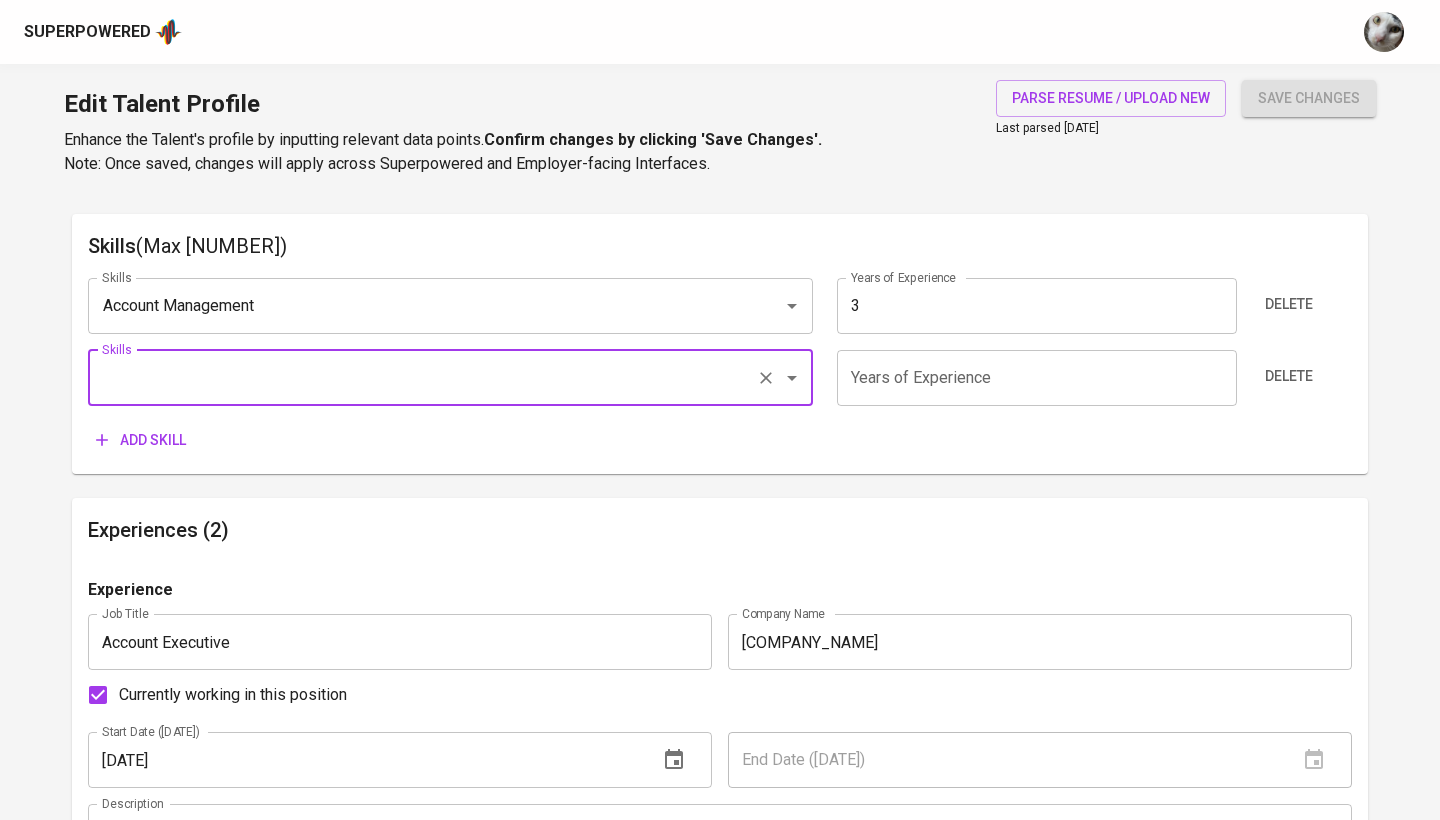 scroll, scrollTop: 1025, scrollLeft: 0, axis: vertical 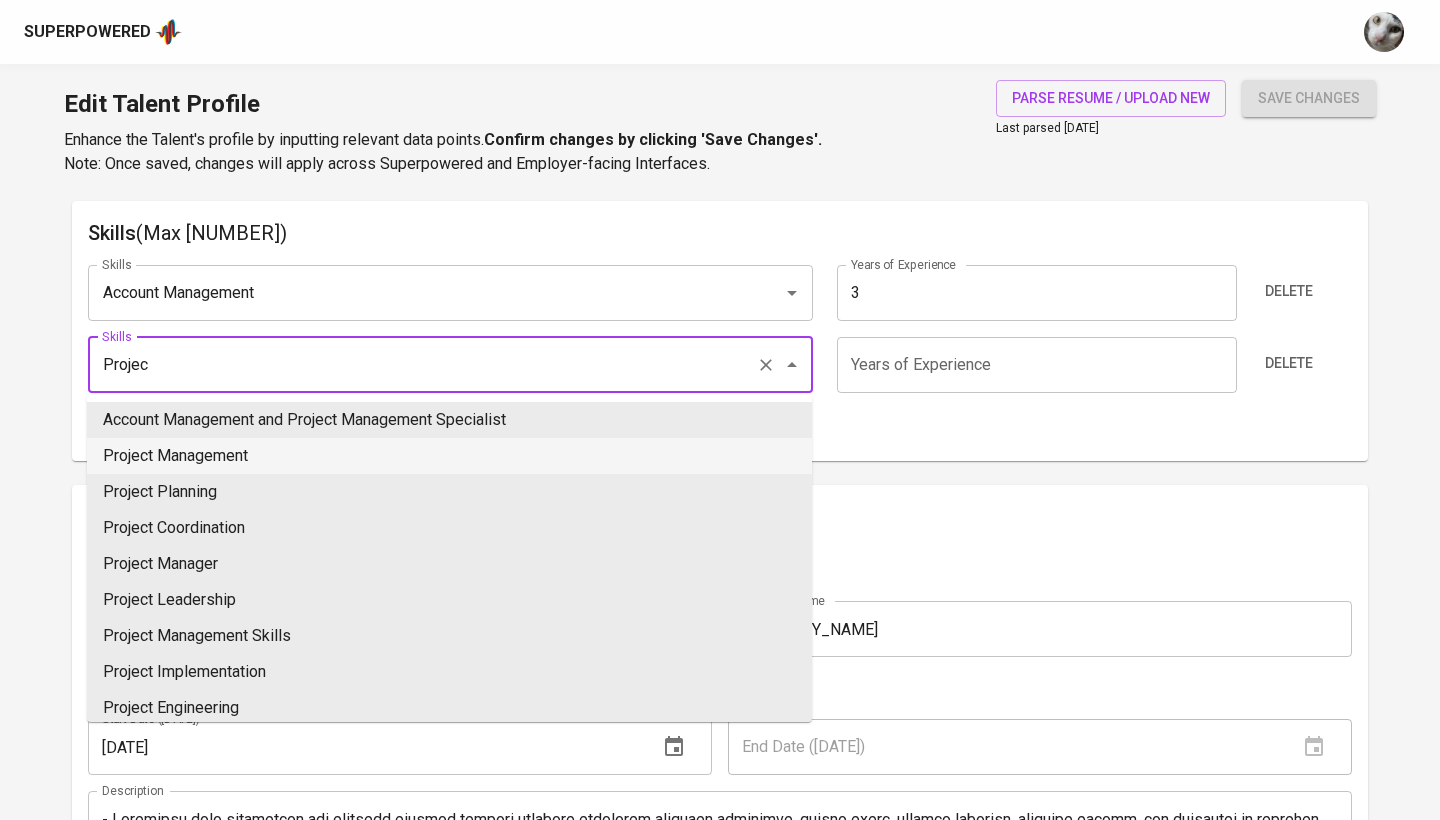 click on "Project Management" at bounding box center (449, 456) 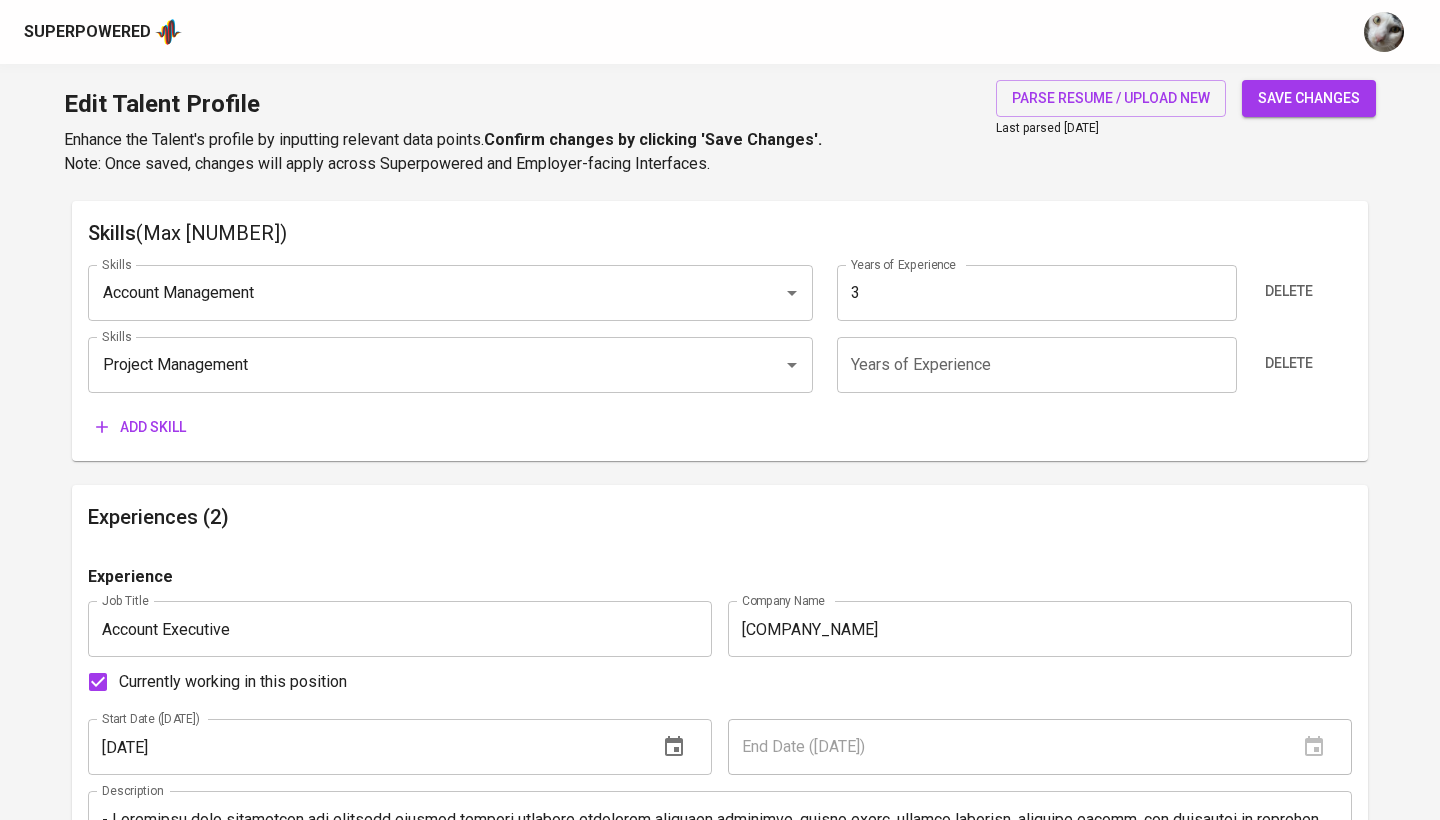 click at bounding box center [1036, 365] 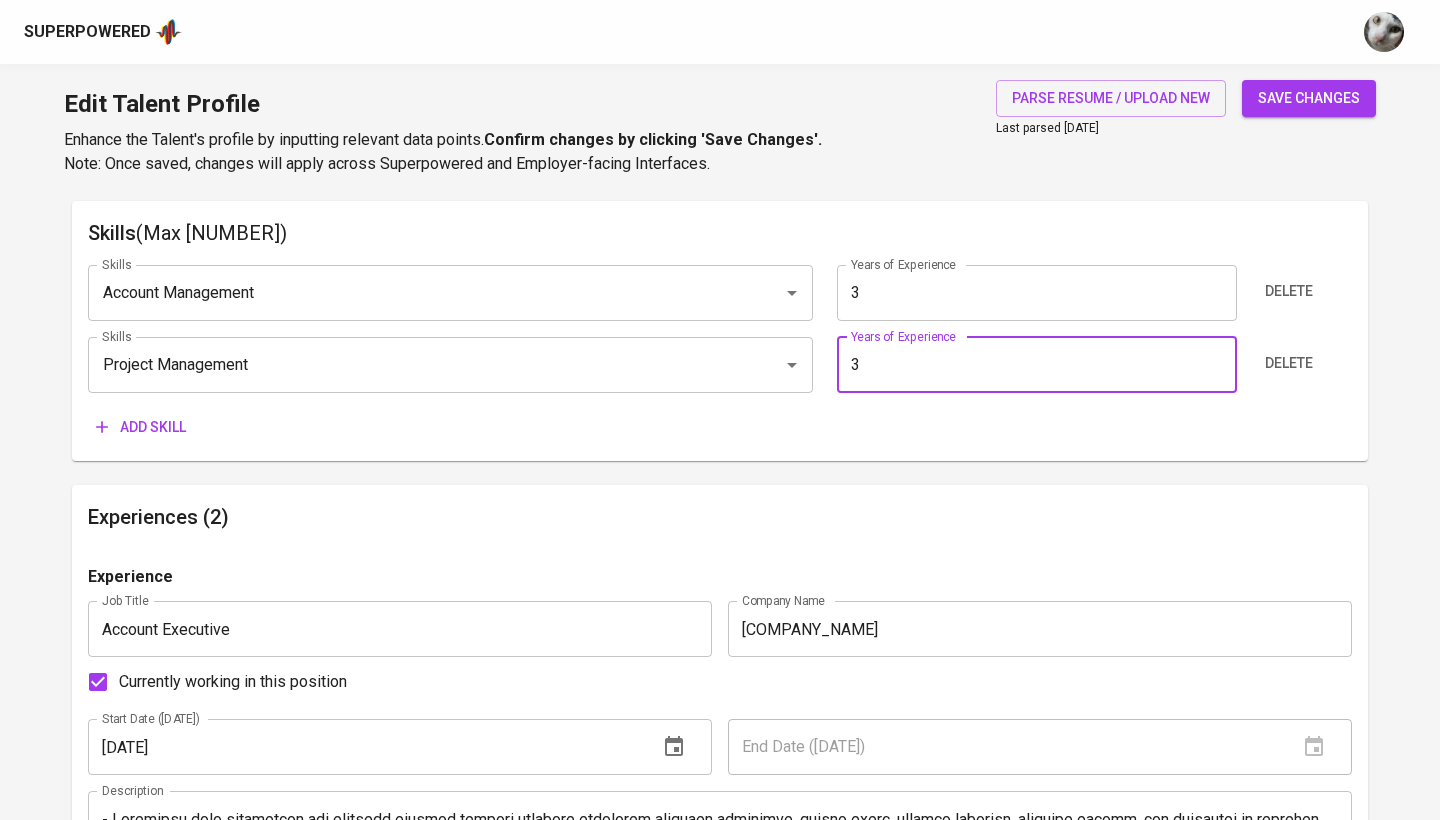 type on "3" 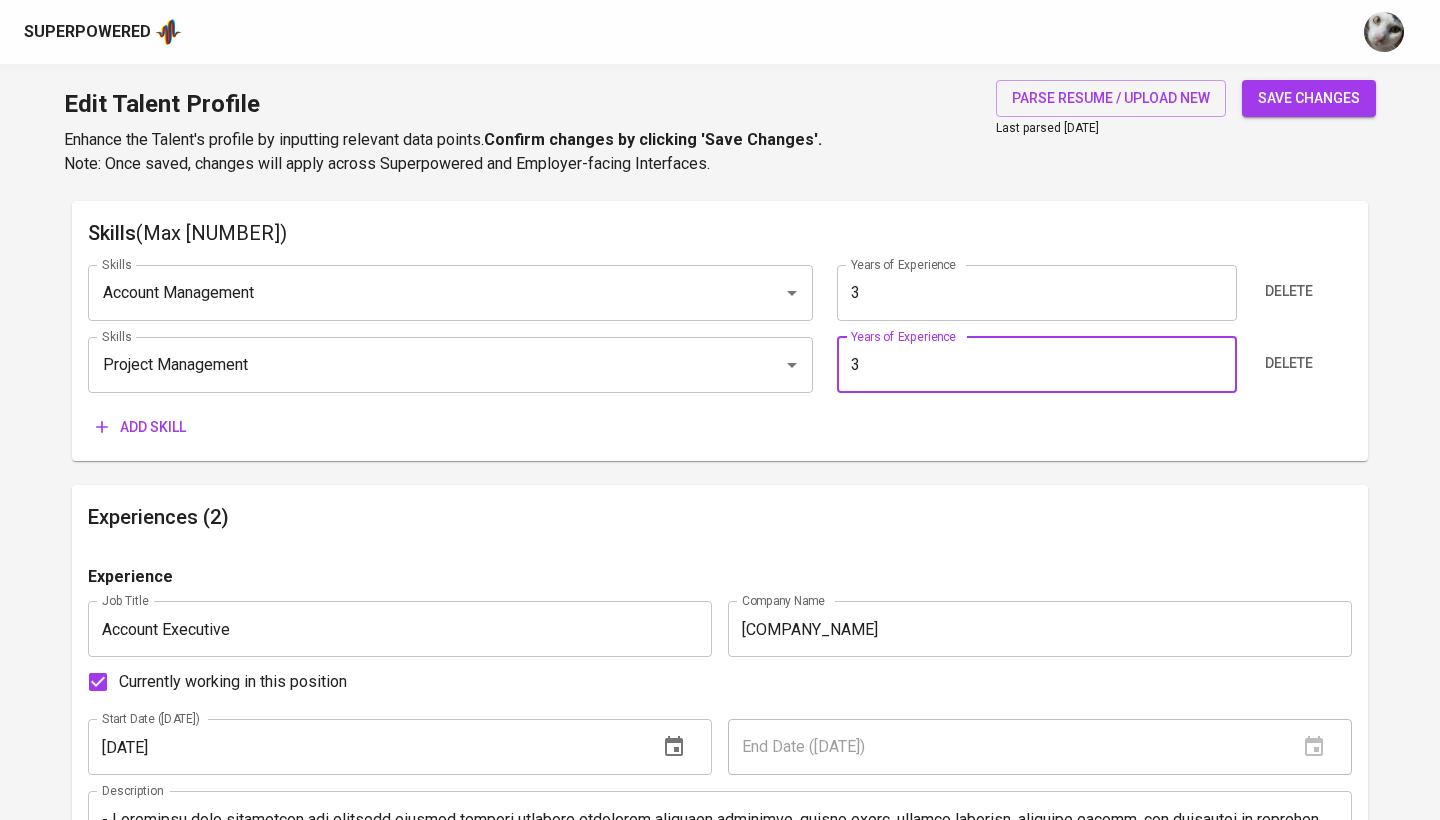 click on "Add skill" at bounding box center (141, 427) 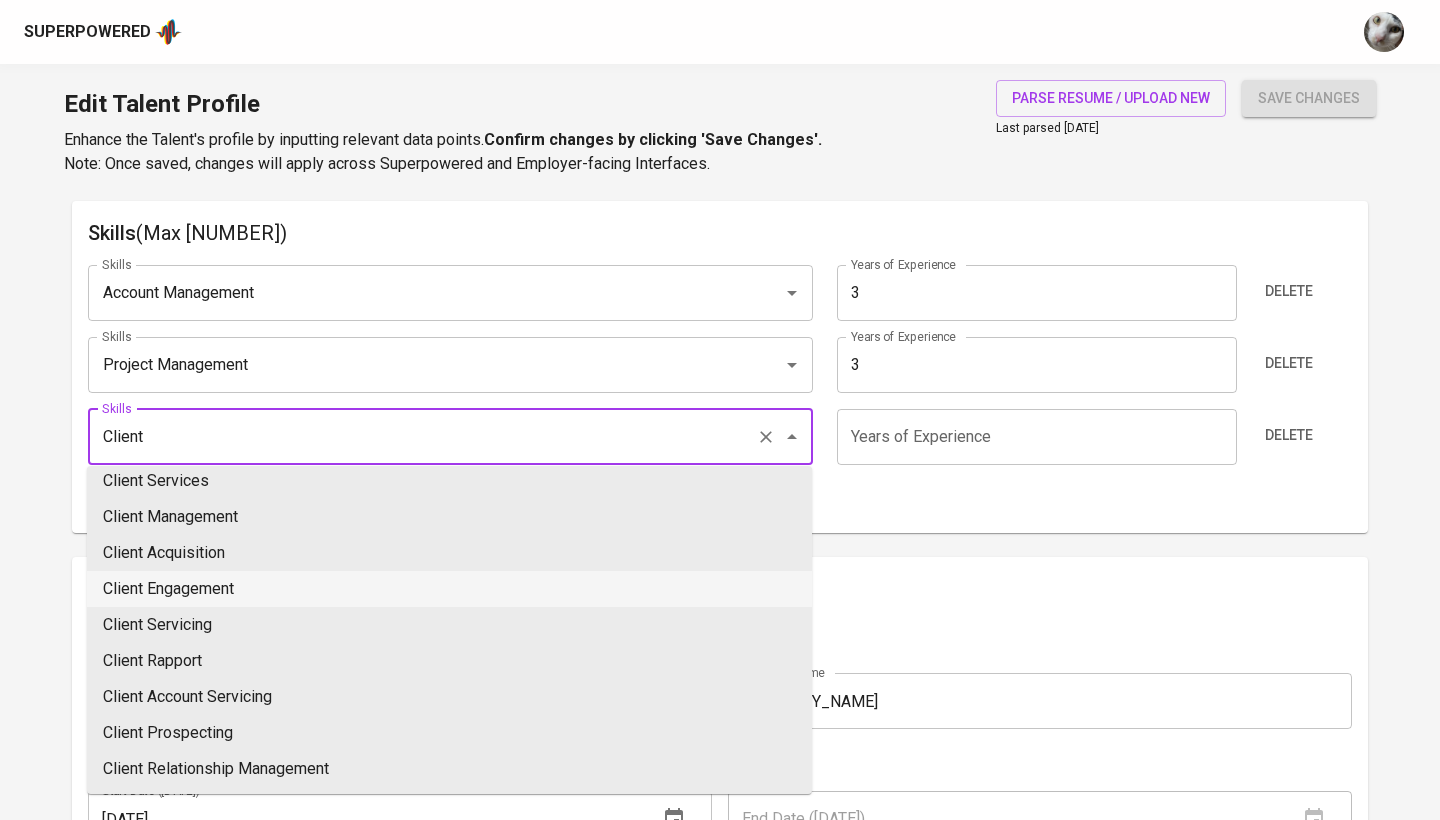 scroll, scrollTop: 97, scrollLeft: 0, axis: vertical 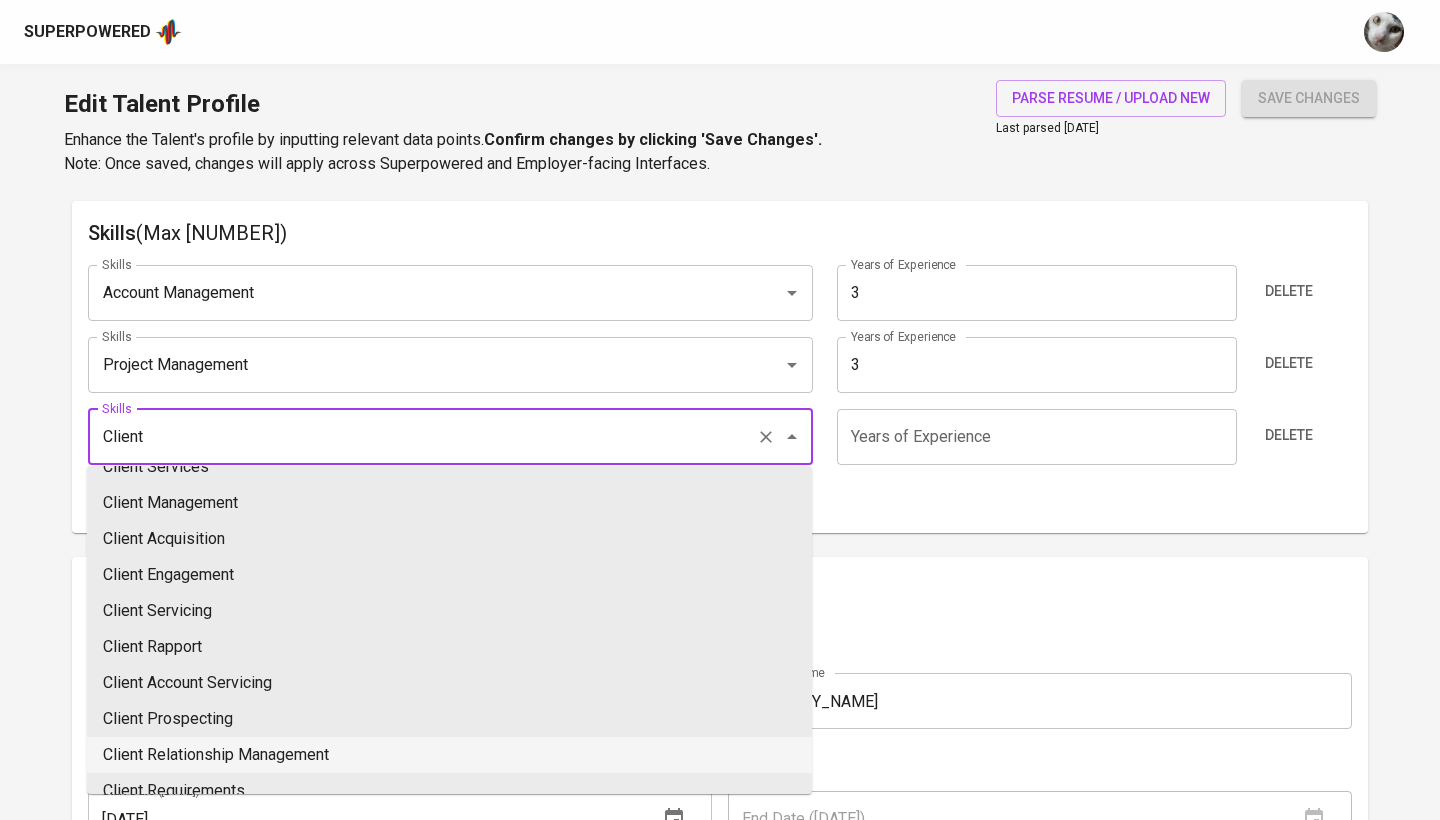 click on "Client Relationship Management" at bounding box center [449, 755] 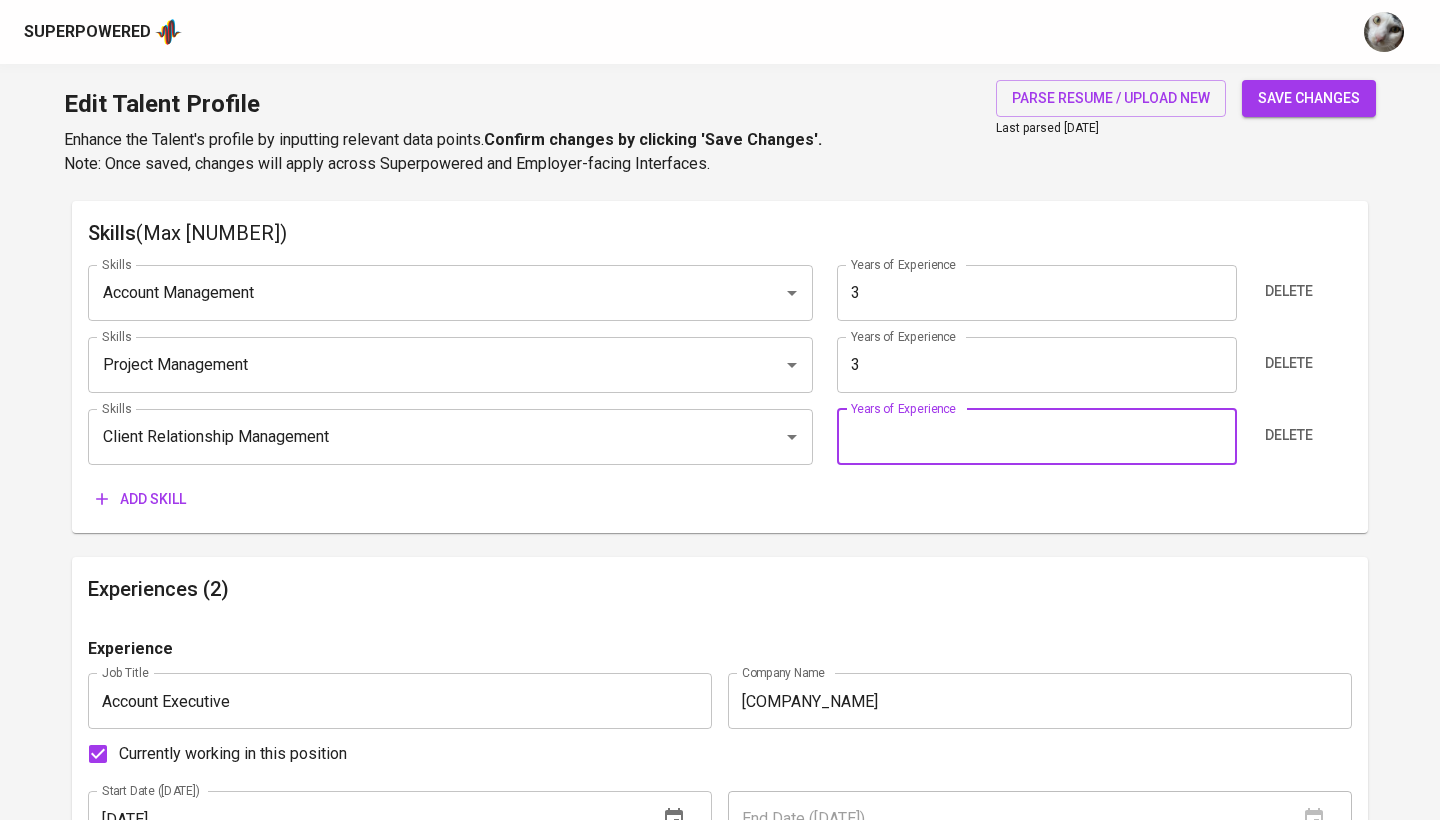 click at bounding box center (1036, 437) 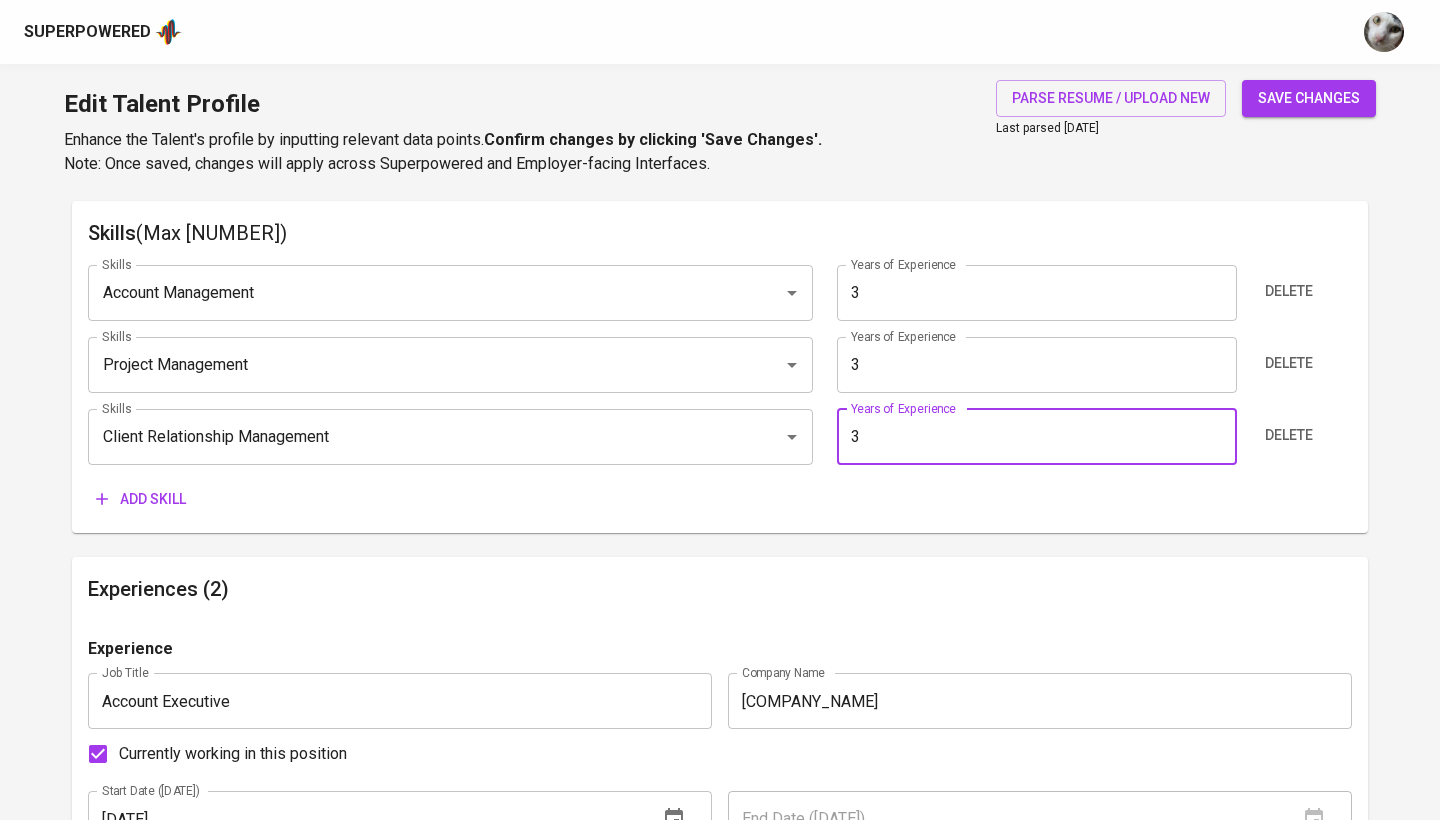 type on "3" 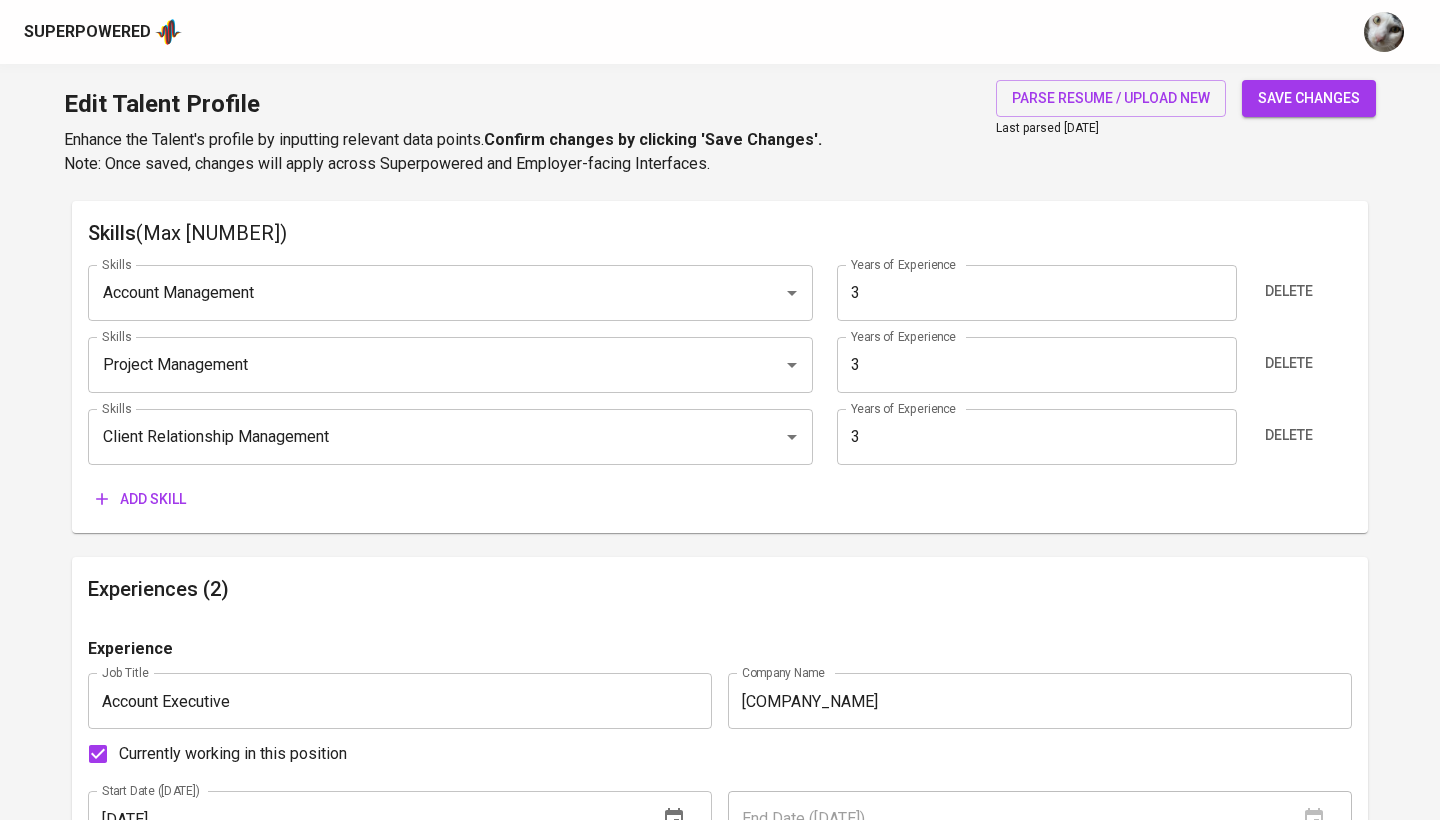 click on "Add skill" at bounding box center [141, 499] 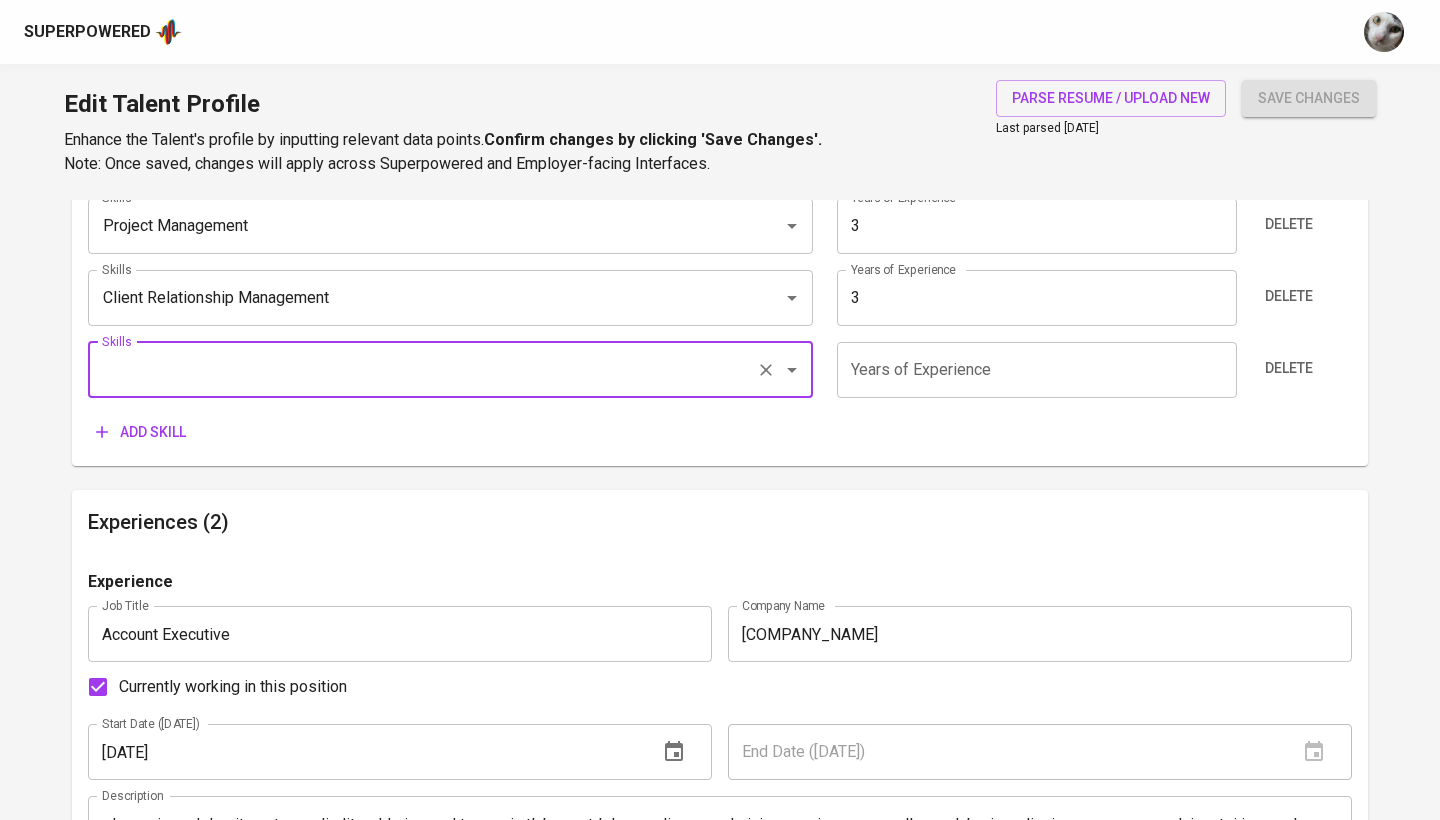 scroll, scrollTop: 1163, scrollLeft: 0, axis: vertical 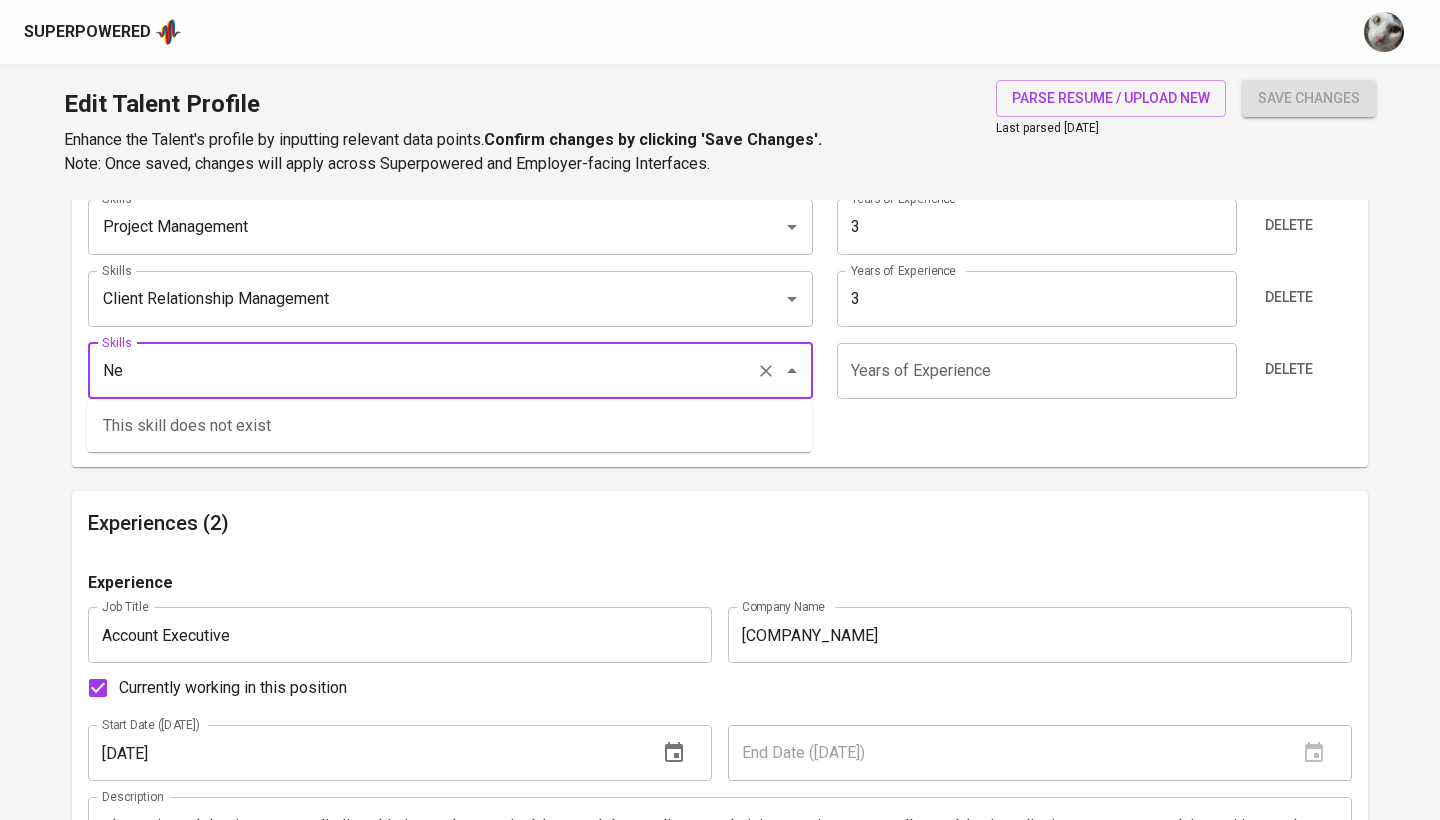 type on "N" 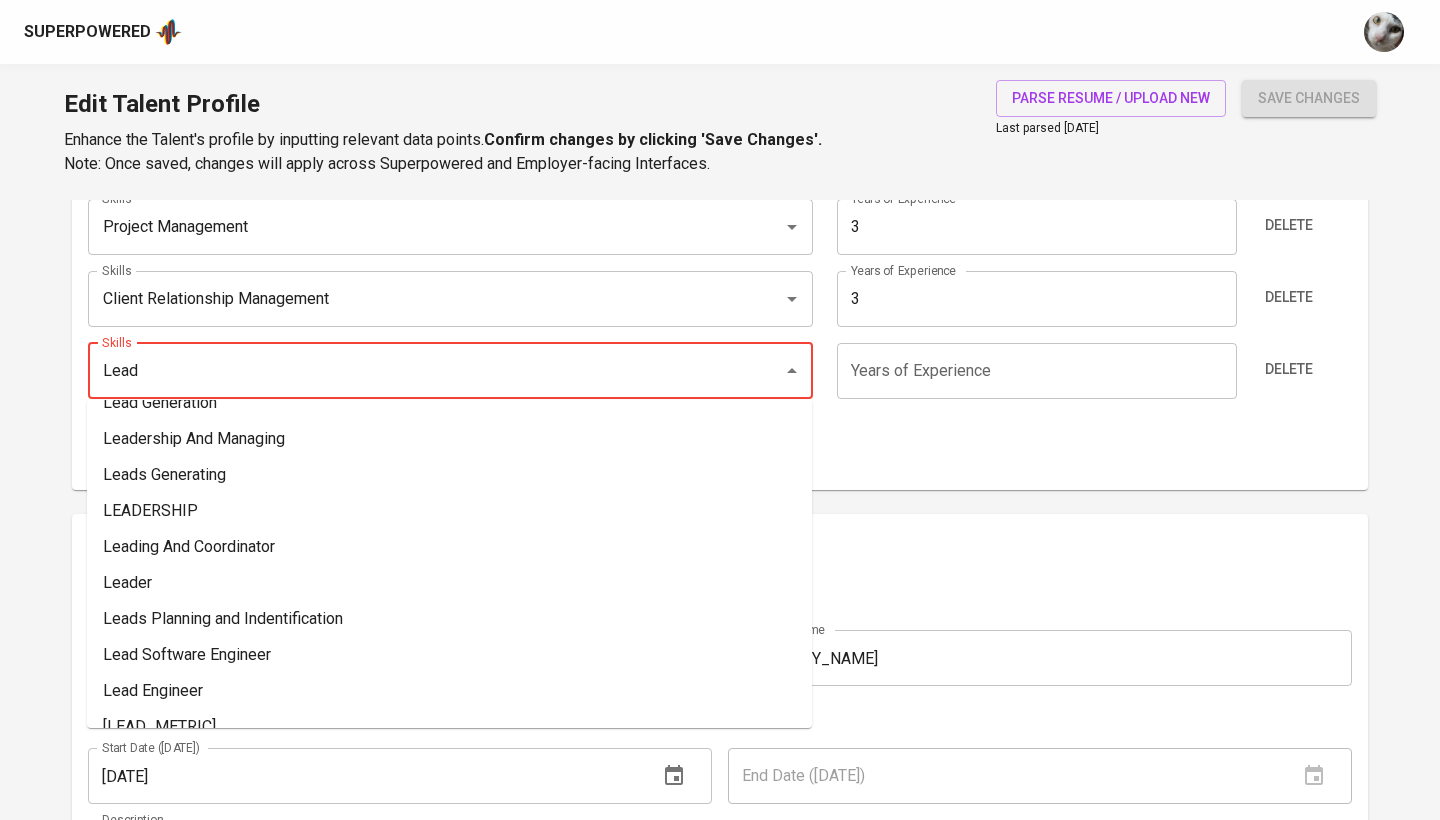 scroll, scrollTop: 0, scrollLeft: 0, axis: both 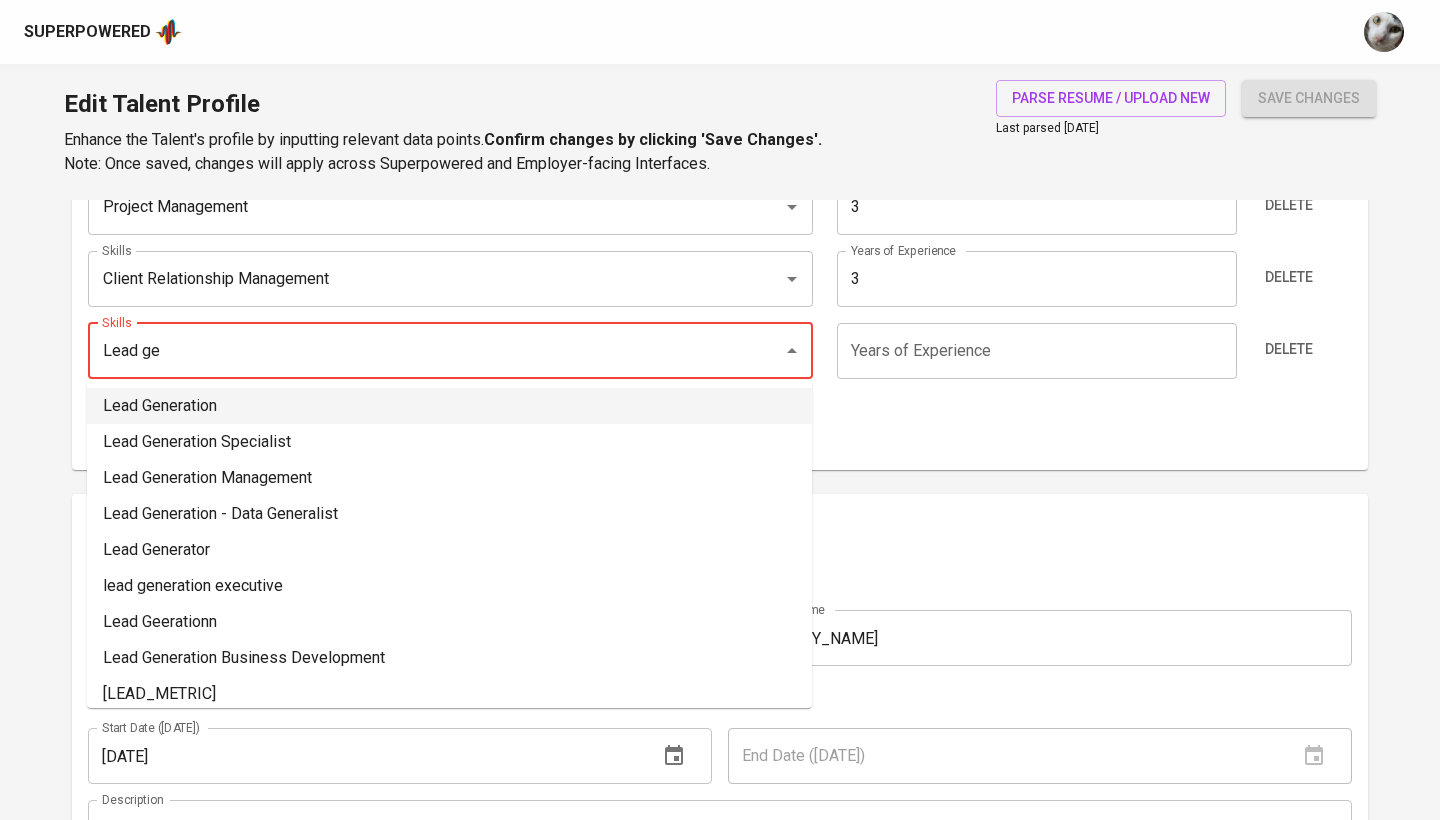 click on "Lead Generation" at bounding box center [449, 406] 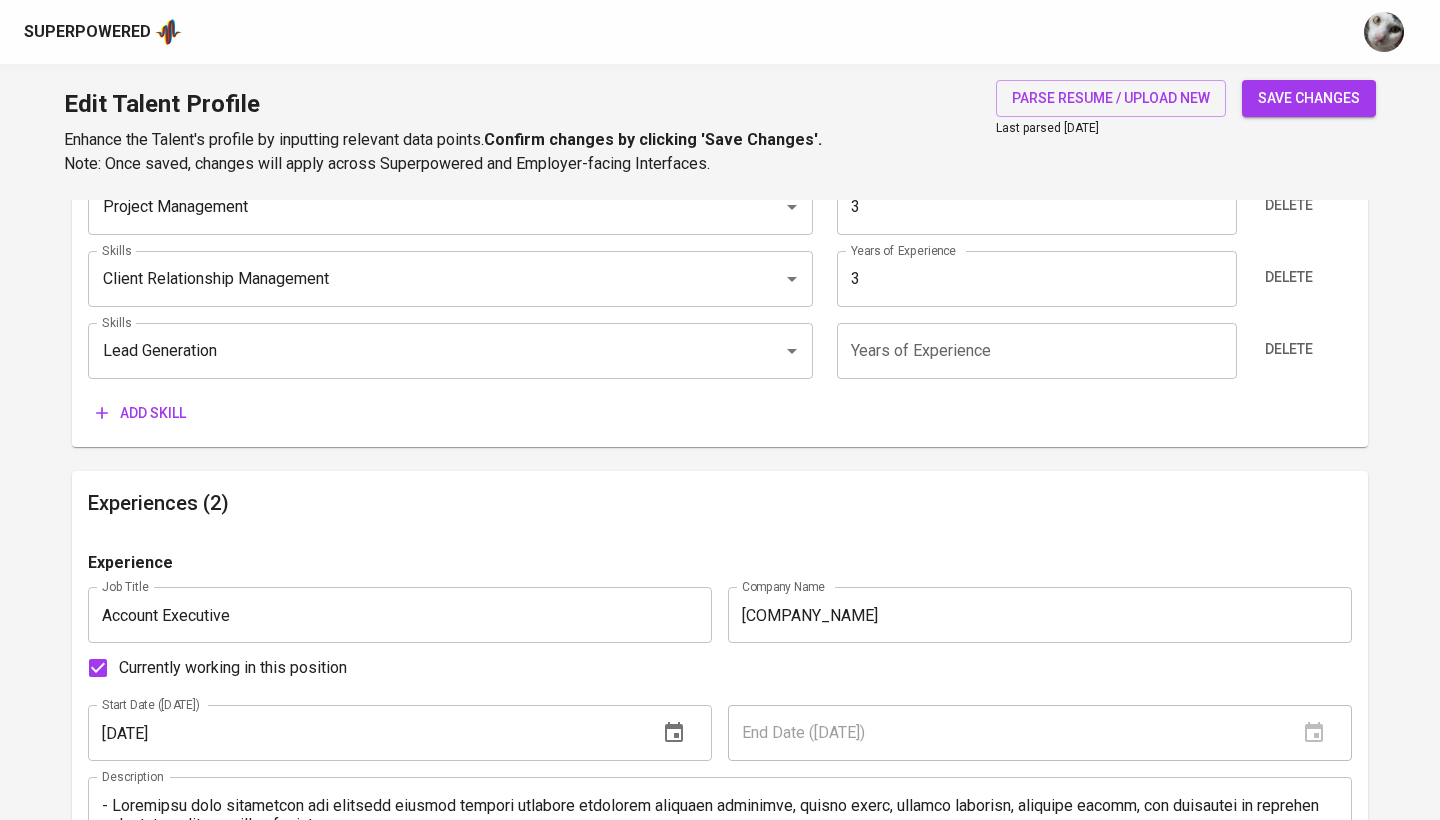 click at bounding box center [1036, 351] 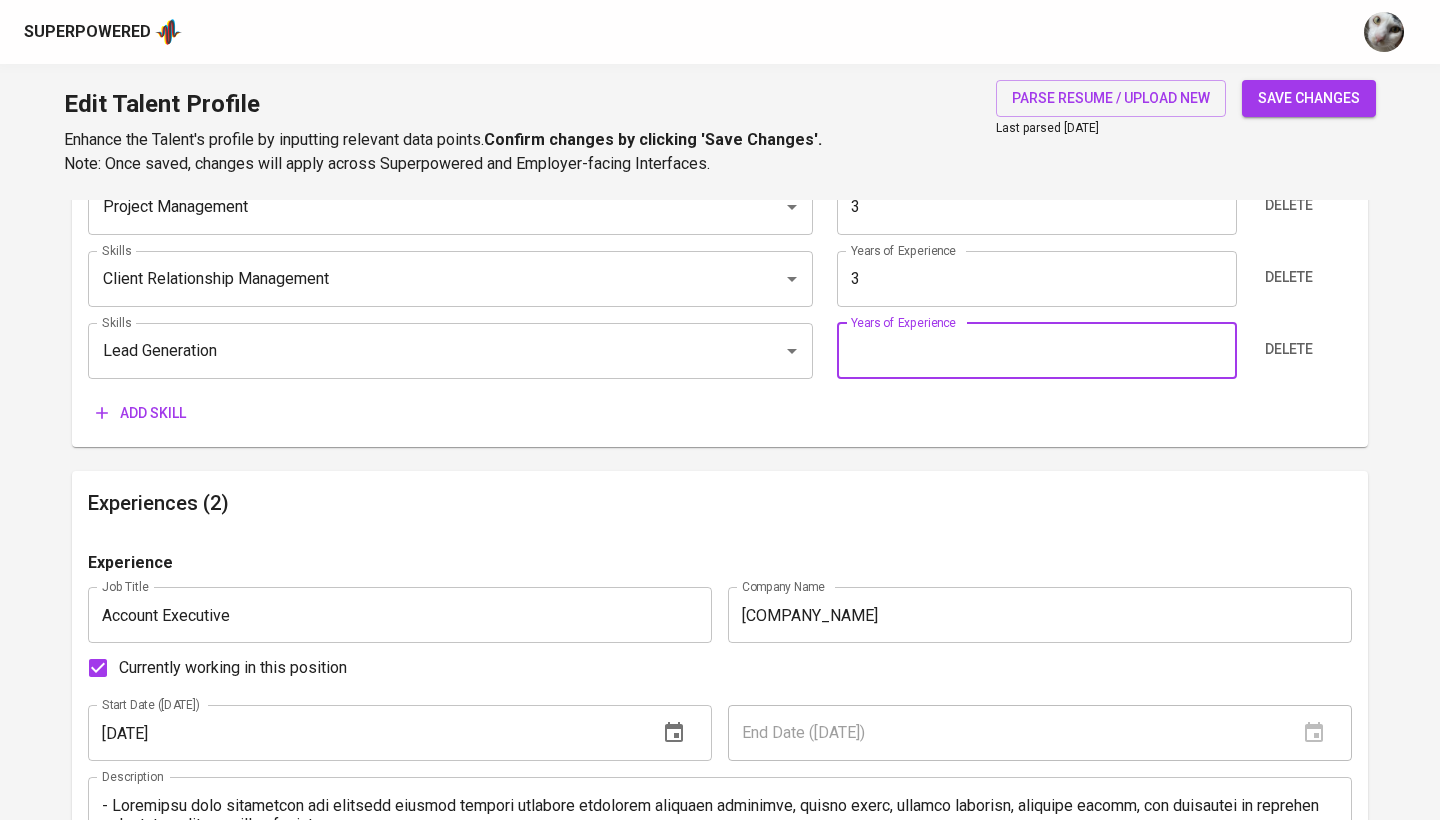 type on "1" 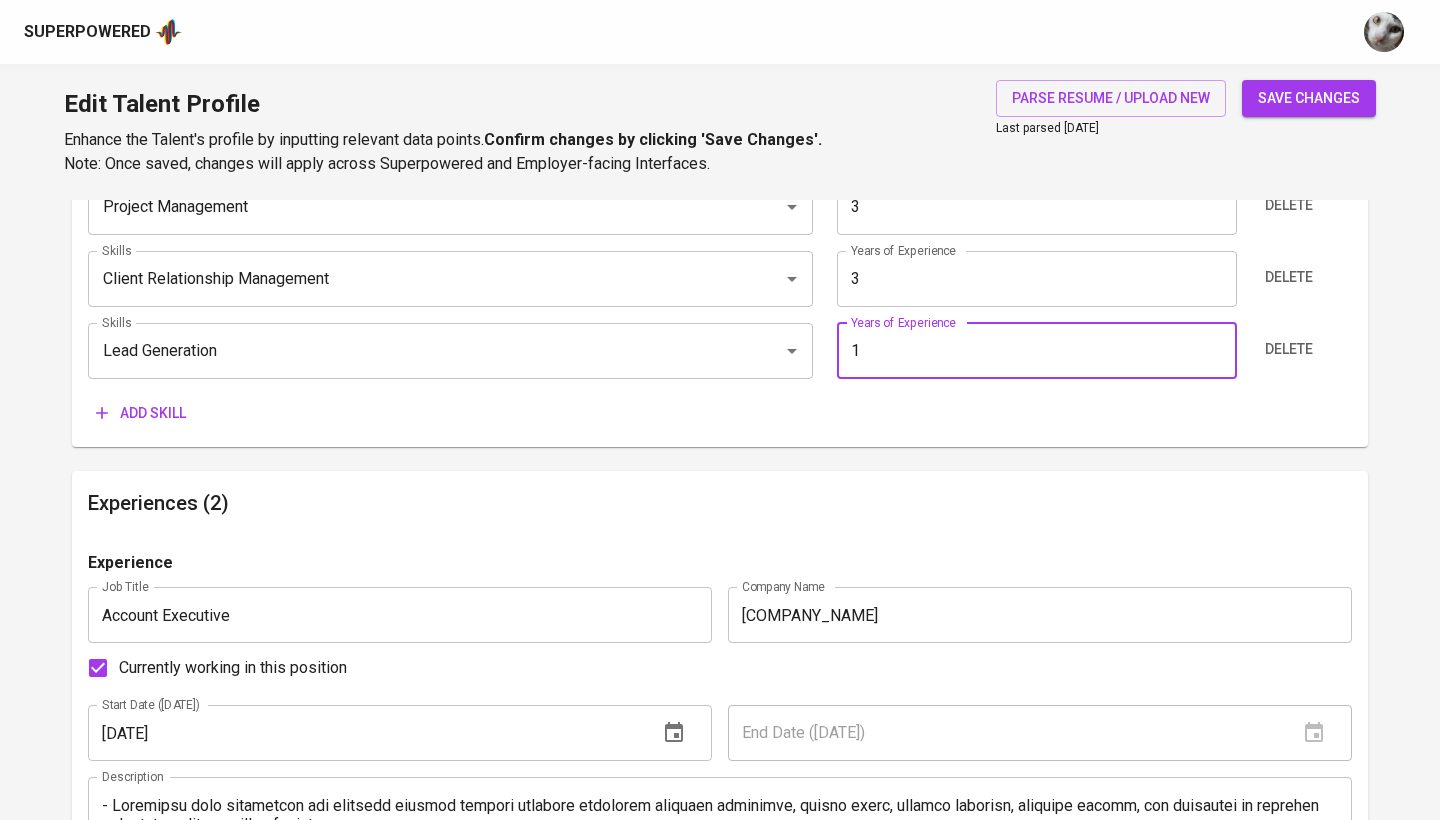 type on "1" 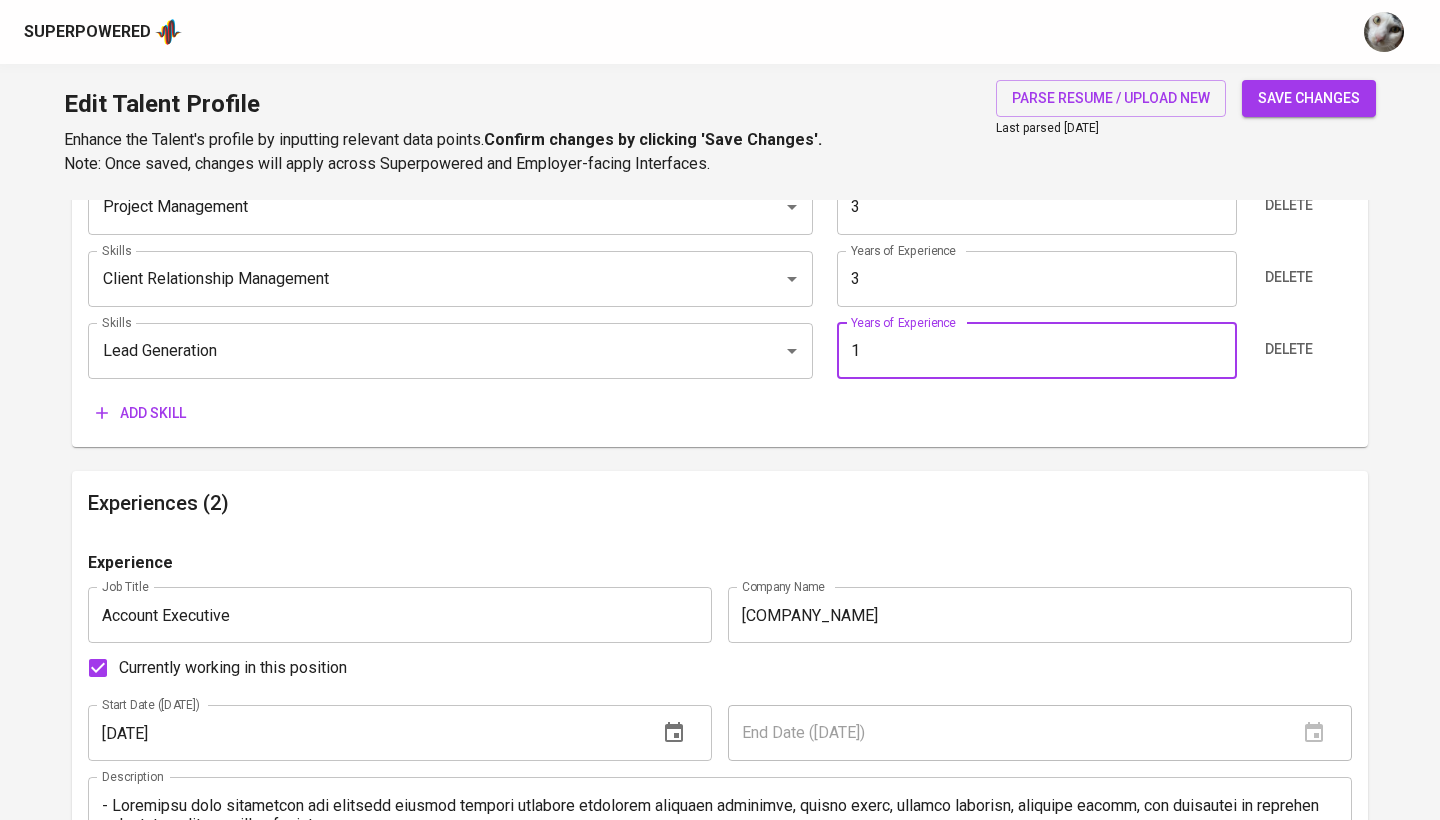 click on "Add skill" at bounding box center (141, 413) 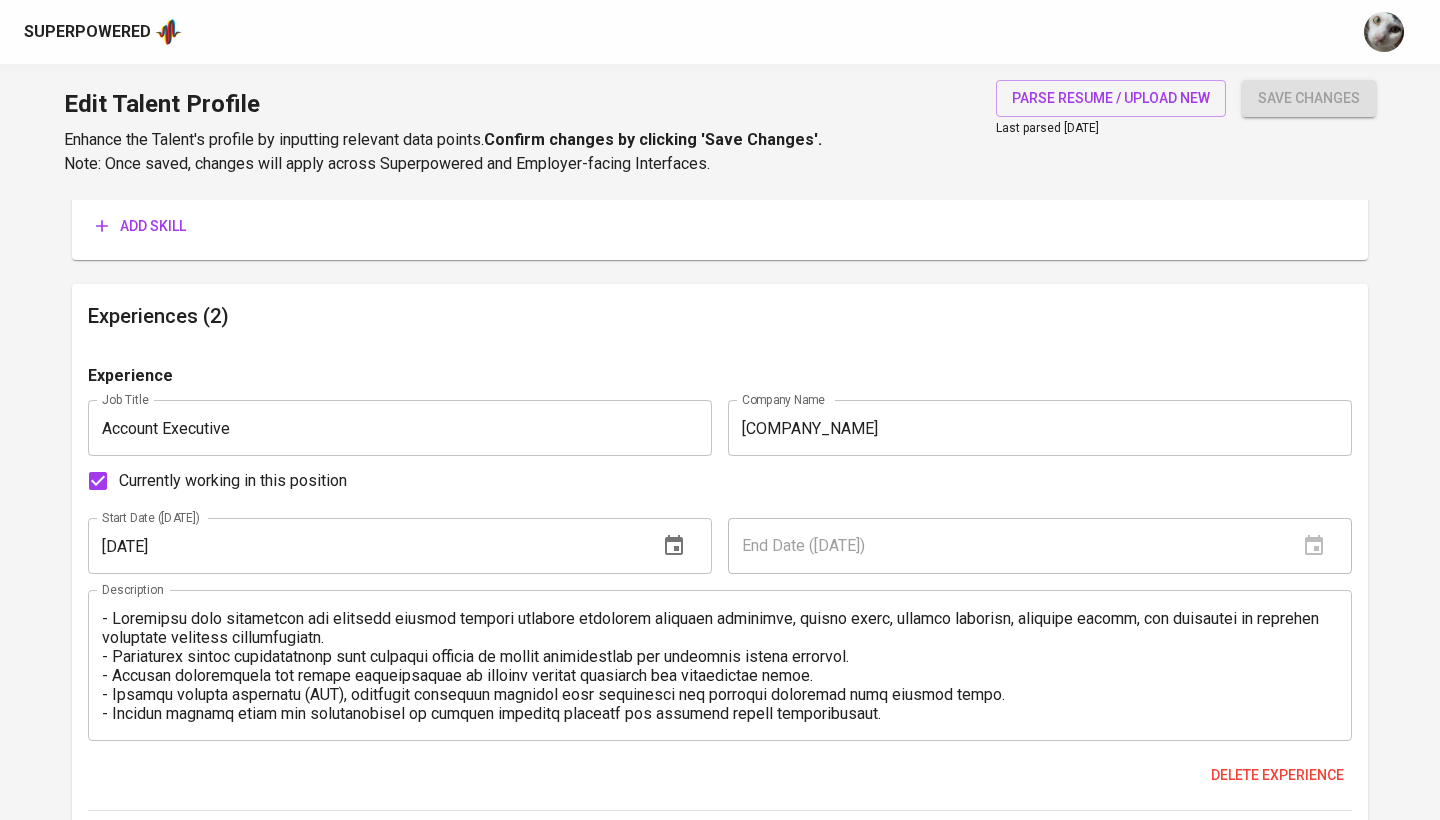 scroll, scrollTop: 1449, scrollLeft: 0, axis: vertical 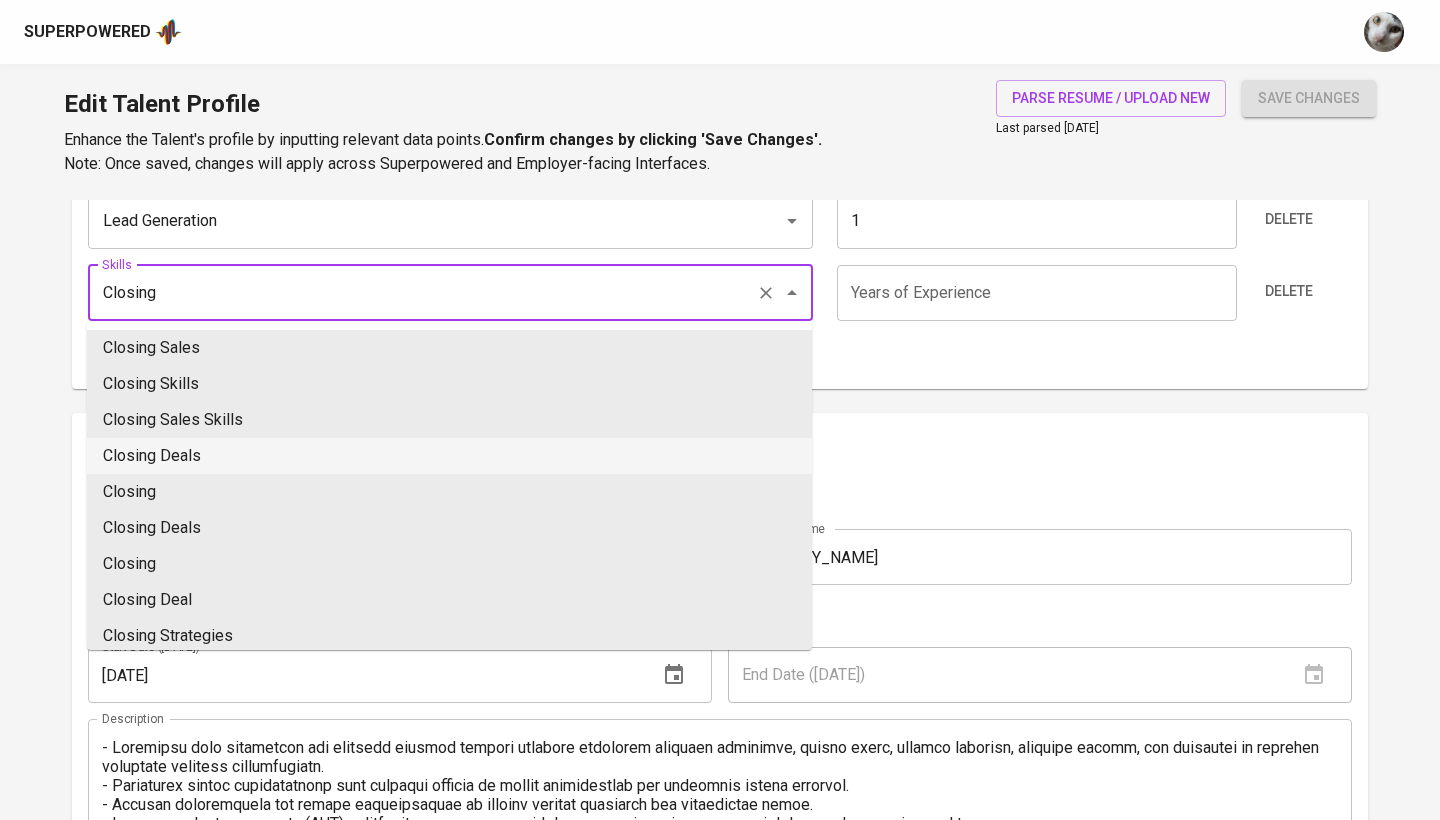 click on "Closing Deals" at bounding box center [449, 456] 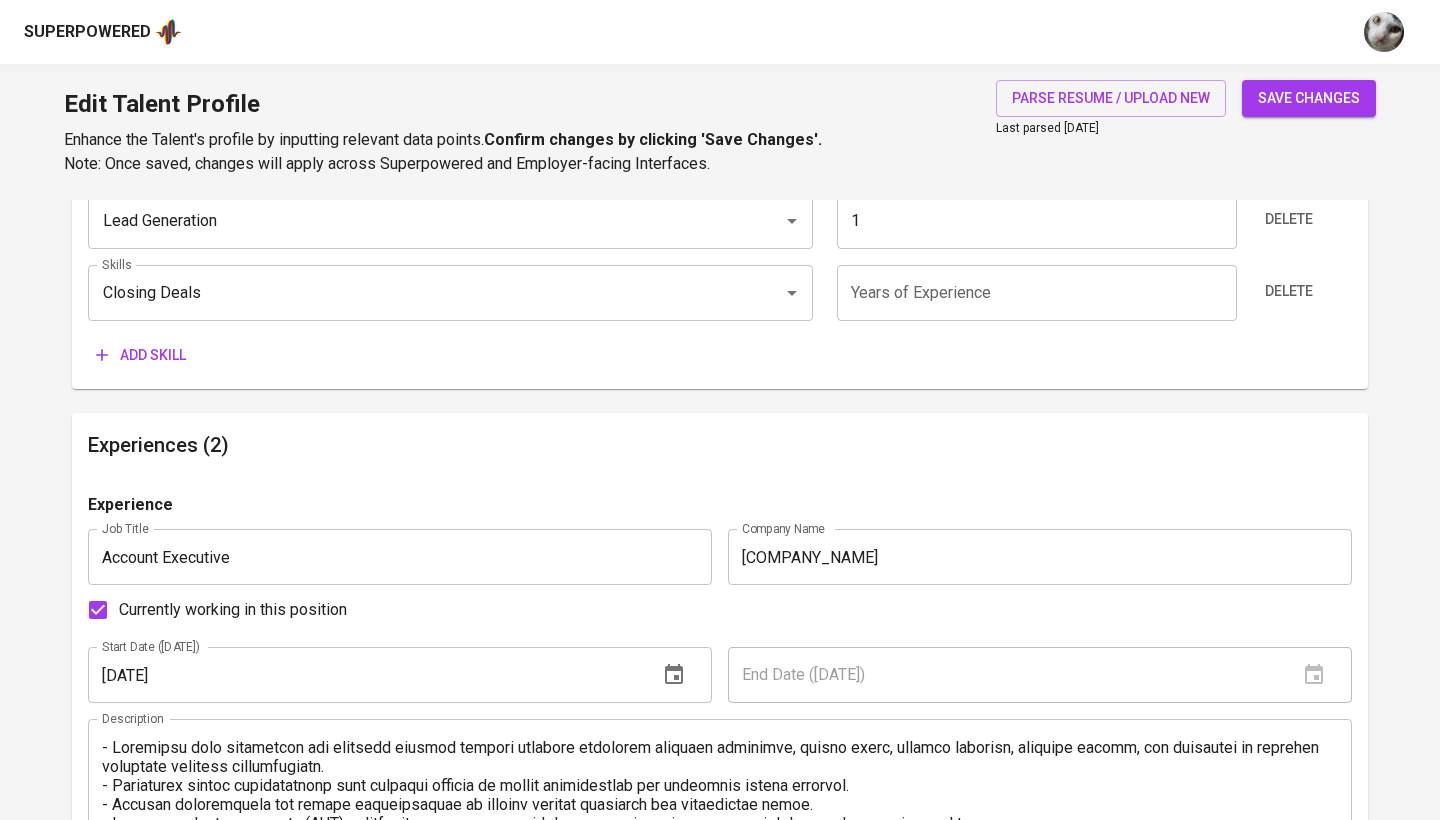 click at bounding box center [1036, 293] 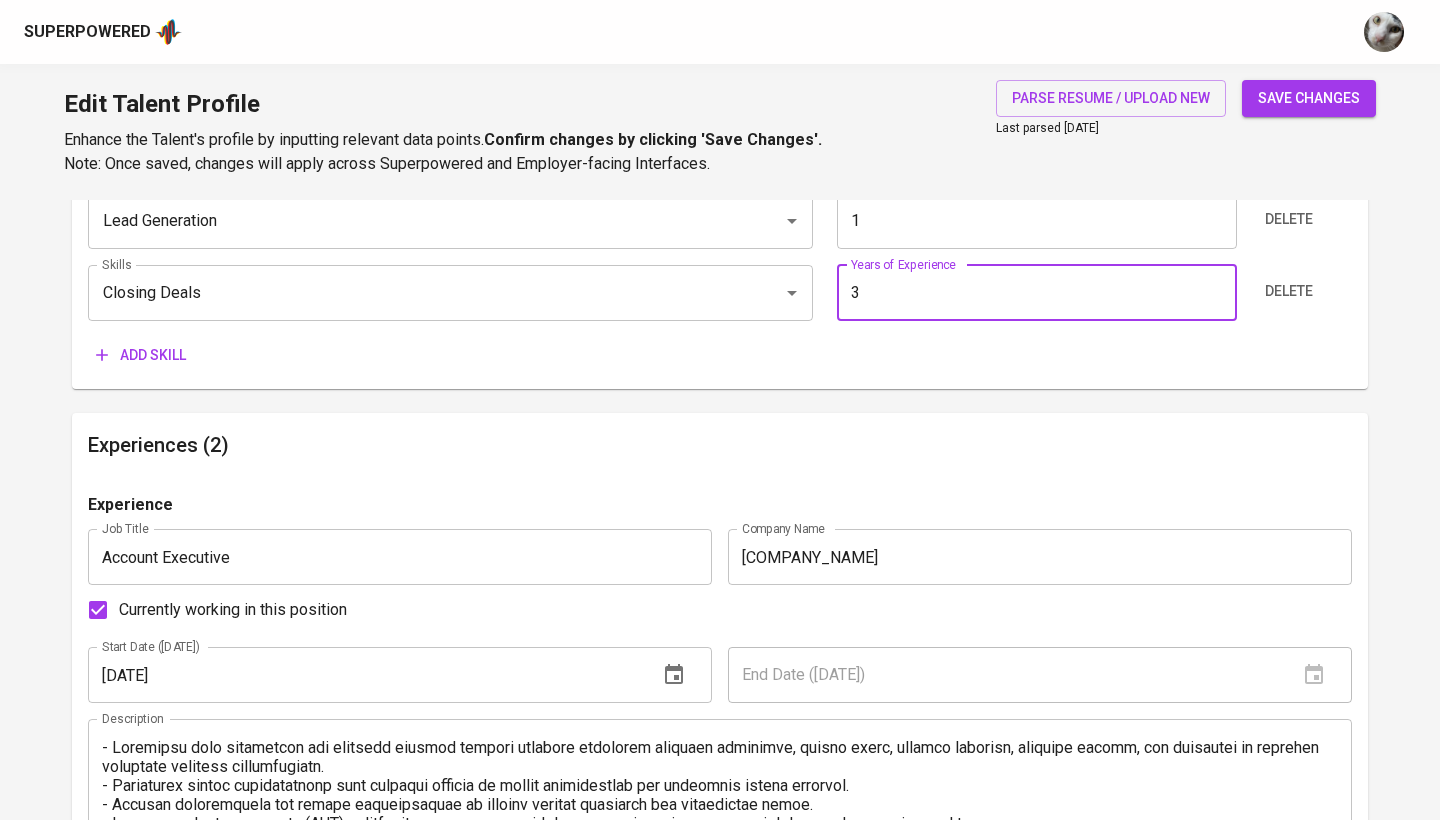 type on "3" 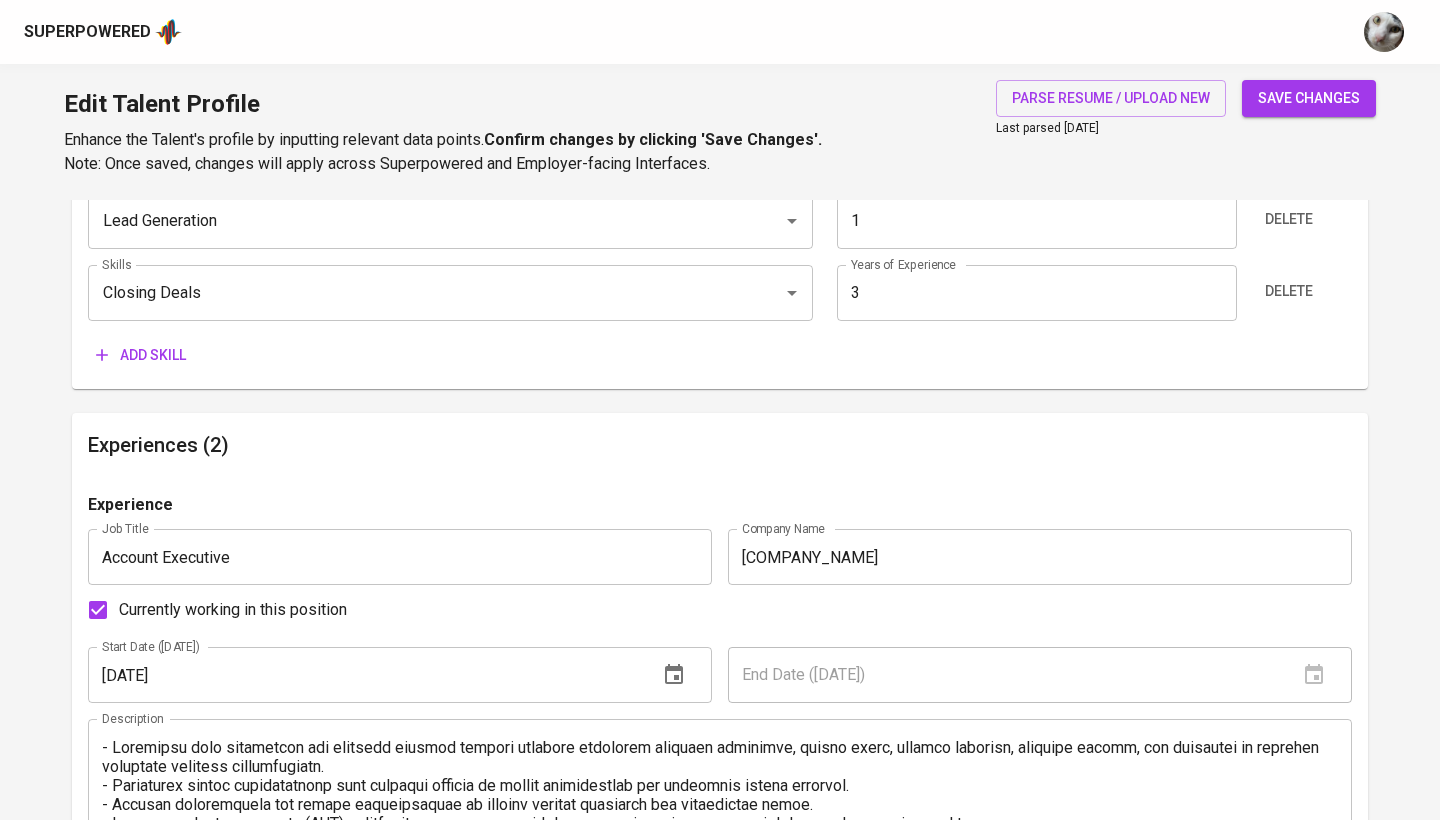 click on "Add skill" at bounding box center (141, 355) 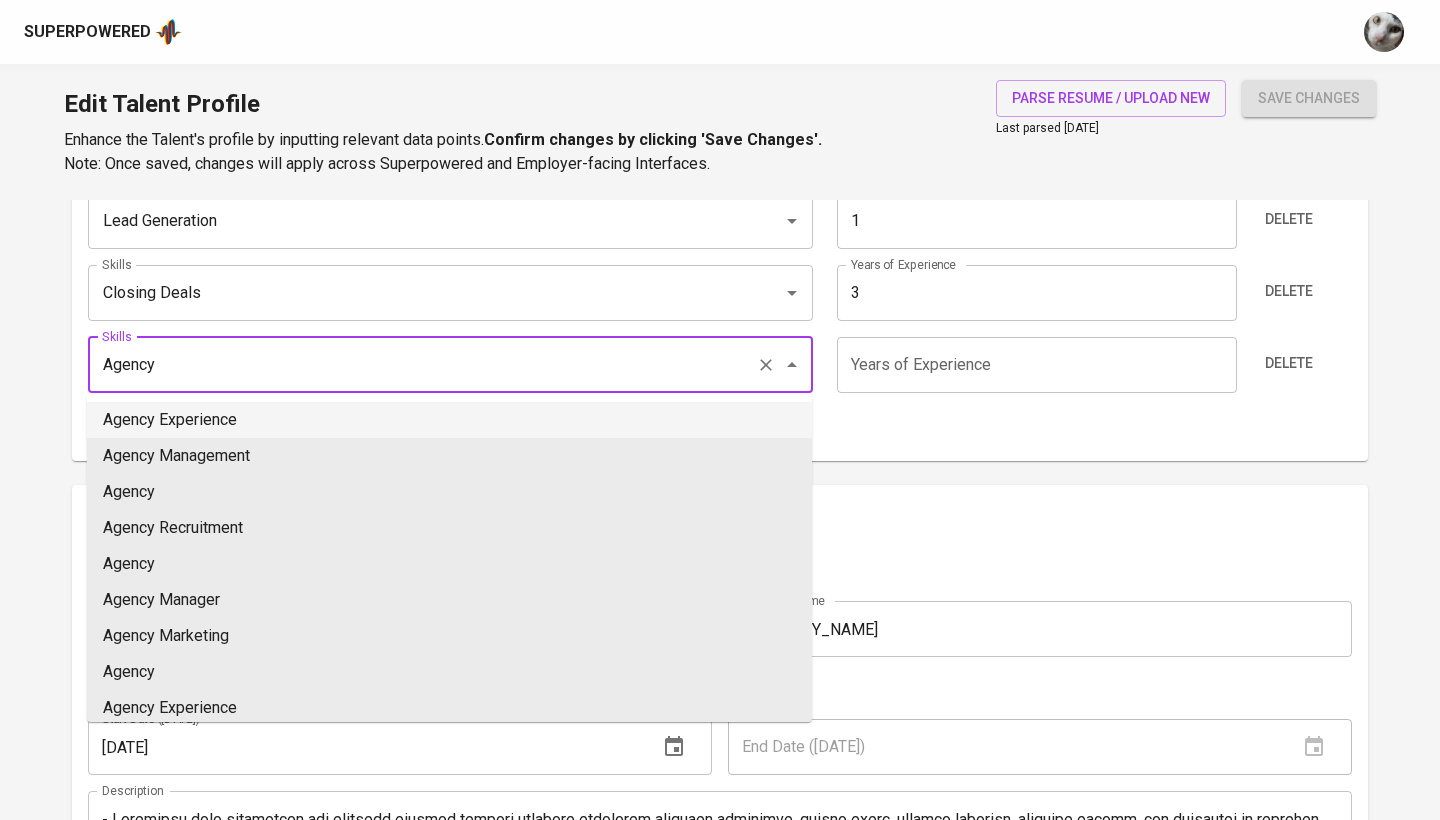 click on "Agency Experience" at bounding box center (449, 420) 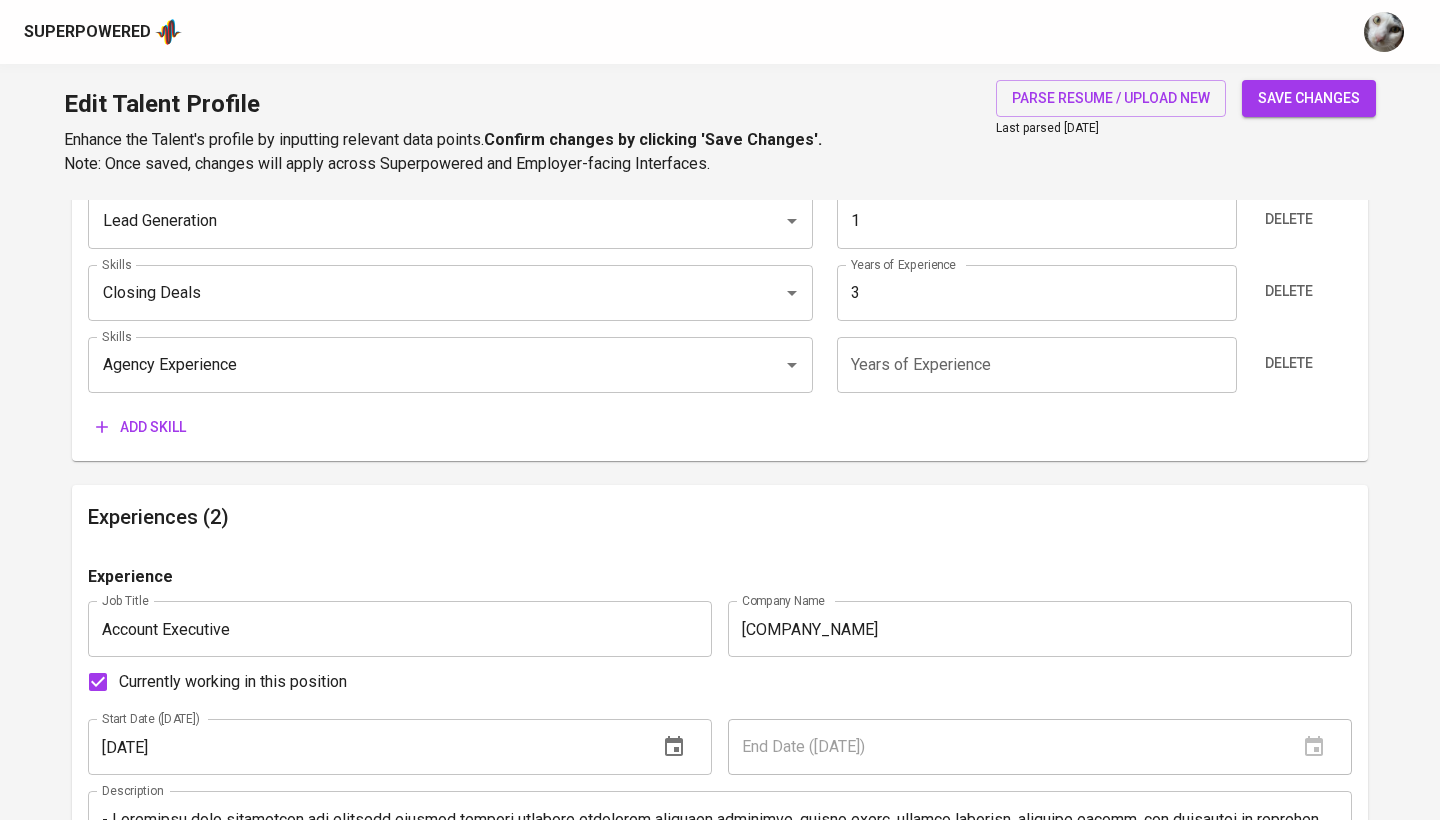 click at bounding box center [1036, 365] 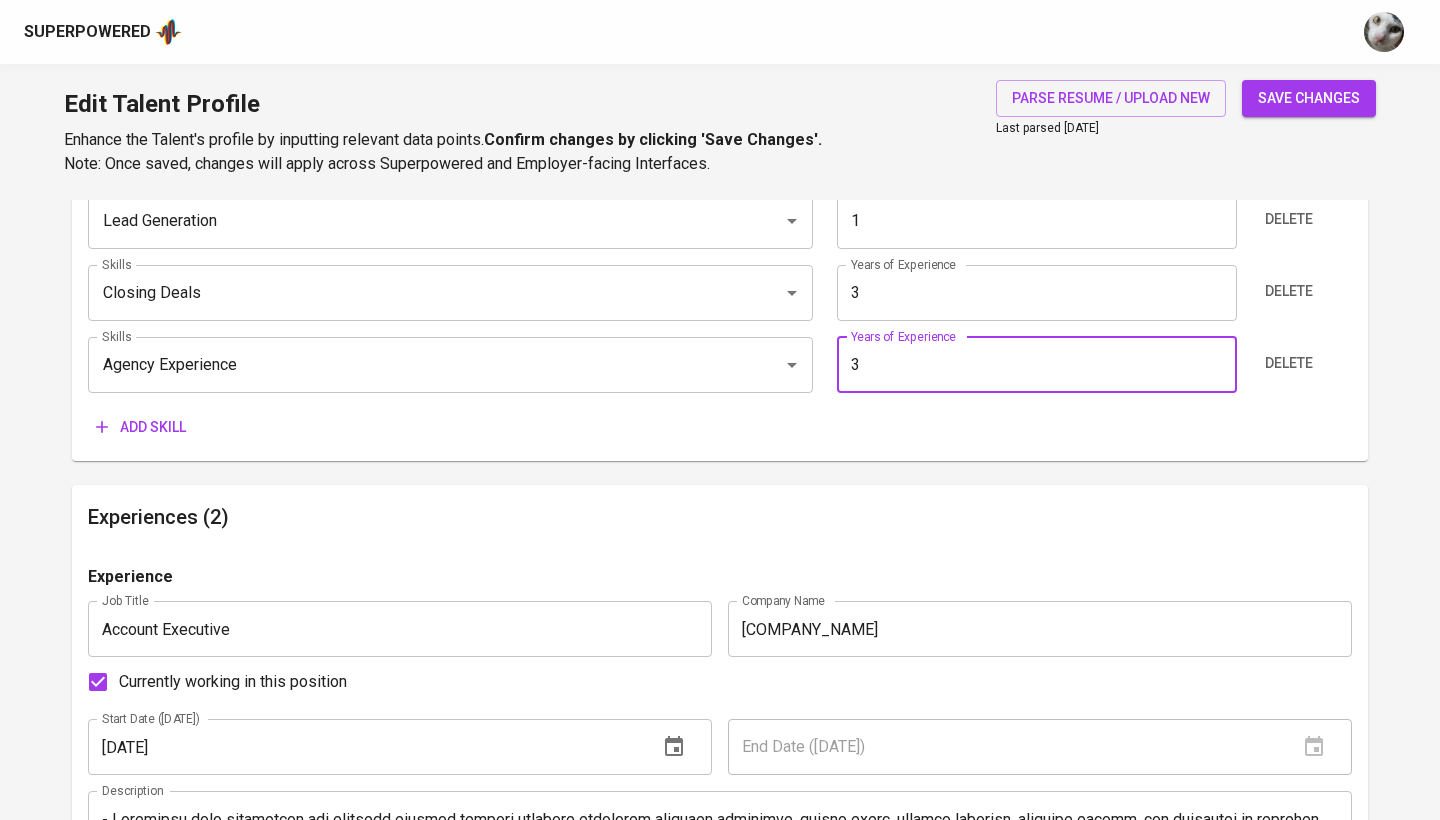 type on "3" 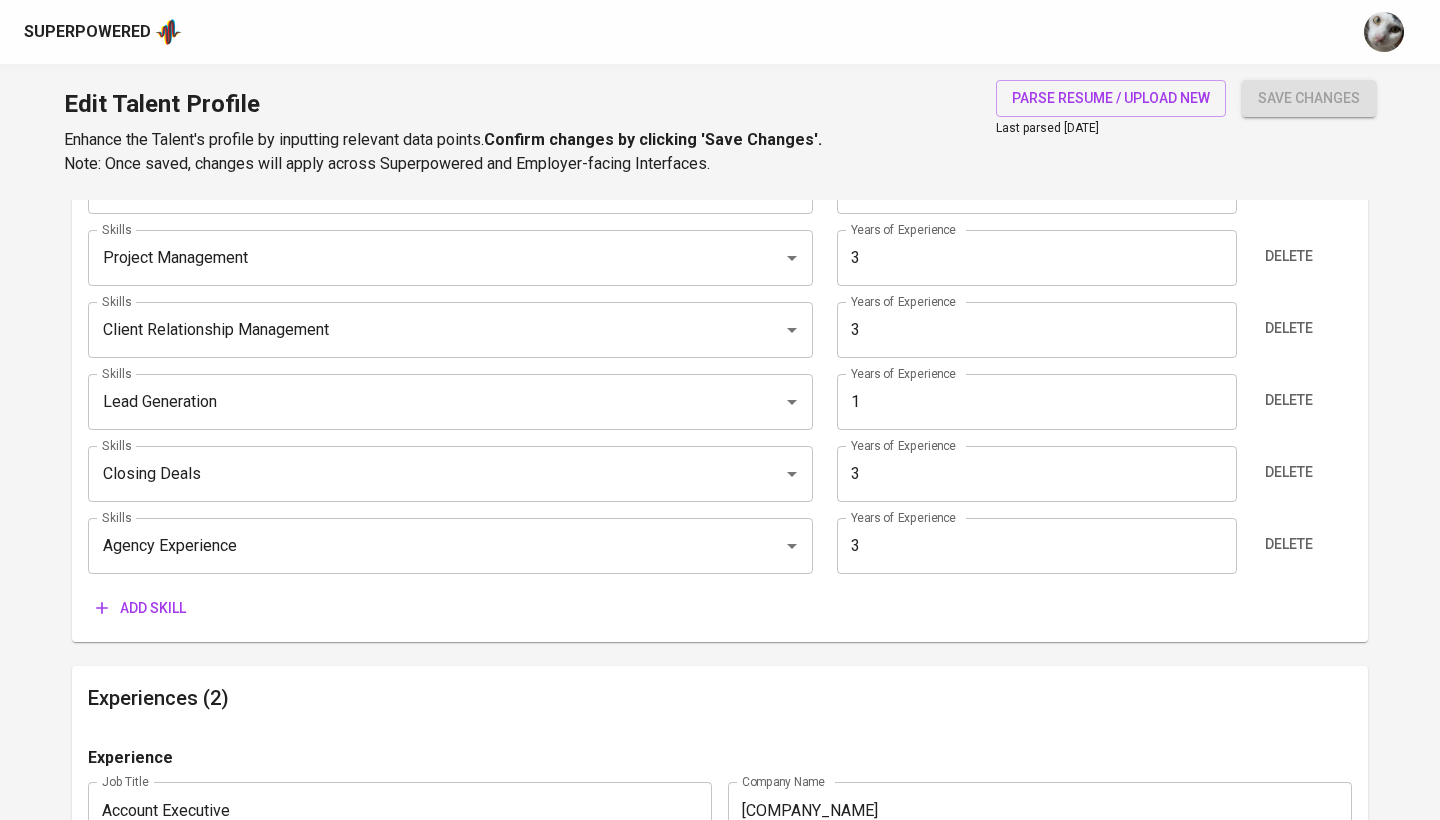 type on "Agency Experience" 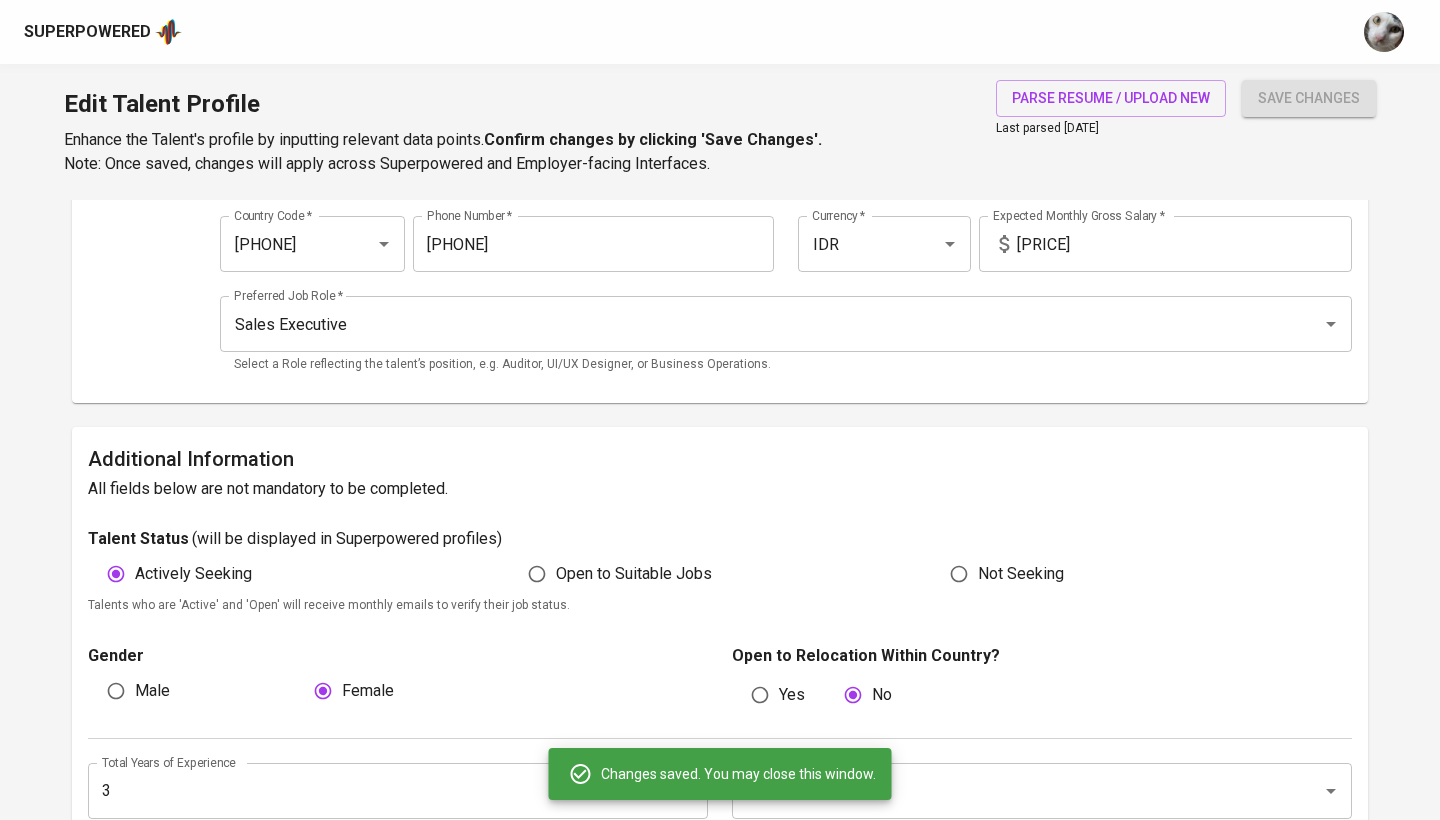 scroll, scrollTop: 186, scrollLeft: 0, axis: vertical 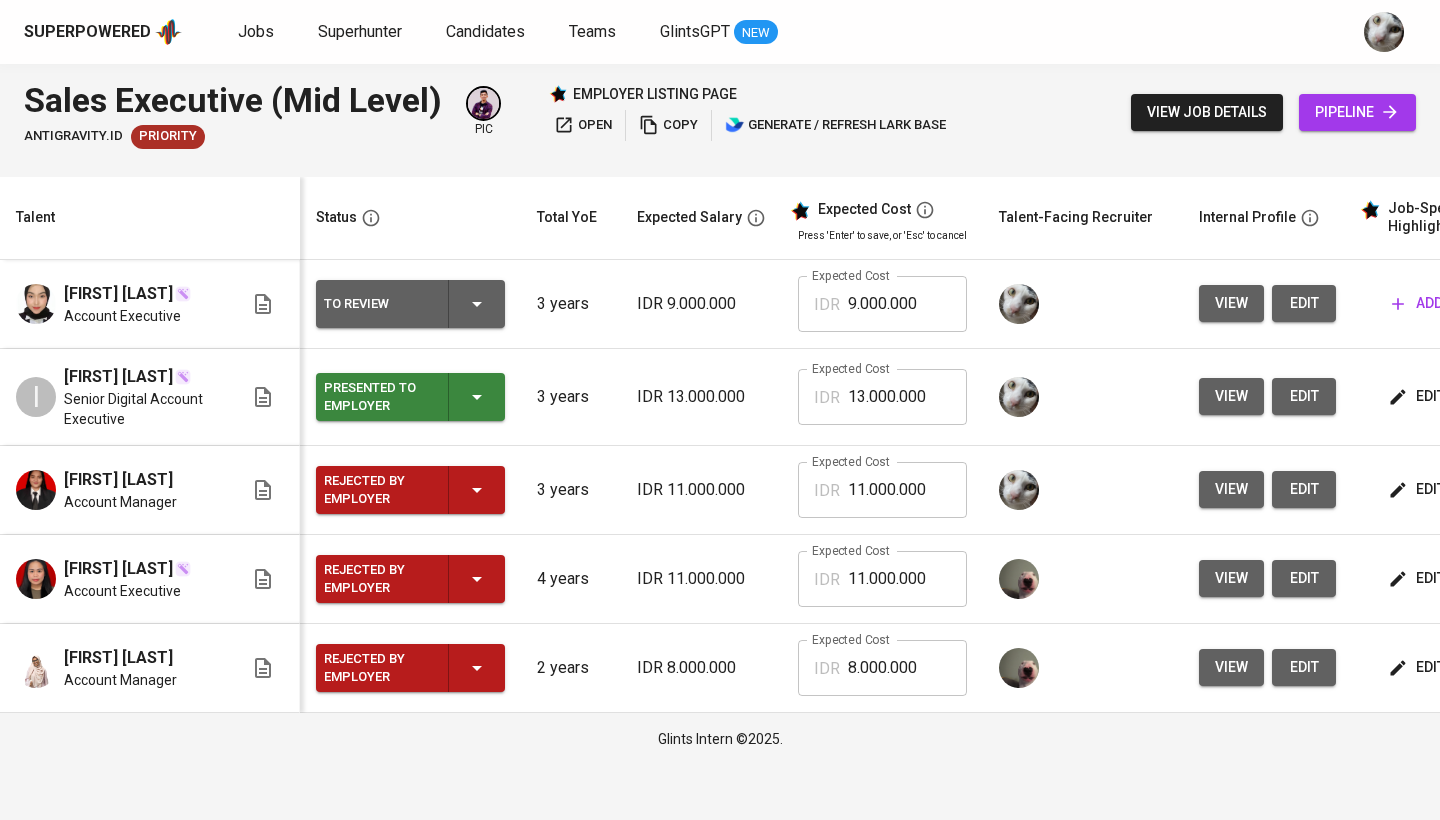 click 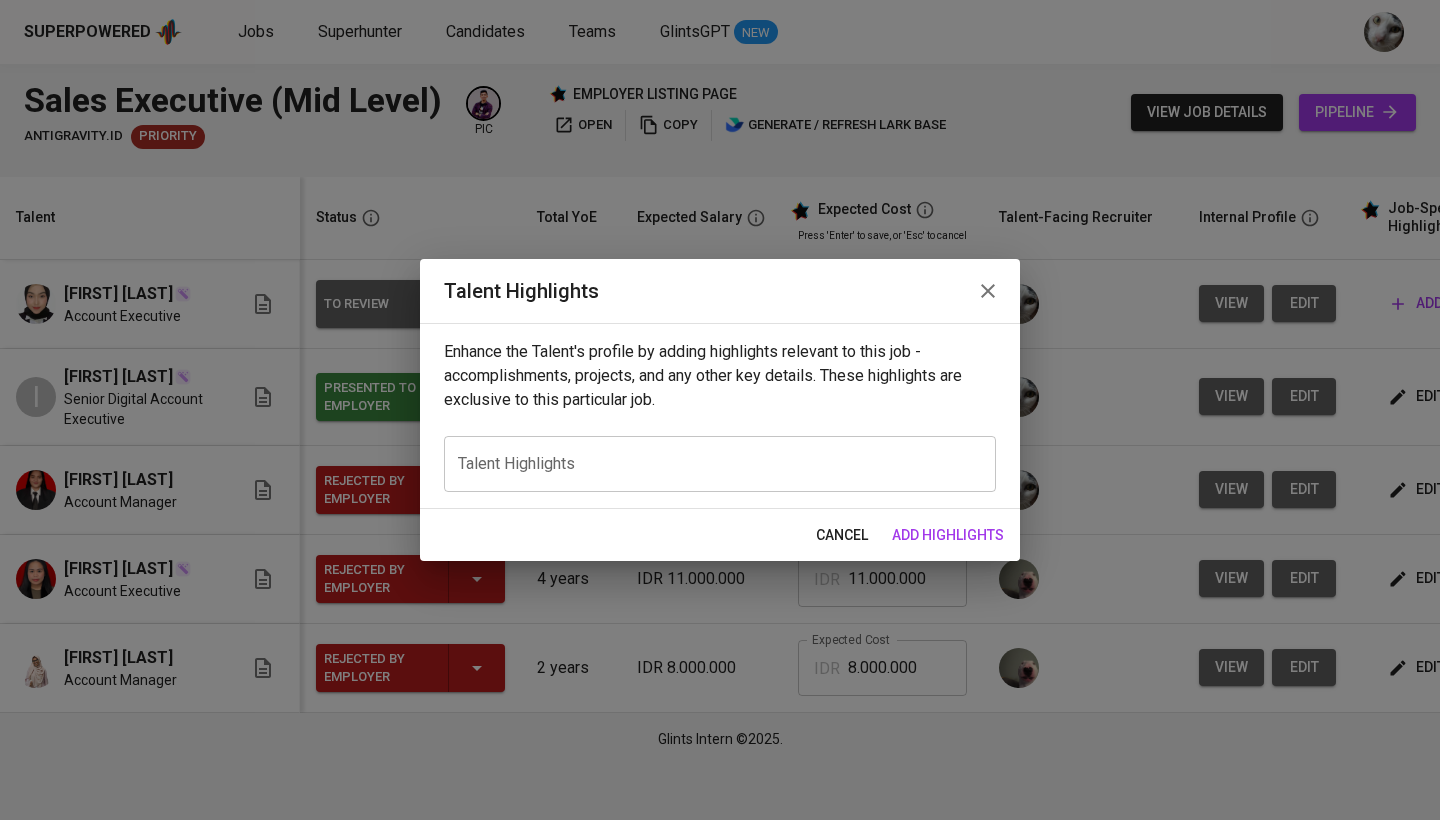 click at bounding box center [720, 463] 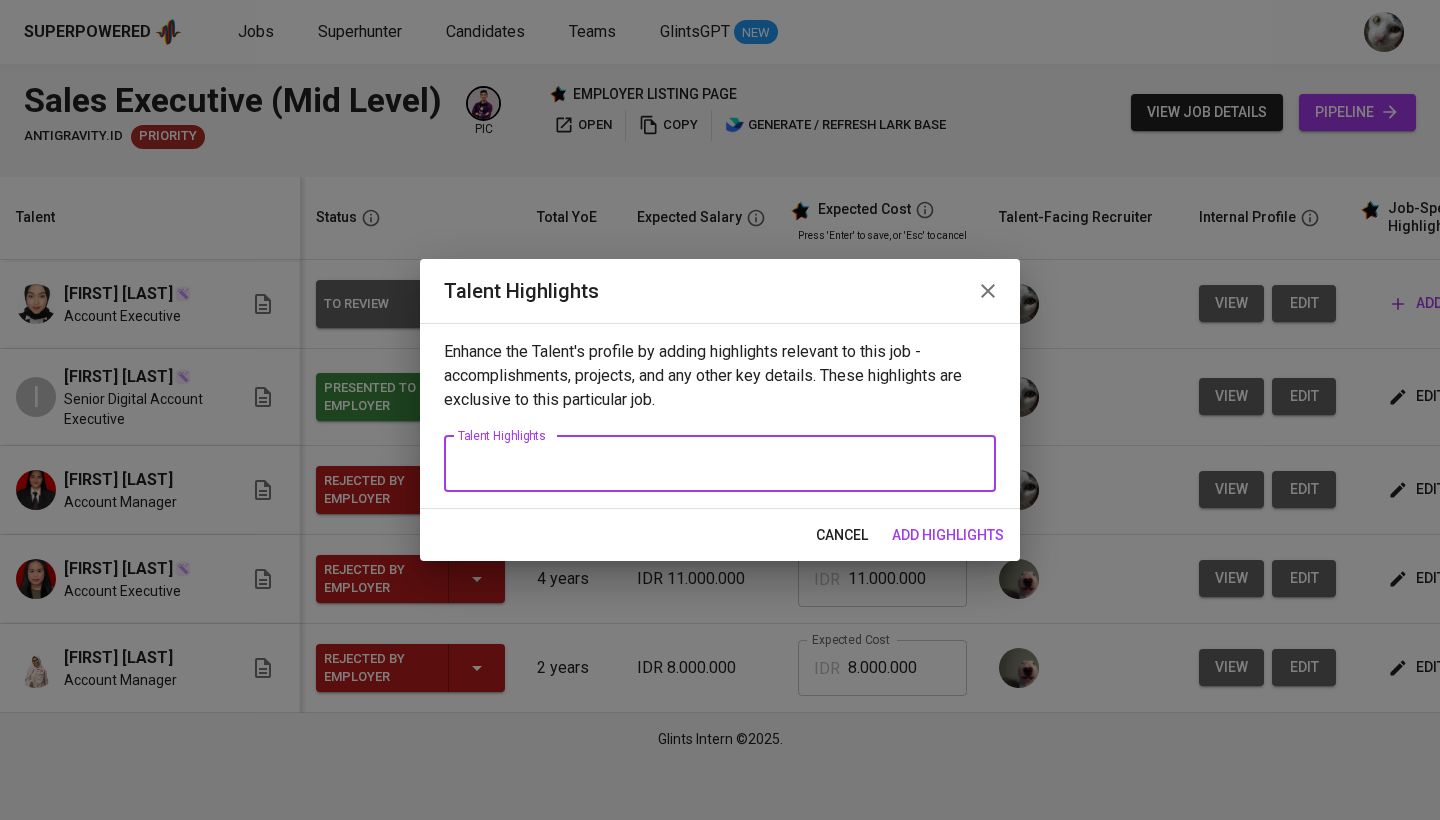 paste on "[FIRST] saat ini bekerja sebagai Account Executive di SHIFTinc, sebuah agensi kreatif penuh, dengan tanggung jawab mengelola relasi klien, menyusun strategi kampanye, dan memantau jalannya proyek dari awal hingga selesai. Ia juga terlibat dalam aktivitas sales dan administrasi proyek, termasuk membuat proposal, quotation, laporan penjualan, serta berhasil mencapai target revenue individu sekitar 100 juta rupiah.
Ia secara aktif mengidentifikasi prospek klien baru melalui media sosial, event, referensi, dan database, serta mengembangkan strategi pemasaran bersama tim kreatif. Selain itu, ia juga mengelola hubungan dengan vendor, melakukan perbandingan harga, dan menyusun RAB untuk memastikan efisiensi anggaran." 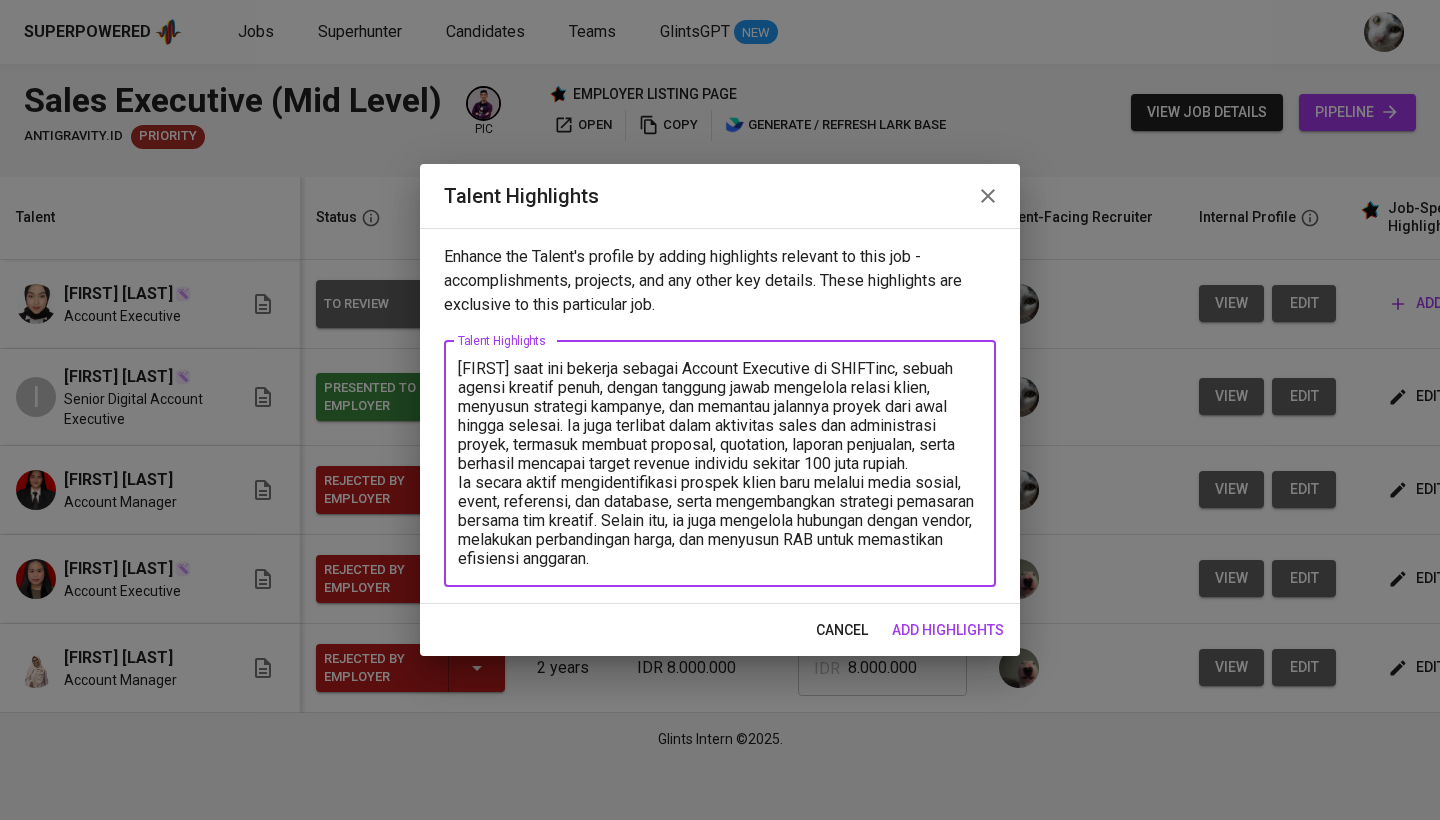 drag, startPoint x: 601, startPoint y: 390, endPoint x: 556, endPoint y: 388, distance: 45.044422 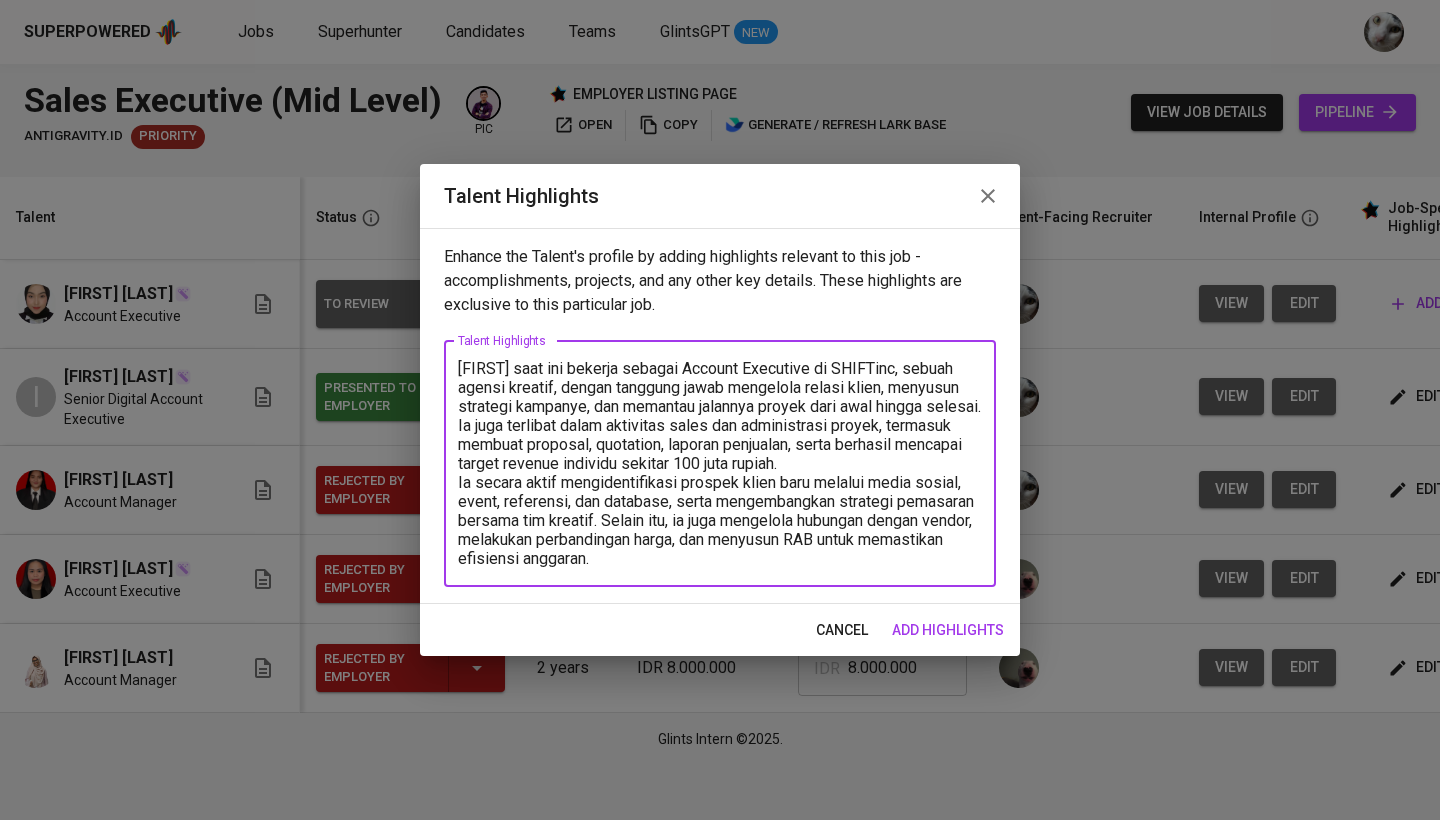 click on "Aghnia saat ini bekerja sebagai Account Executive di SHIFTinc, sebuah agensi kreatif, dengan tanggung jawab mengelola relasi klien, menyusun strategi kampanye, dan memantau jalannya proyek dari awal hingga selesai. Ia juga terlibat dalam aktivitas sales dan administrasi proyek, termasuk membuat proposal, quotation, laporan penjualan, serta berhasil mencapai target revenue individu sekitar 100 juta rupiah.
Ia secara aktif mengidentifikasi prospek klien baru melalui media sosial, event, referensi, dan database, serta mengembangkan strategi pemasaran bersama tim kreatif. Selain itu, ia juga mengelola hubungan dengan vendor, melakukan perbandingan harga, dan menyusun RAB untuk memastikan efisiensi anggaran." at bounding box center [720, 463] 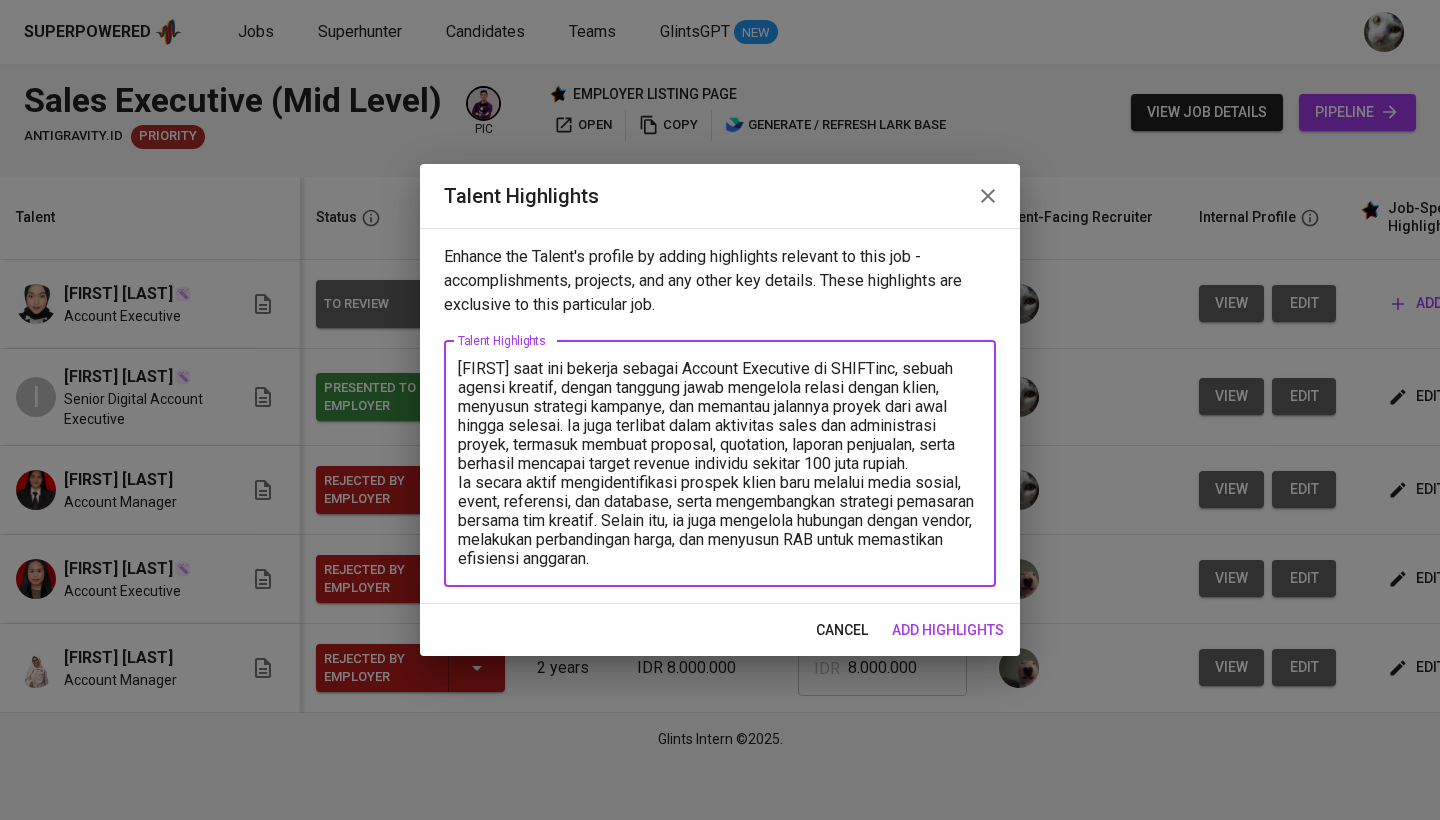 click on "Aghnia saat ini bekerja sebagai Account Executive di SHIFTinc, sebuah agensi kreatif, dengan tanggung jawab mengelola relasi dengan klien, menyusun strategi kampanye, dan memantau jalannya proyek dari awal hingga selesai. Ia juga terlibat dalam aktivitas sales dan administrasi proyek, termasuk membuat proposal, quotation, laporan penjualan, serta berhasil mencapai target revenue individu sekitar 100 juta rupiah.
Ia secara aktif mengidentifikasi prospek klien baru melalui media sosial, event, referensi, dan database, serta mengembangkan strategi pemasaran bersama tim kreatif. Selain itu, ia juga mengelola hubungan dengan vendor, melakukan perbandingan harga, dan menyusun RAB untuk memastikan efisiensi anggaran." at bounding box center (720, 463) 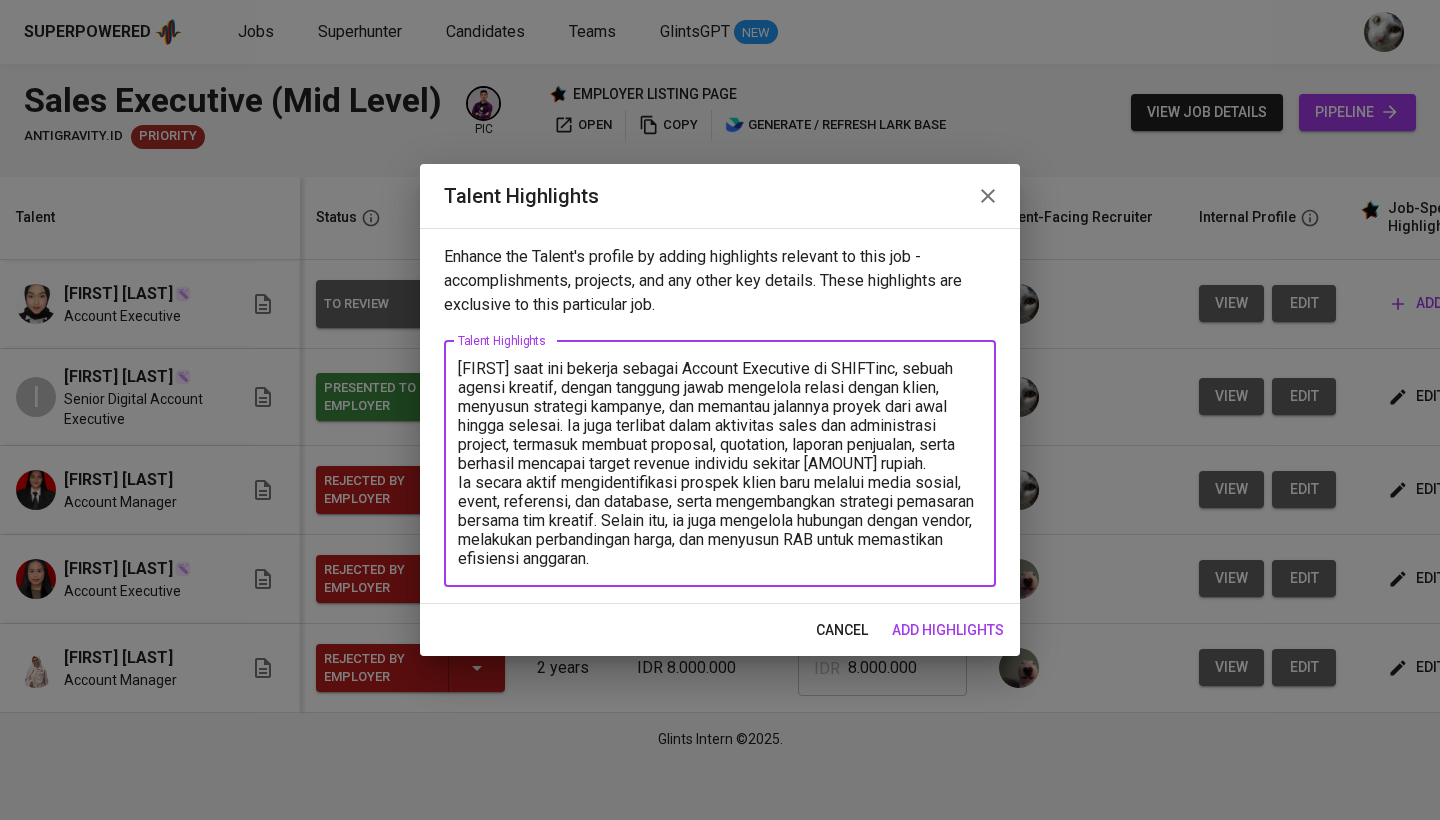 drag, startPoint x: 517, startPoint y: 461, endPoint x: 456, endPoint y: 462, distance: 61.008198 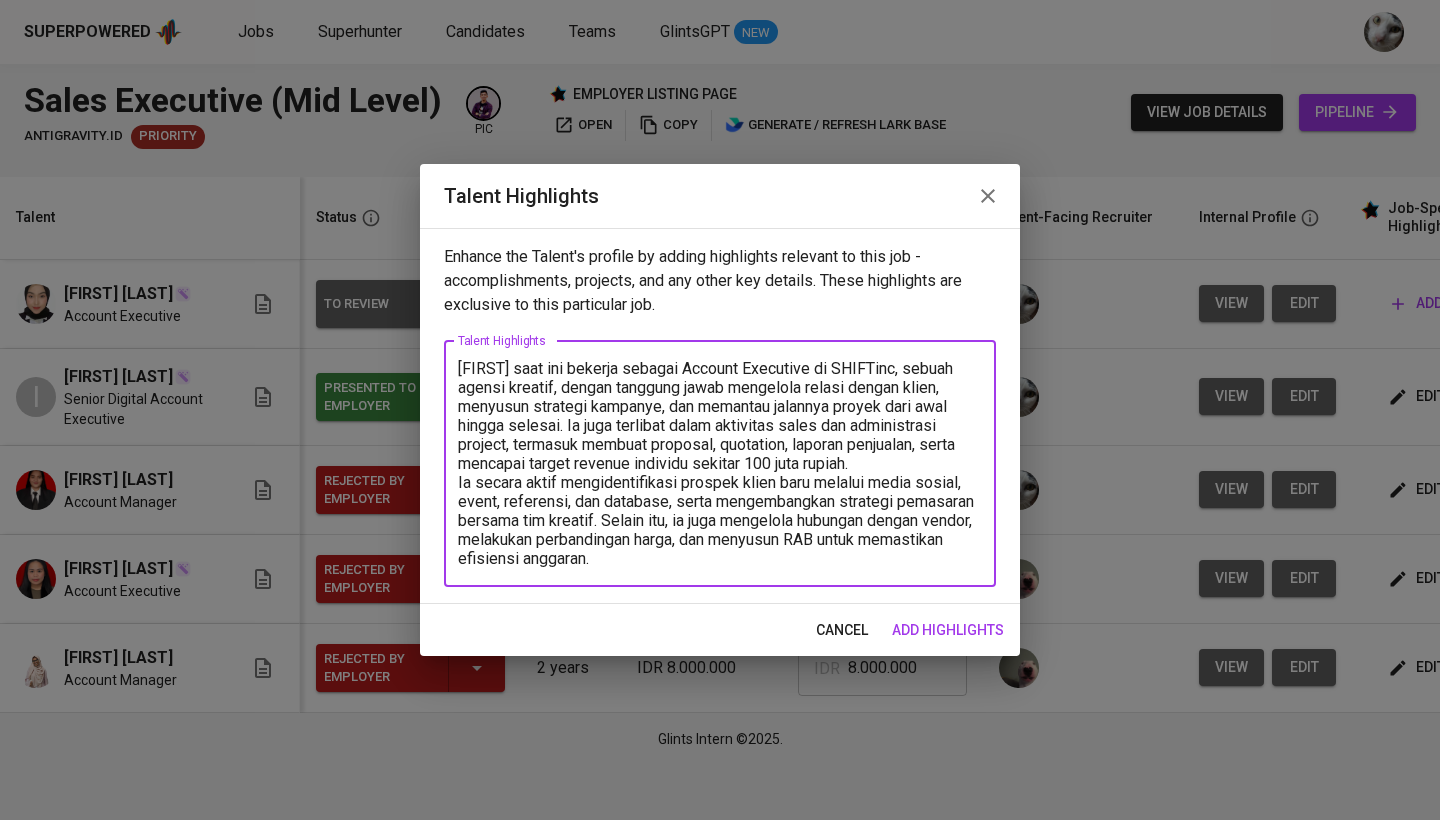 click on "Aghnia saat ini bekerja sebagai Account Executive di SHIFTinc, sebuah agensi kreatif, dengan tanggung jawab mengelola relasi dengan klien, menyusun strategi kampanye, dan memantau jalannya proyek dari awal hingga selesai. Ia juga terlibat dalam aktivitas sales dan administrasi project, termasuk membuat proposal, quotation, laporan penjualan, serta mencapai target revenue individu sekitar 100 juta rupiah.
Ia secara aktif mengidentifikasi prospek klien baru melalui media sosial, event, referensi, dan database, serta mengembangkan strategi pemasaran bersama tim kreatif. Selain itu, ia juga mengelola hubungan dengan vendor, melakukan perbandingan harga, dan menyusun RAB untuk memastikan efisiensi anggaran." at bounding box center [720, 463] 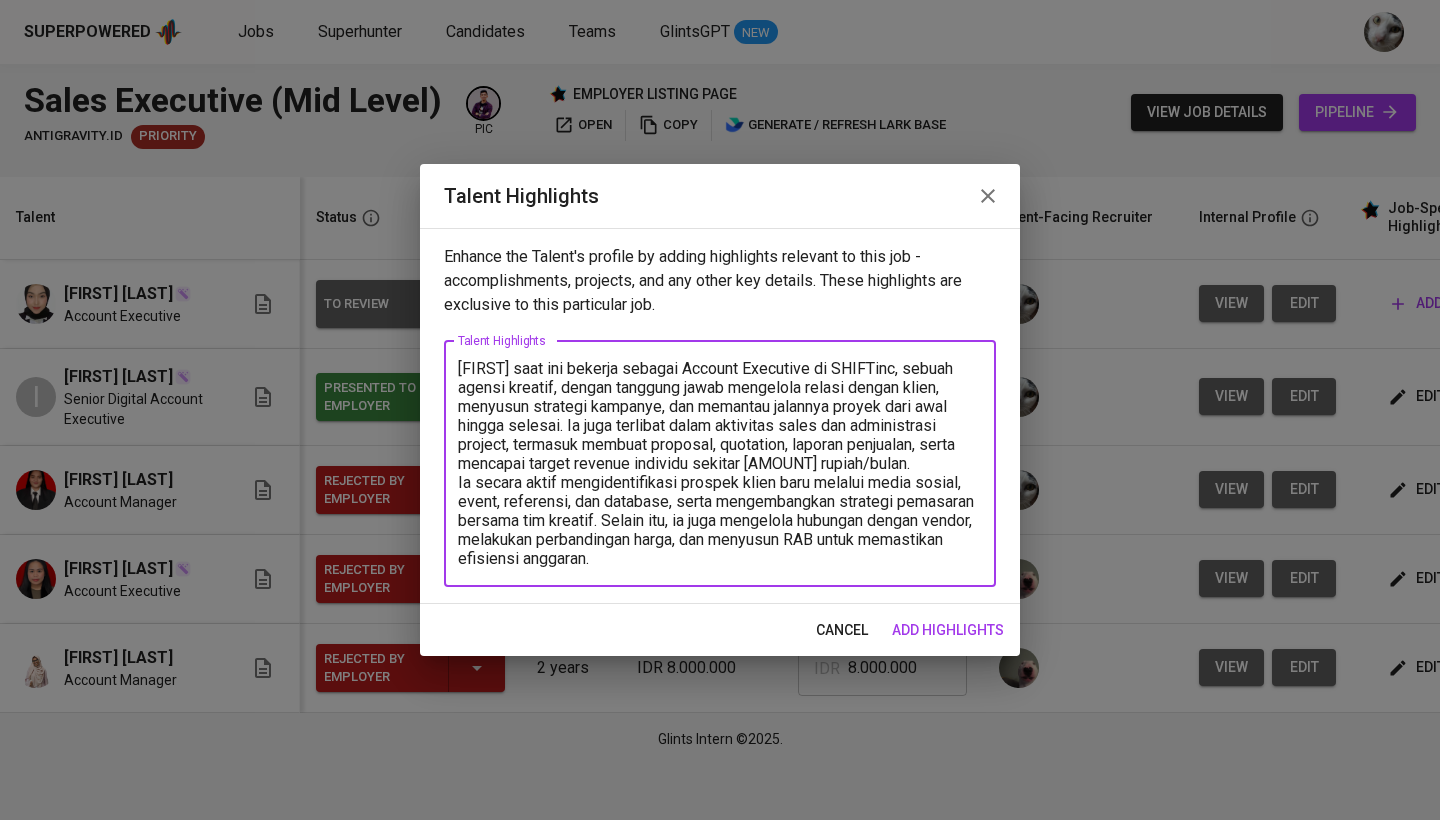click on "Aghnia saat ini bekerja sebagai Account Executive di SHIFTinc, sebuah agensi kreatif, dengan tanggung jawab mengelola relasi dengan klien, menyusun strategi kampanye, dan memantau jalannya proyek dari awal hingga selesai. Ia juga terlibat dalam aktivitas sales dan administrasi project, termasuk membuat proposal, quotation, laporan penjualan, serta mencapai target revenue individu sekitar 100 juta rupiah/bulan.
Ia secara aktif mengidentifikasi prospek klien baru melalui media sosial, event, referensi, dan database, serta mengembangkan strategi pemasaran bersama tim kreatif. Selain itu, ia juga mengelola hubungan dengan vendor, melakukan perbandingan harga, dan menyusun RAB untuk memastikan efisiensi anggaran." at bounding box center [720, 463] 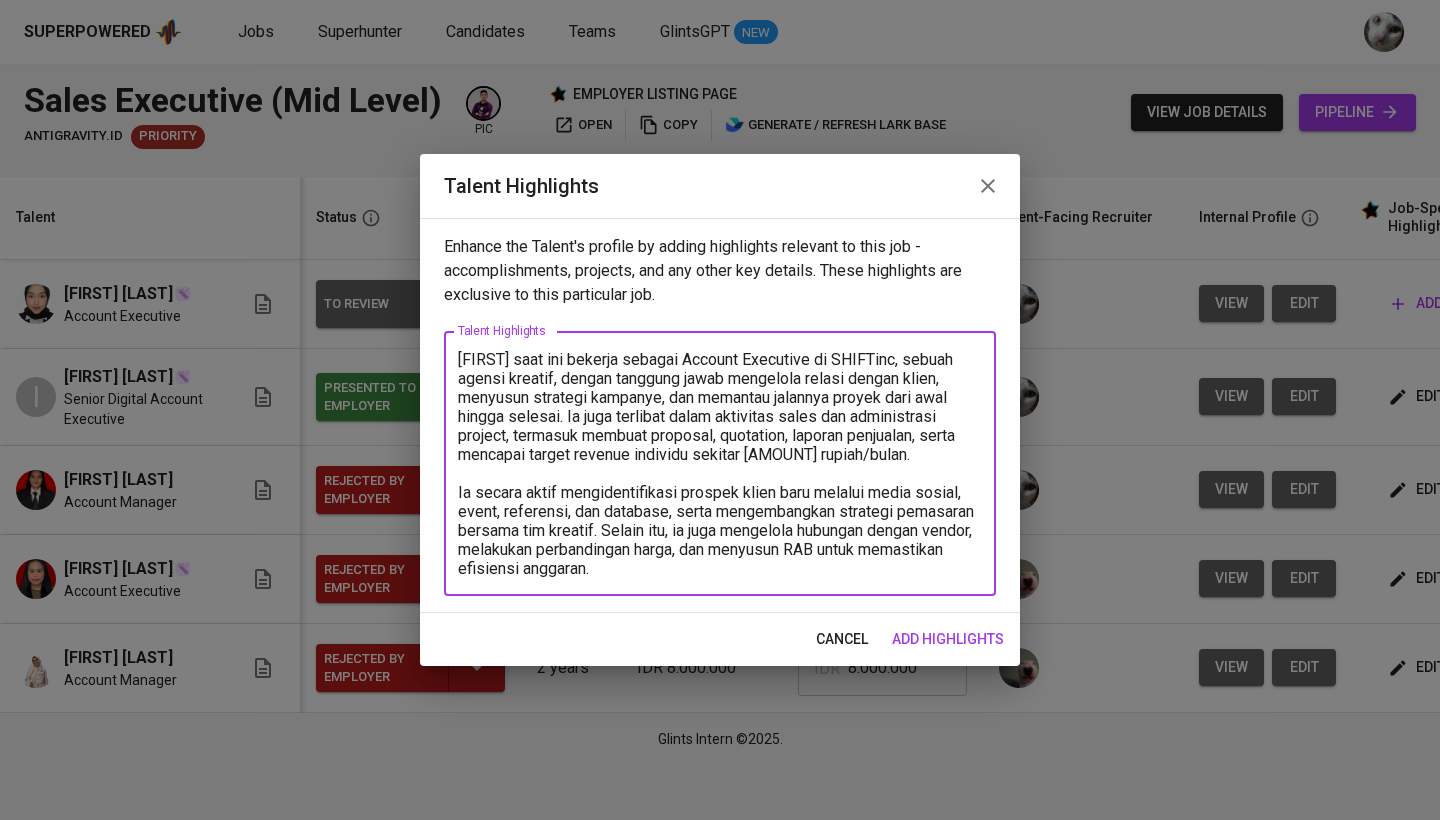 click on "Aghnia saat ini bekerja sebagai Account Executive di SHIFTinc, sebuah agensi kreatif, dengan tanggung jawab mengelola relasi dengan klien, menyusun strategi kampanye, dan memantau jalannya proyek dari awal hingga selesai. Ia juga terlibat dalam aktivitas sales dan administrasi project, termasuk membuat proposal, quotation, laporan penjualan, serta mencapai target revenue individu sekitar 100 juta rupiah/bulan.
Ia secara aktif mengidentifikasi prospek klien baru melalui media sosial, event, referensi, dan database, serta mengembangkan strategi pemasaran bersama tim kreatif. Selain itu, ia juga mengelola hubungan dengan vendor, melakukan perbandingan harga, dan menyusun RAB untuk memastikan efisiensi anggaran." at bounding box center [720, 464] 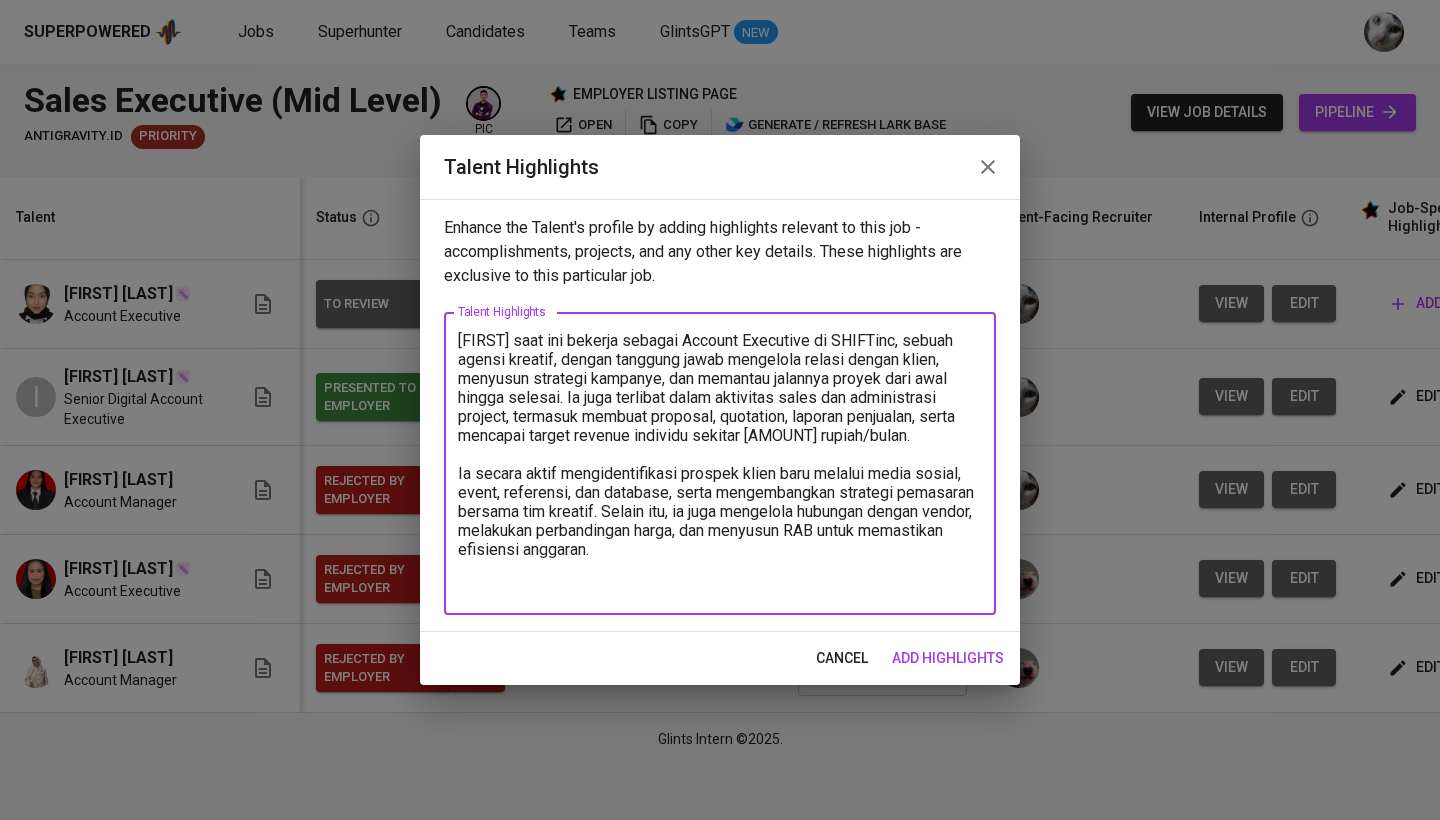 type on "Aghnia saat ini bekerja sebagai Account Executive di SHIFTinc, sebuah agensi kreatif, dengan tanggung jawab mengelola relasi dengan klien, menyusun strategi kampanye, dan memantau jalannya proyek dari awal hingga selesai. Ia juga terlibat dalam aktivitas sales dan administrasi project, termasuk membuat proposal, quotation, laporan penjualan, serta mencapai target revenue individu sekitar 100 juta rupiah/bulan.
Ia secara aktif mengidentifikasi prospek klien baru melalui media sosial, event, referensi, dan database, serta mengembangkan strategi pemasaran bersama tim kreatif. Selain itu, ia juga mengelola hubungan dengan vendor, melakukan perbandingan harga, dan menyusun RAB untuk memastikan efisiensi anggaran." 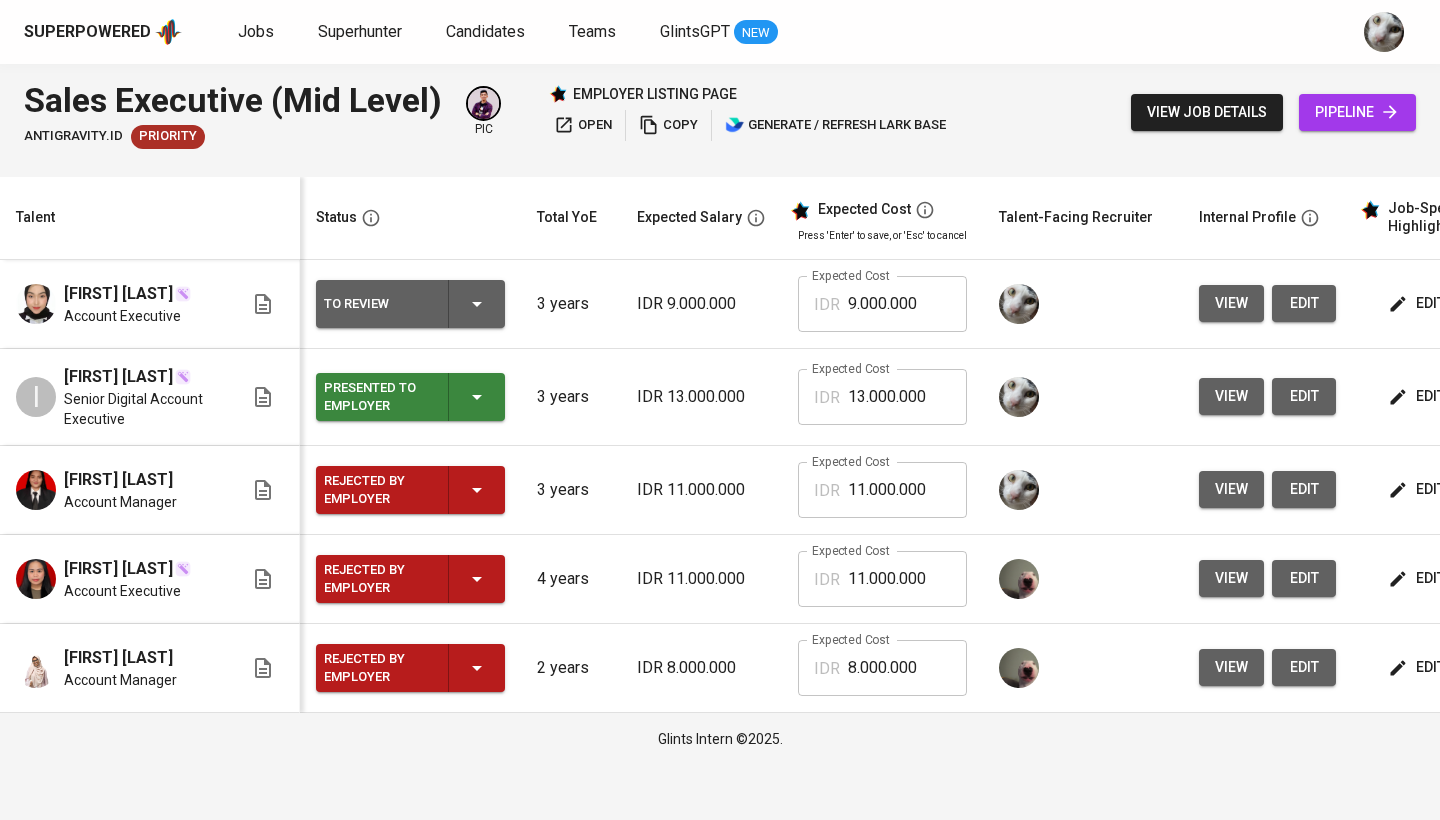 click 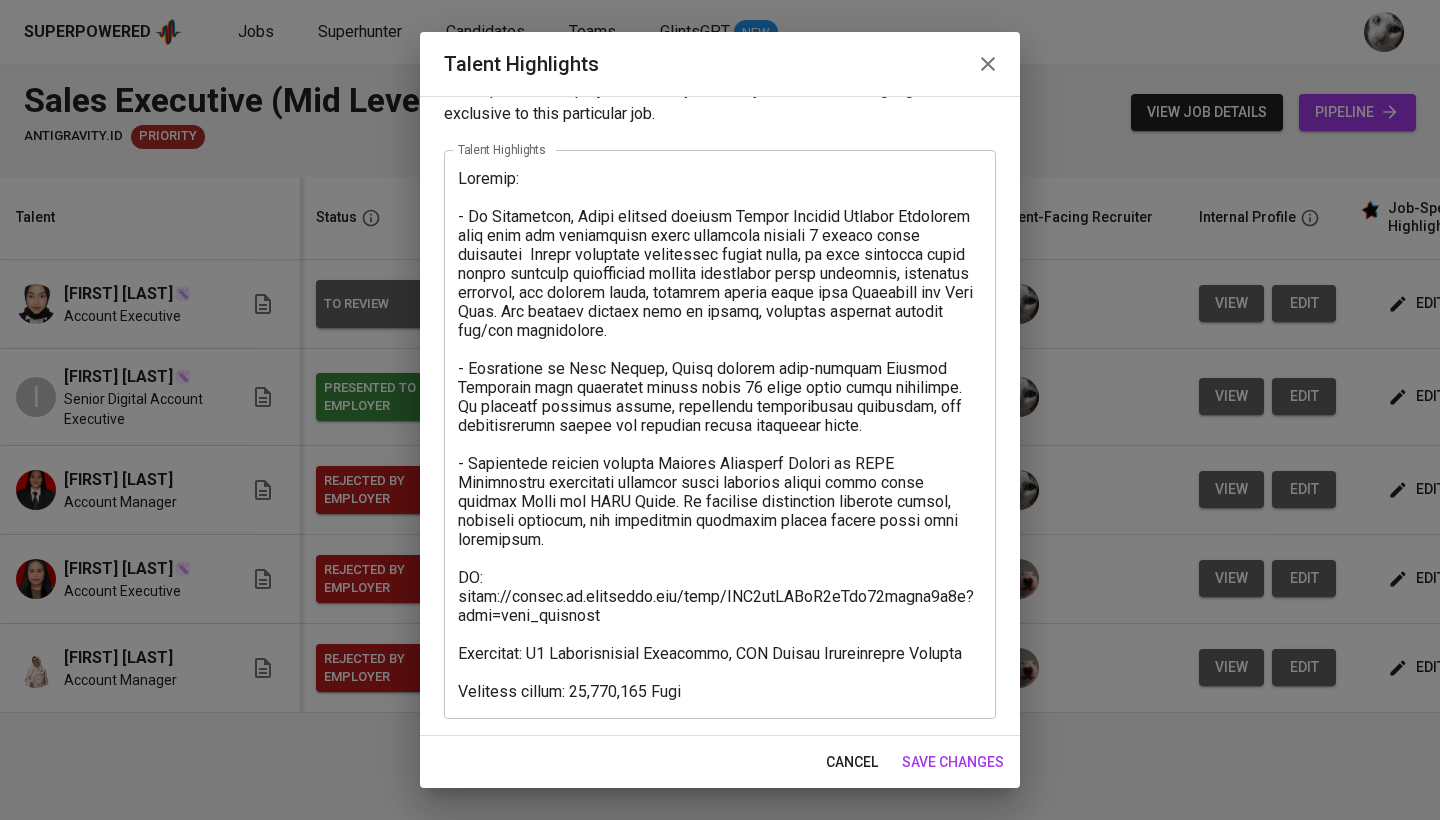 scroll, scrollTop: 59, scrollLeft: 0, axis: vertical 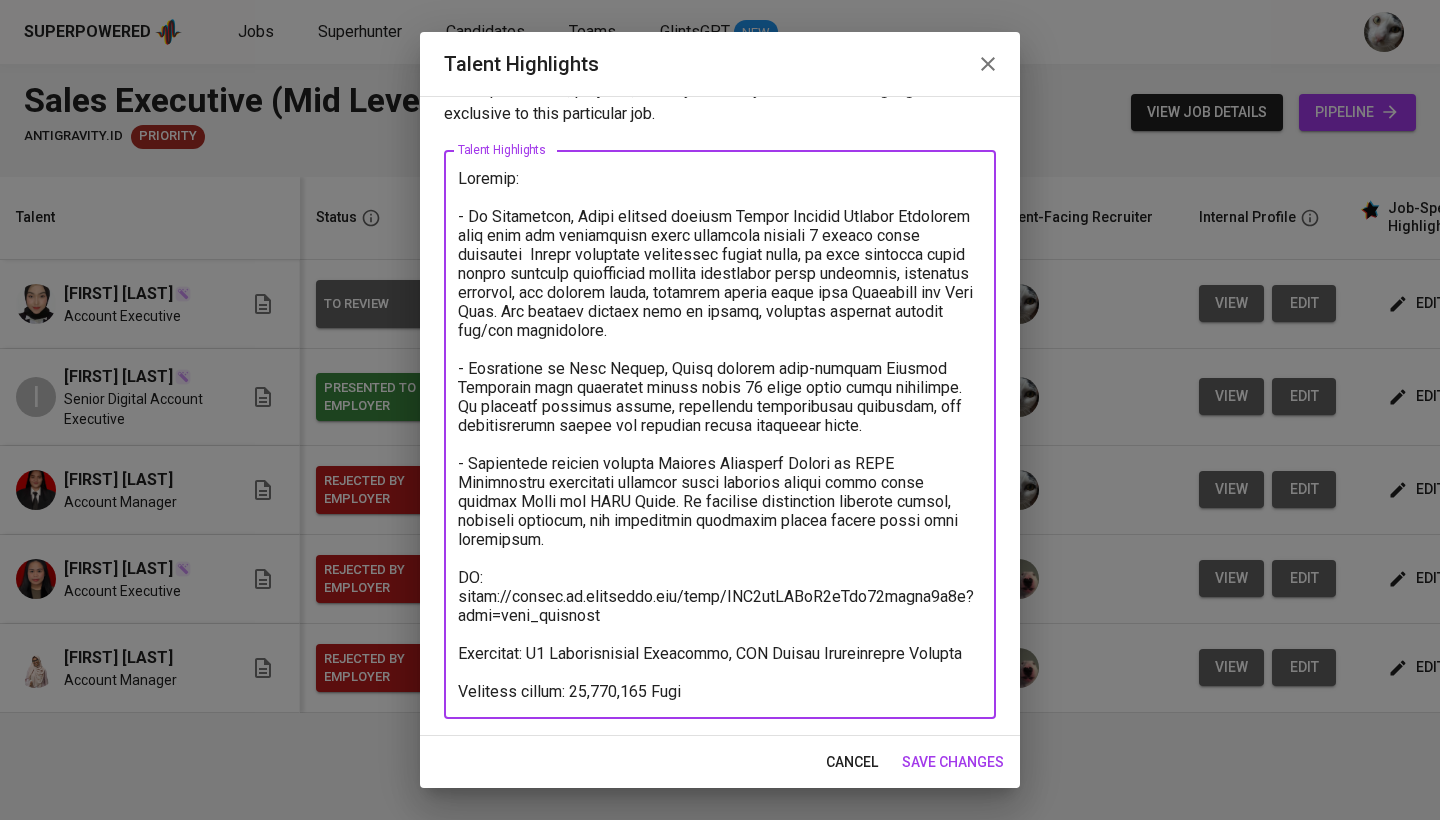 drag, startPoint x: 460, startPoint y: 575, endPoint x: 736, endPoint y: 699, distance: 302.57562 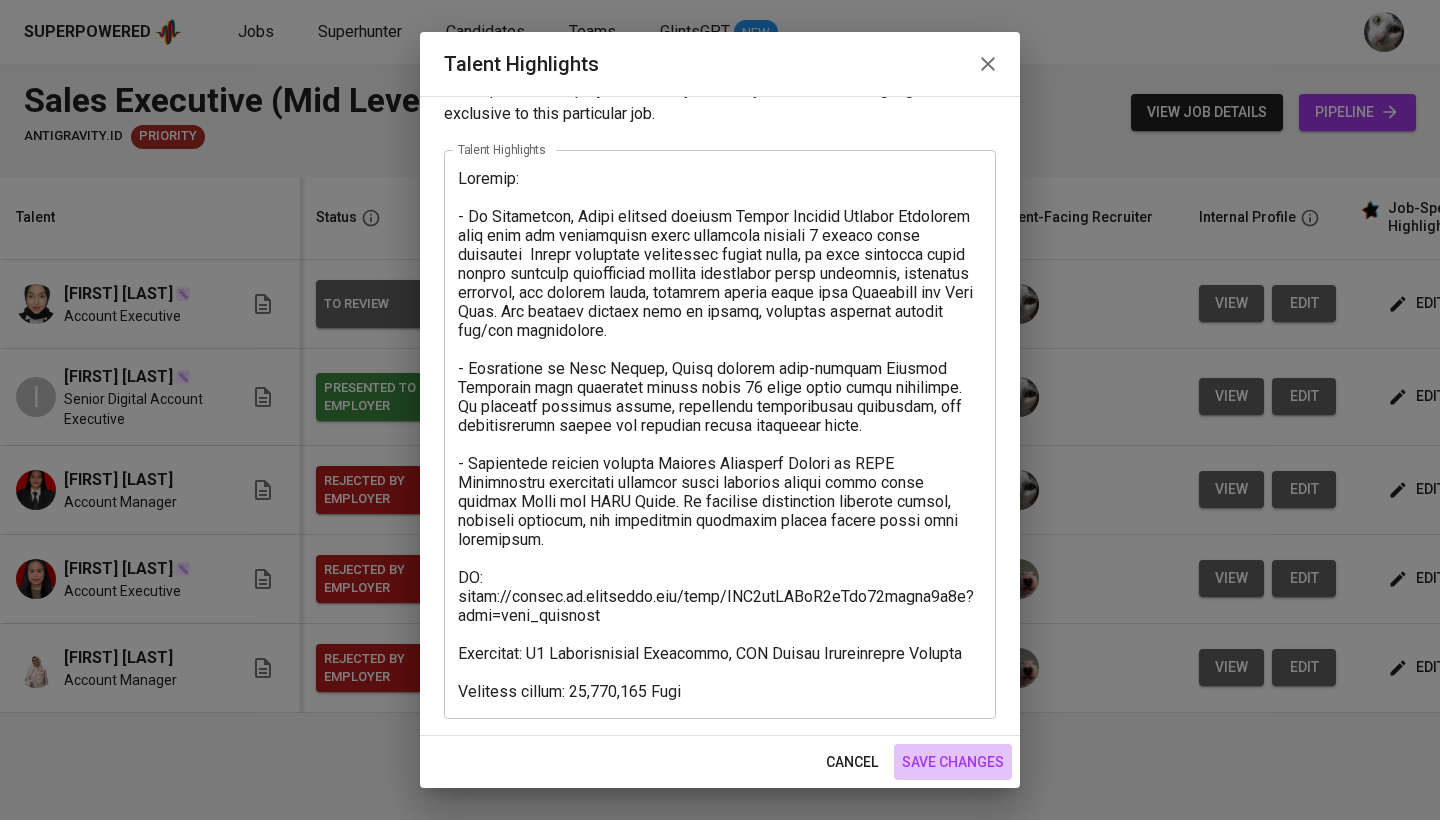 click on "save changes" at bounding box center [953, 762] 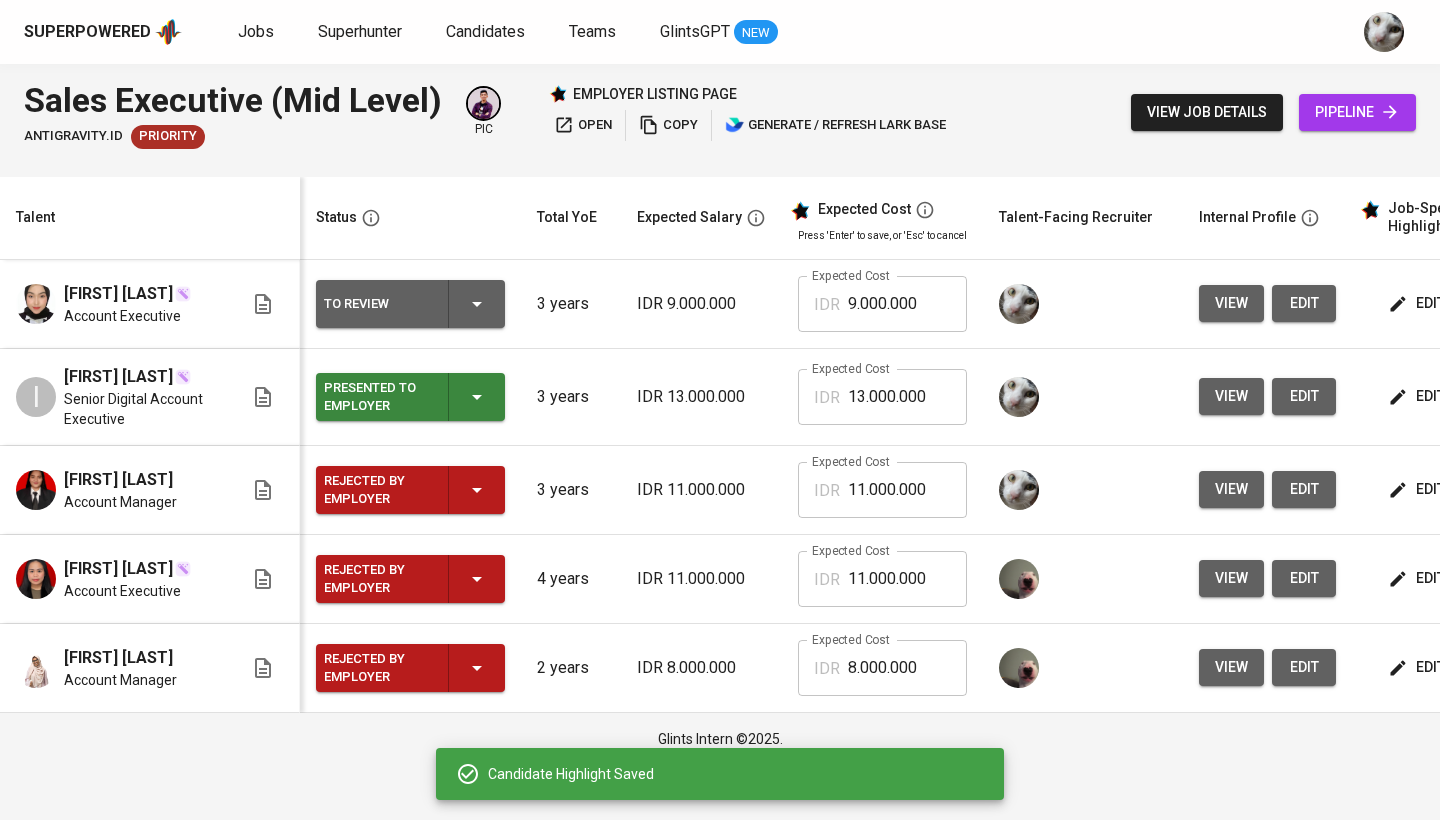 click on "edit" at bounding box center (1418, 303) 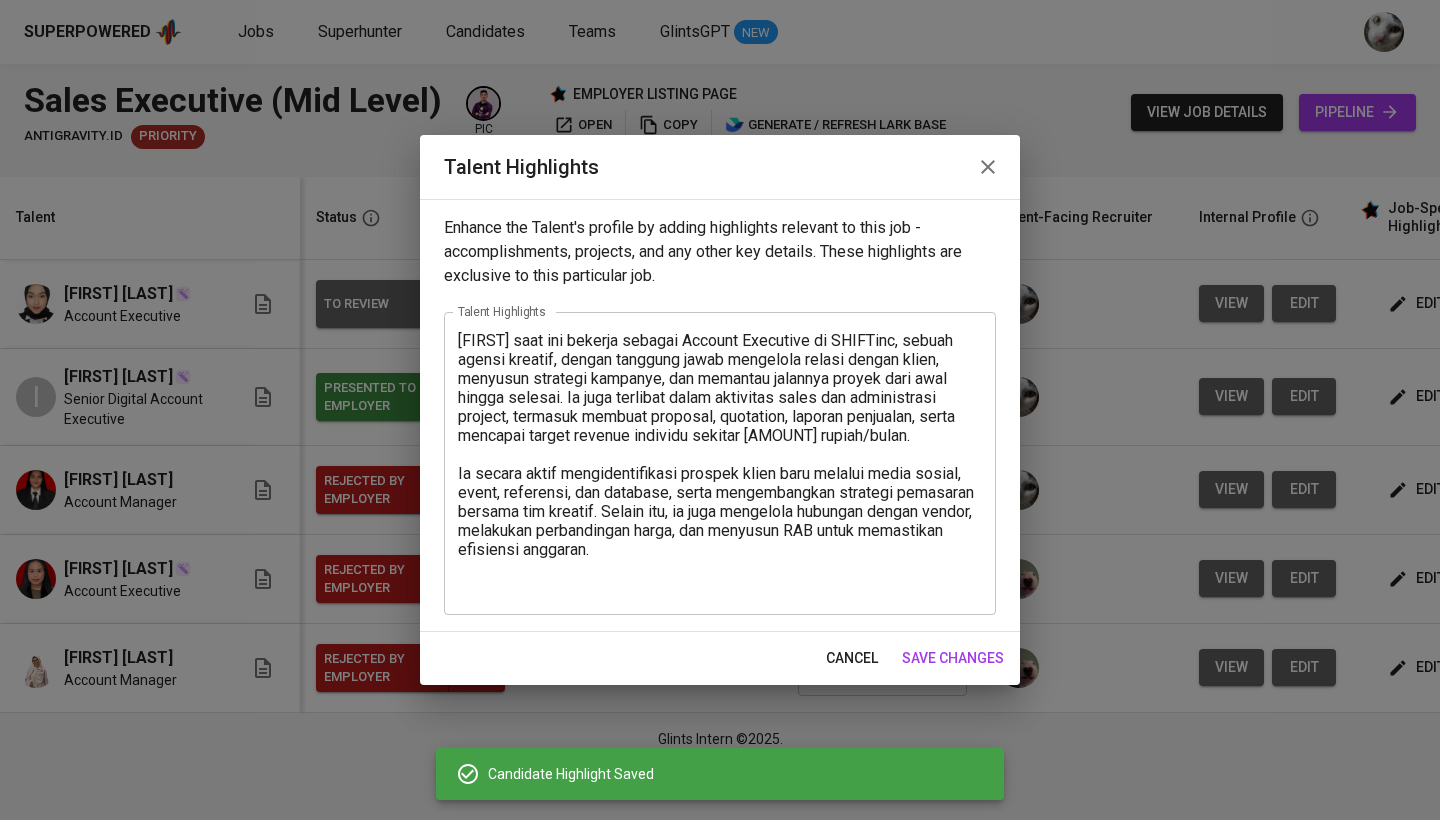 click on "Aghnia saat ini bekerja sebagai Account Executive di SHIFTinc, sebuah agensi kreatif, dengan tanggung jawab mengelola relasi dengan klien, menyusun strategi kampanye, dan memantau jalannya proyek dari awal hingga selesai. Ia juga terlibat dalam aktivitas sales dan administrasi project, termasuk membuat proposal, quotation, laporan penjualan, serta mencapai target revenue individu sekitar 100 juta rupiah/bulan.
Ia secara aktif mengidentifikasi prospek klien baru melalui media sosial, event, referensi, dan database, serta mengembangkan strategi pemasaran bersama tim kreatif. Selain itu, ia juga mengelola hubungan dengan vendor, melakukan perbandingan harga, dan menyusun RAB untuk memastikan efisiensi anggaran." at bounding box center [720, 464] 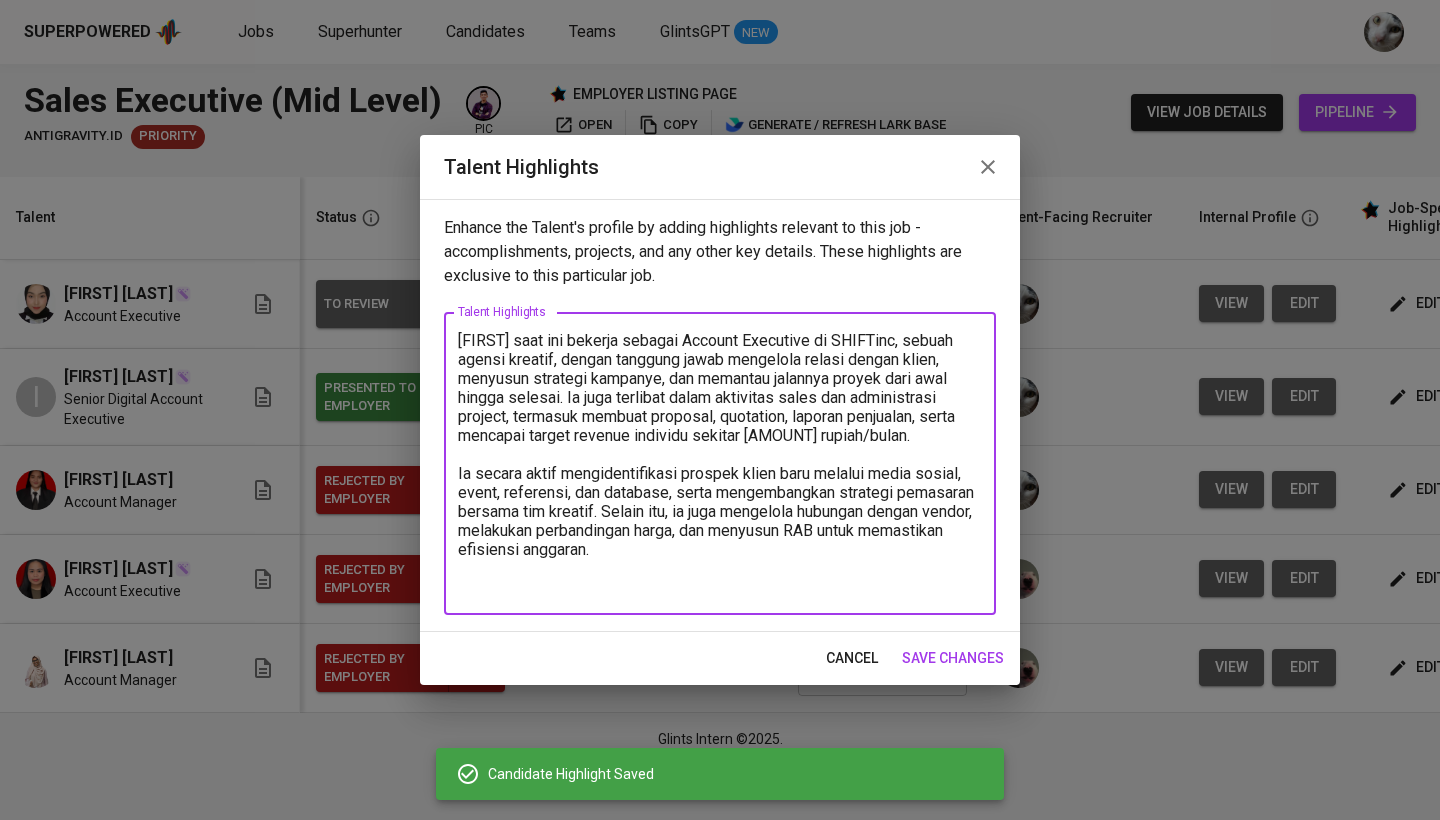 paste on "CV: https://glints.sg.larksuite.com/file/SEH8byWAKoB8cQxz51blhcu2g1j?from=from_copylink
Education: S1 International Relations, UIN Syarif Hidayatullah Jakarta
Expected salary: 13,000,000 Nett" 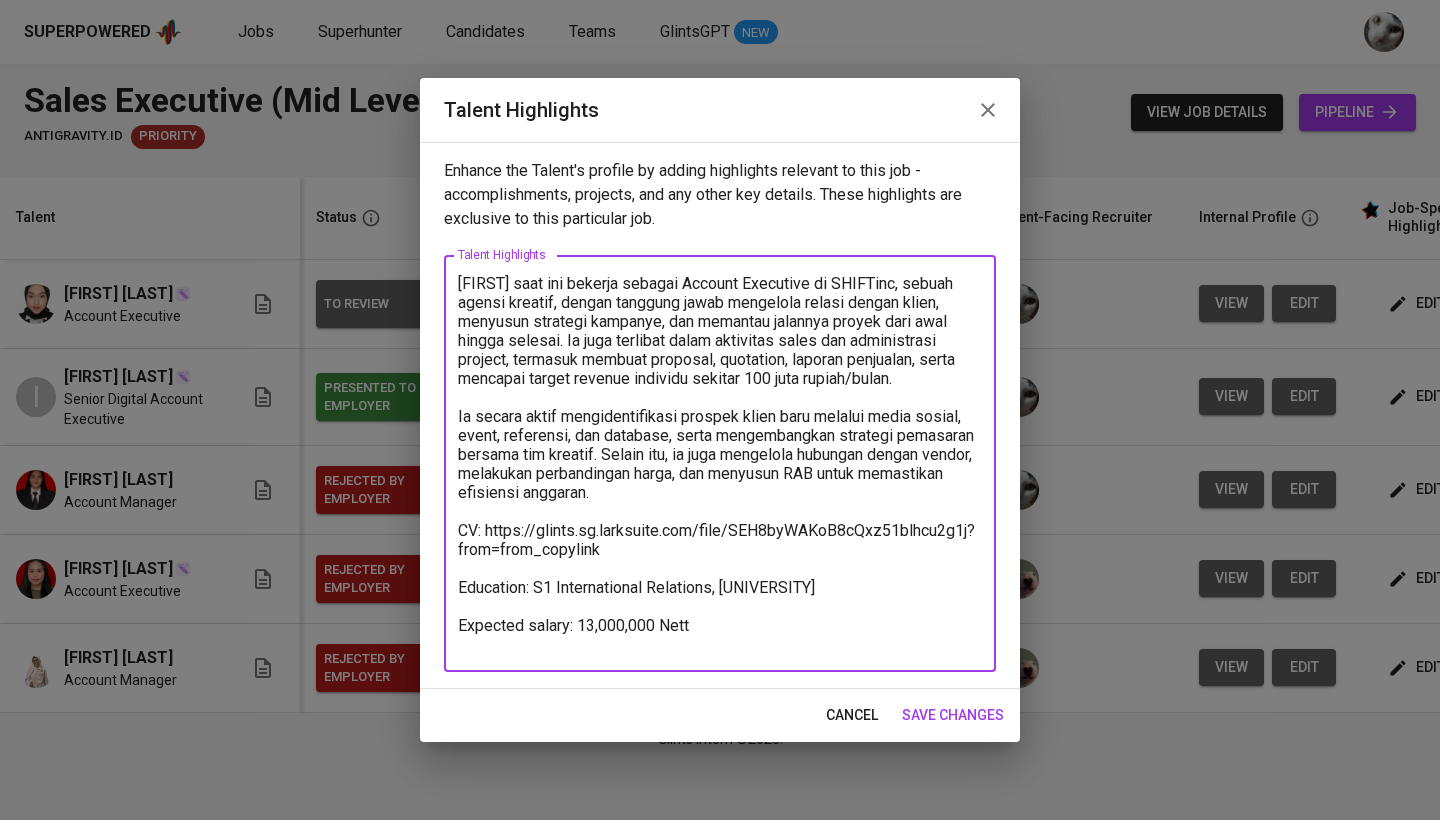 drag, startPoint x: 956, startPoint y: 607, endPoint x: 538, endPoint y: 614, distance: 418.0586 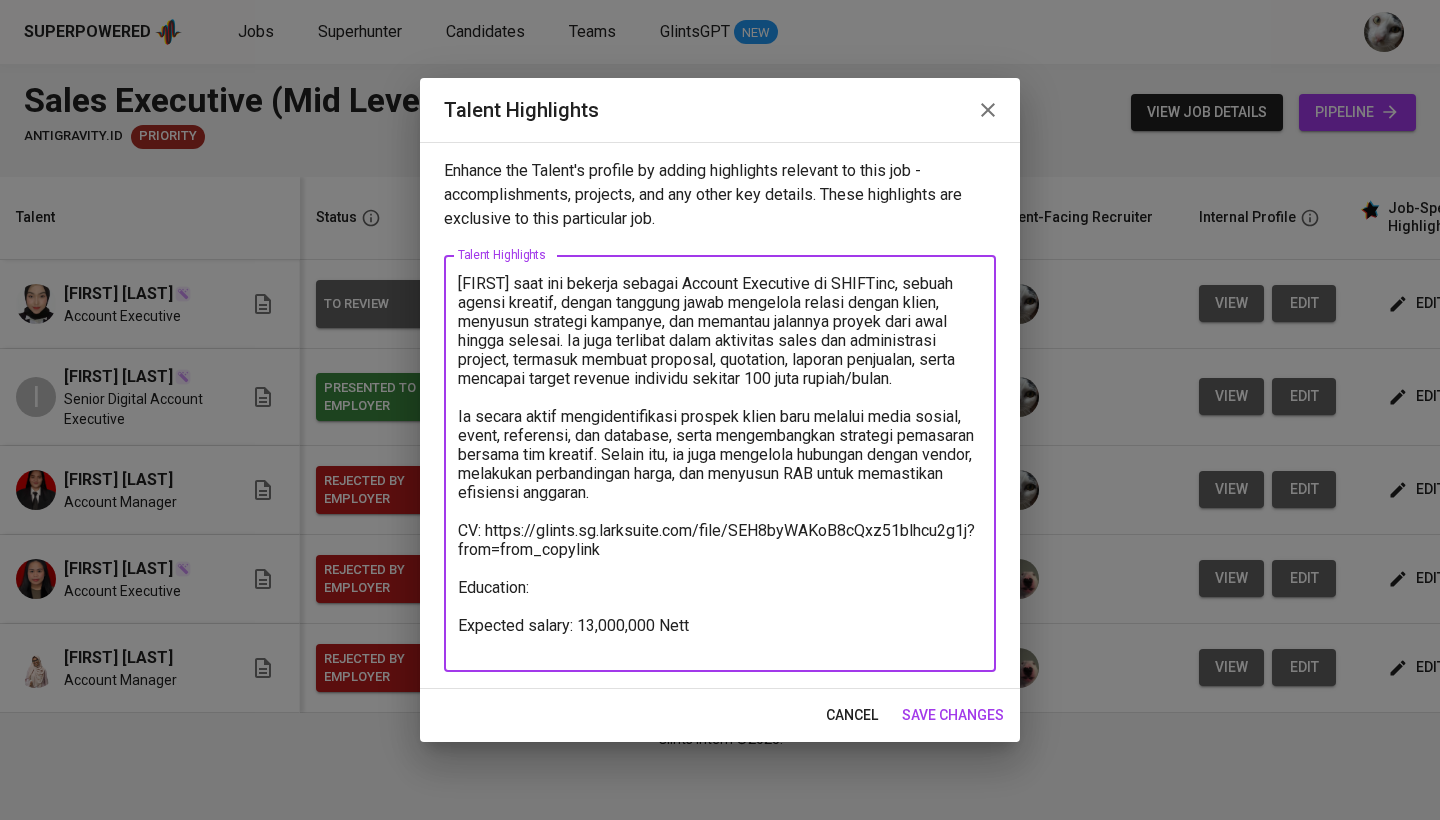 paste on "Associate Degree in Communicatio" 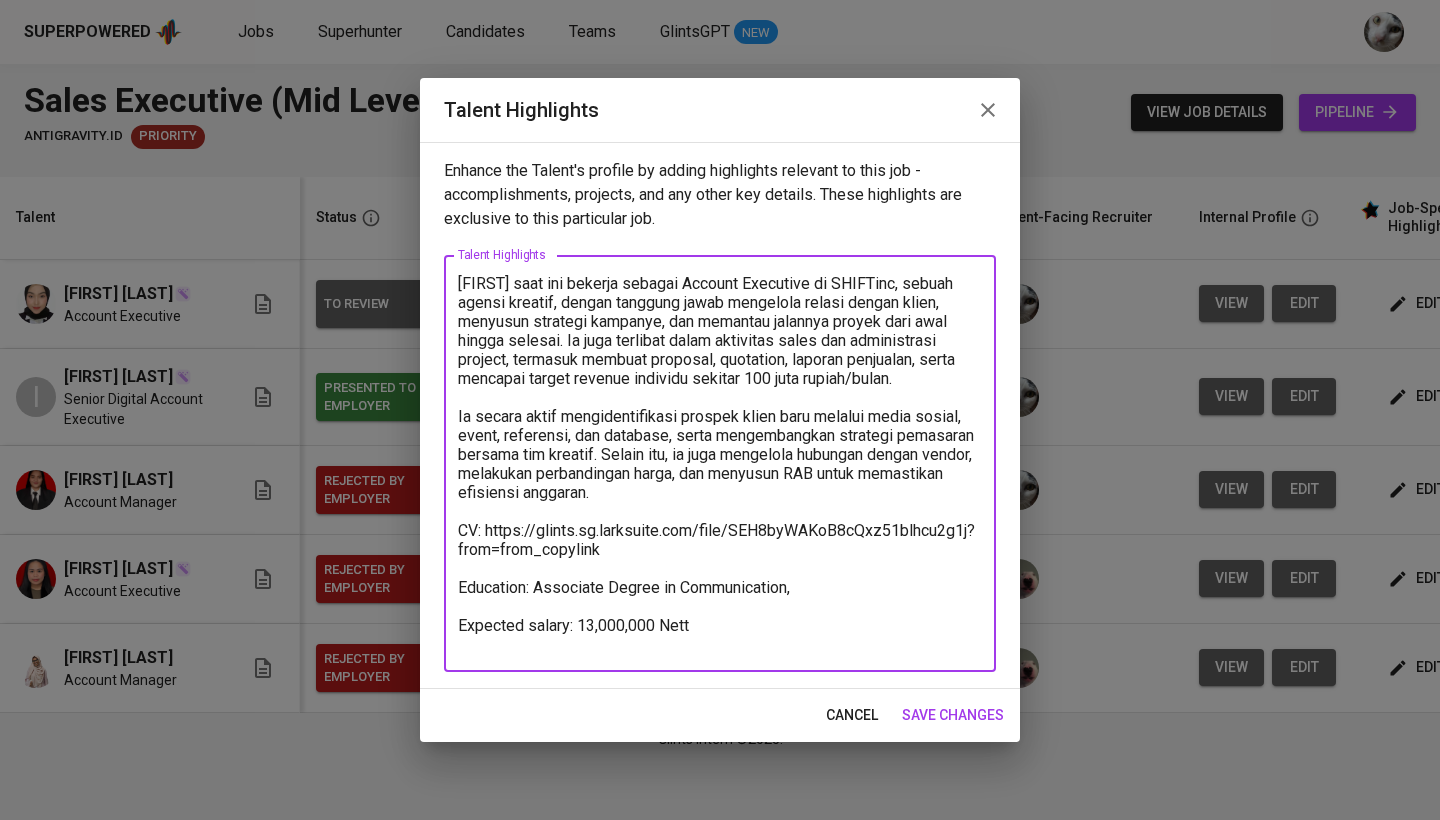 paste on "IPB University" 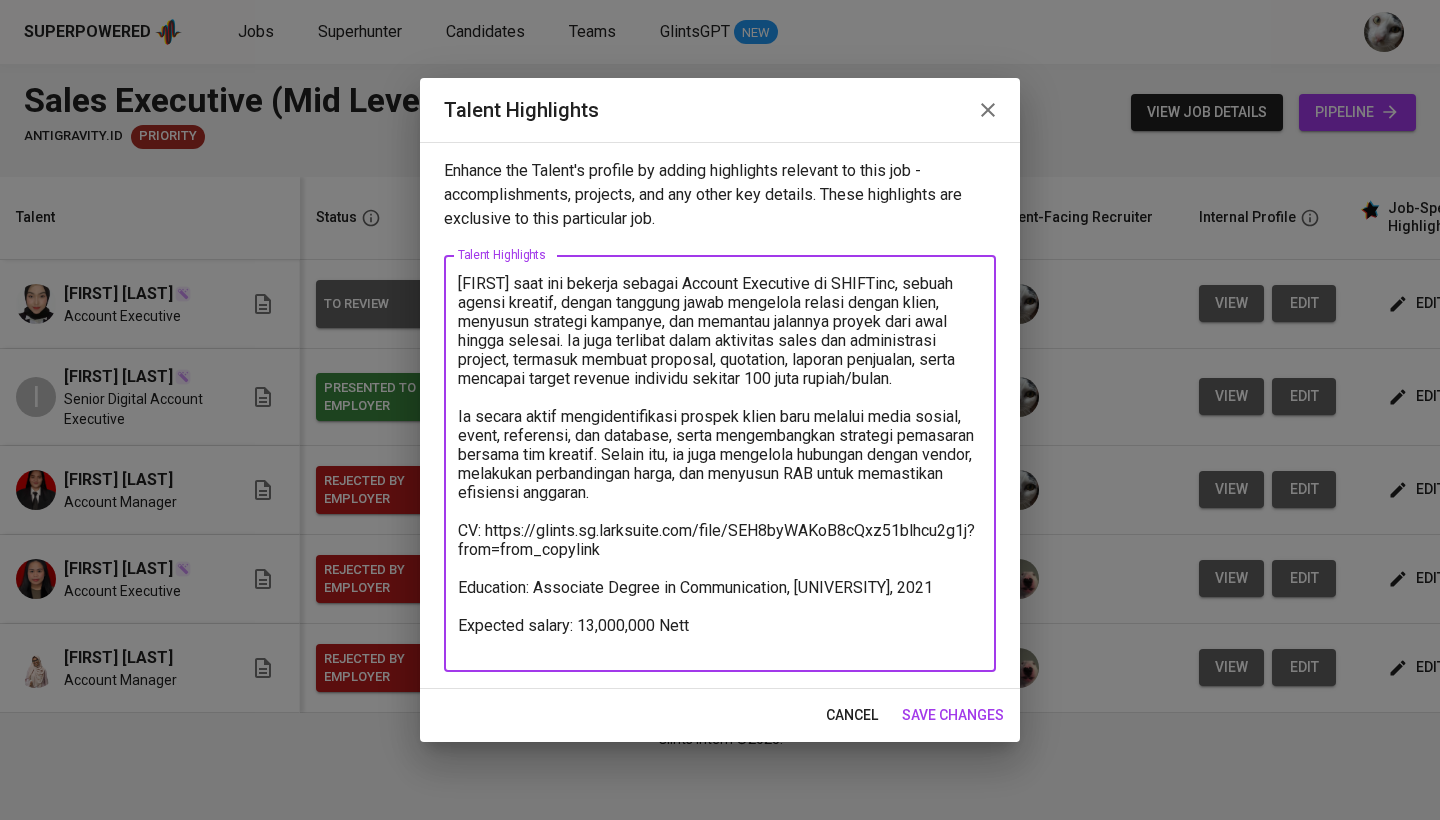 click on "Aghnia saat ini bekerja sebagai Account Executive di SHIFTinc, sebuah agensi kreatif, dengan tanggung jawab mengelola relasi dengan klien, menyusun strategi kampanye, dan memantau jalannya proyek dari awal hingga selesai. Ia juga terlibat dalam aktivitas sales dan administrasi project, termasuk membuat proposal, quotation, laporan penjualan, serta mencapai target revenue individu sekitar 100 juta rupiah/bulan.
Ia secara aktif mengidentifikasi prospek klien baru melalui media sosial, event, referensi, dan database, serta mengembangkan strategi pemasaran bersama tim kreatif. Selain itu, ia juga mengelola hubungan dengan vendor, melakukan perbandingan harga, dan menyusun RAB untuk memastikan efisiensi anggaran.
CV: https://glints.sg.larksuite.com/file/SEH8byWAKoB8cQxz51blhcu2g1j?from=from_copylink
Education: Associate Degree in Communication, IPB University, 2021
Expected salary: 13,000,000 Nett" at bounding box center (720, 464) 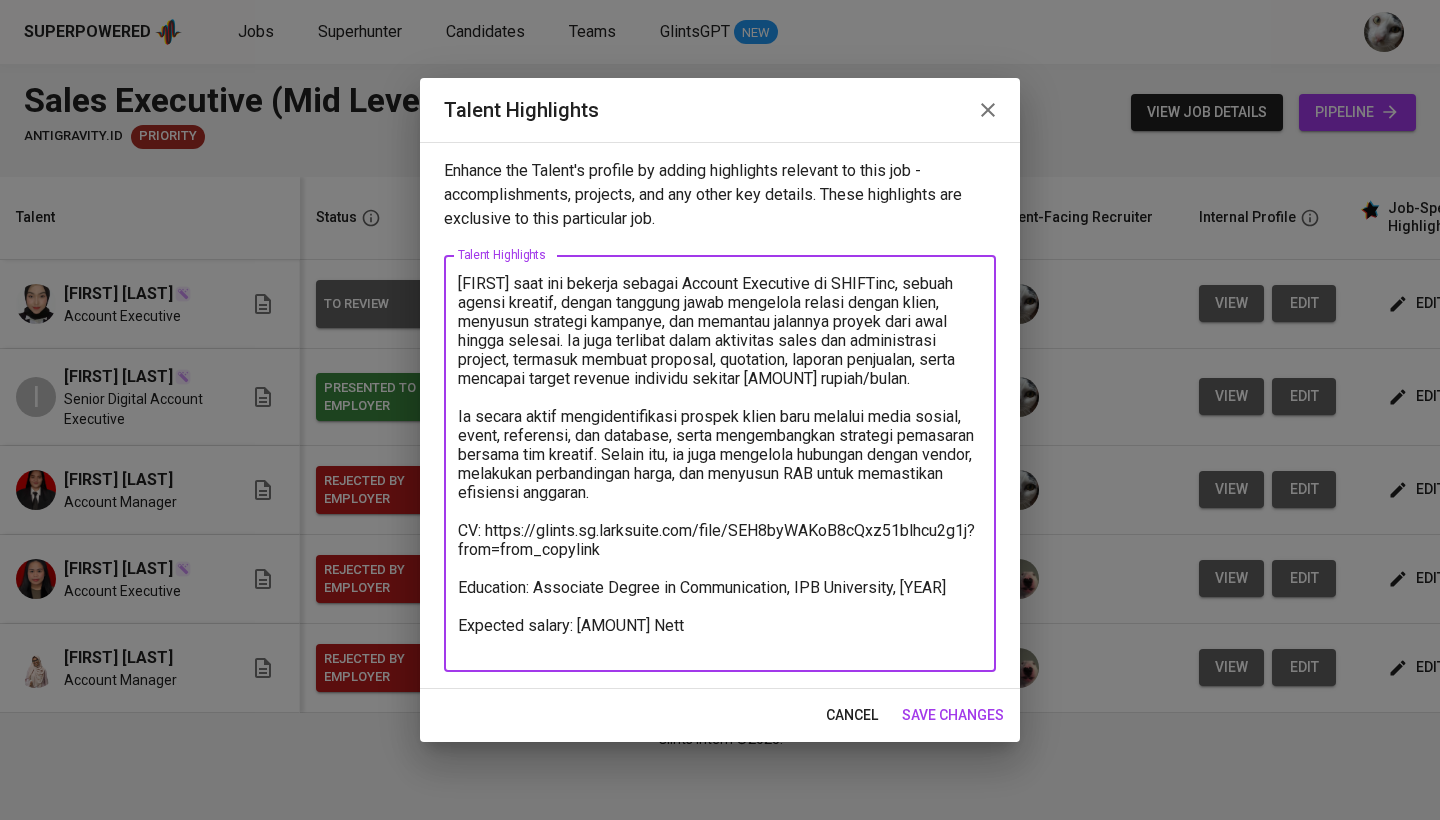 drag, startPoint x: 615, startPoint y: 573, endPoint x: 461, endPoint y: 556, distance: 154.93547 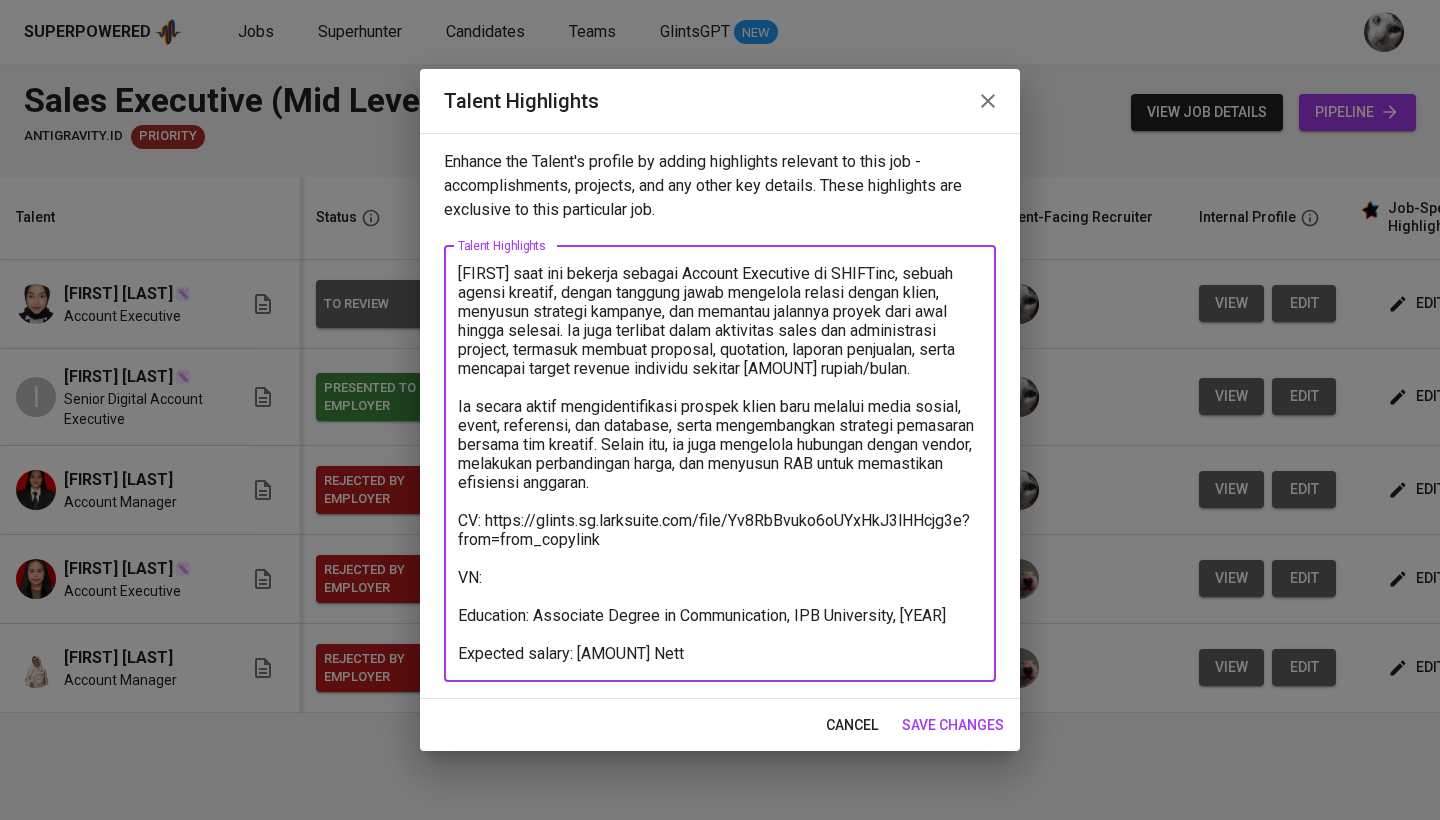 paste on "https://glints.sg.larksuite.com/minutes/obsgz326l88985z1573ta31s?from=from_copylink" 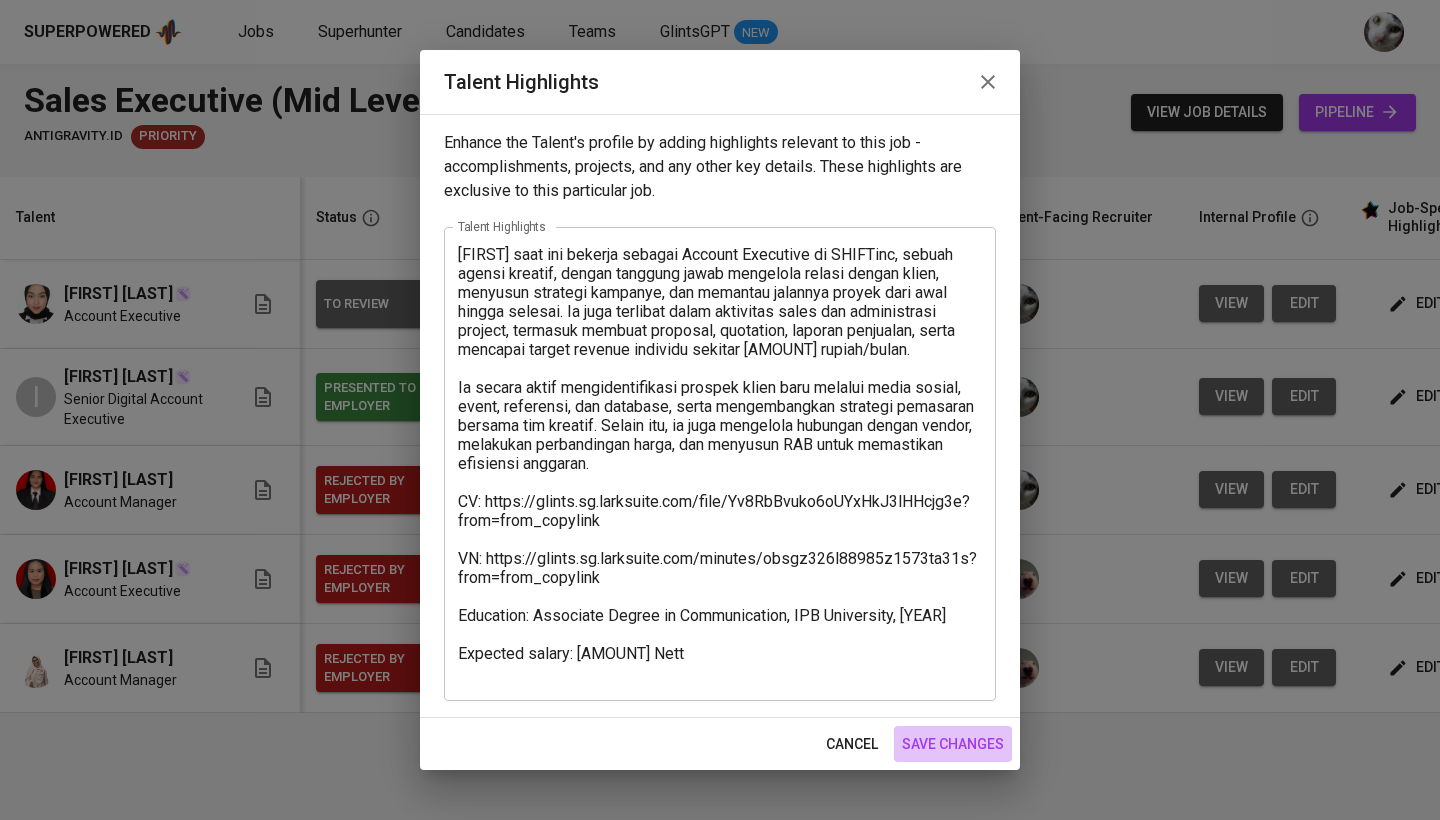 click on "save changes" at bounding box center [953, 744] 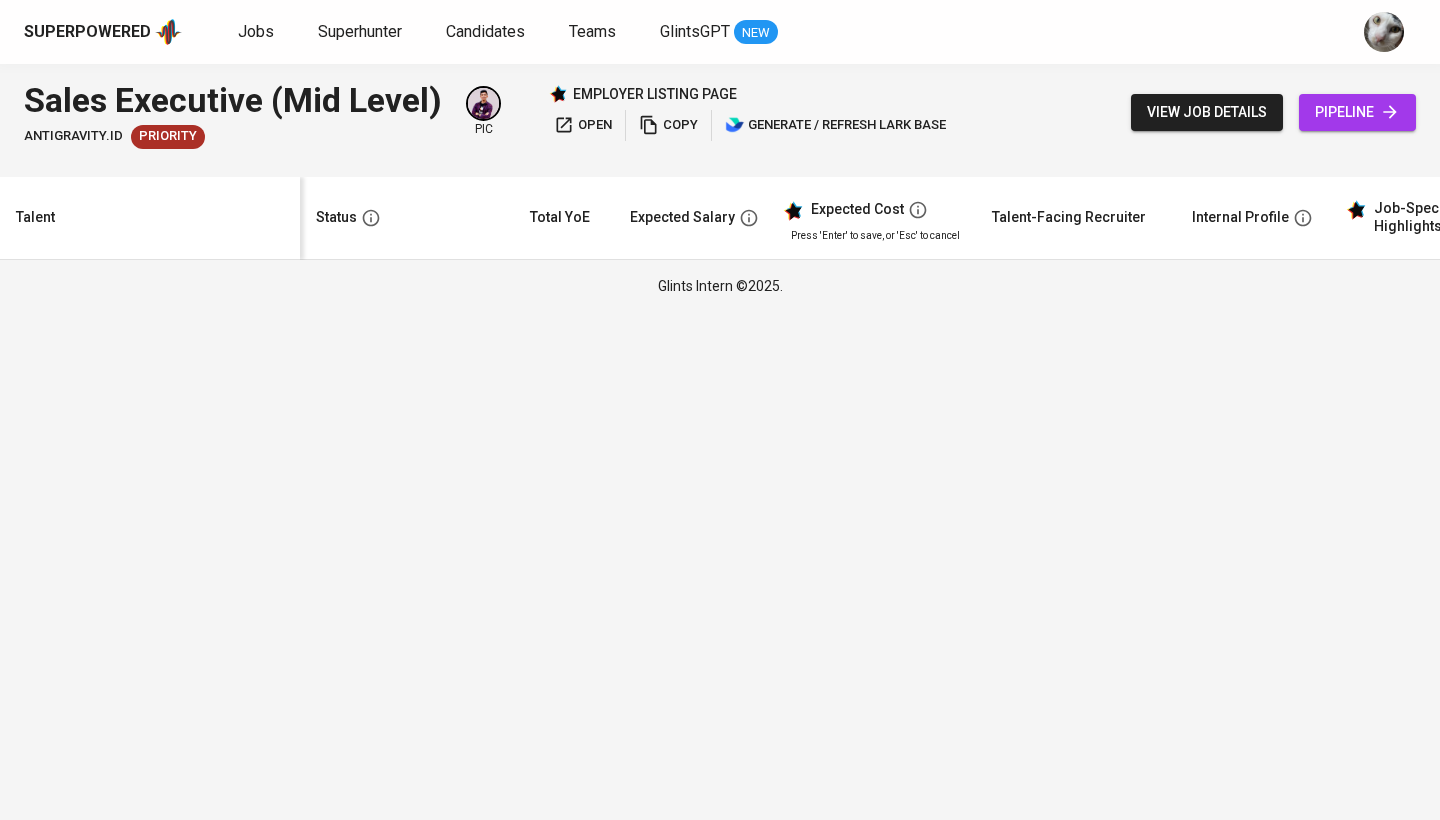 scroll, scrollTop: 0, scrollLeft: 0, axis: both 